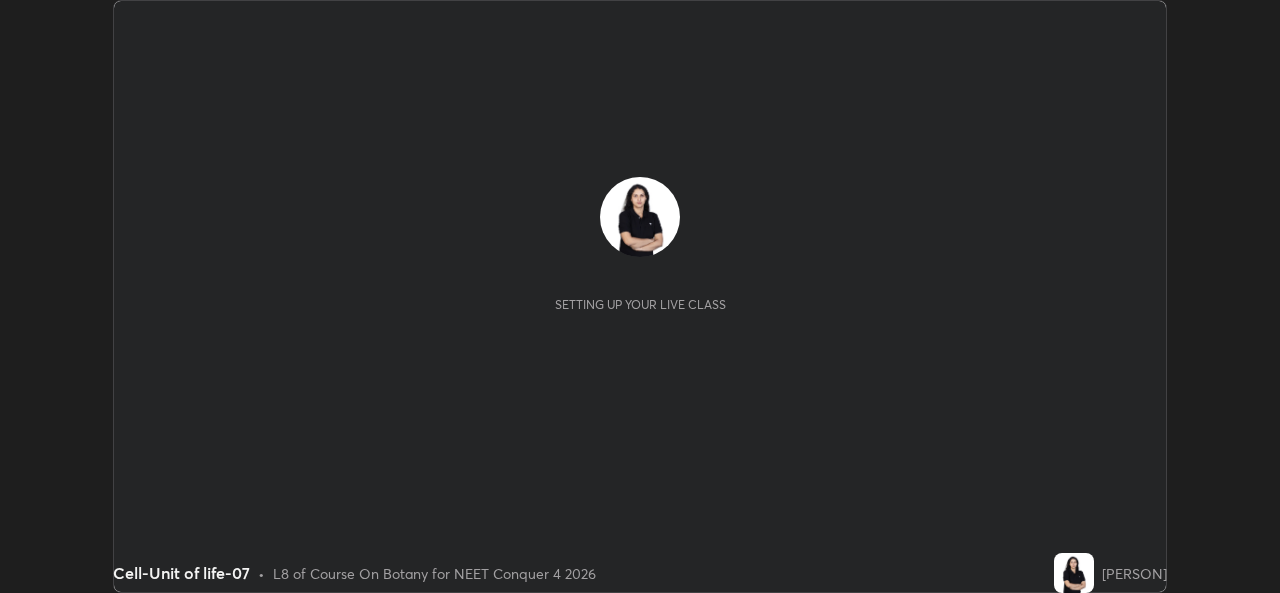 scroll, scrollTop: 0, scrollLeft: 0, axis: both 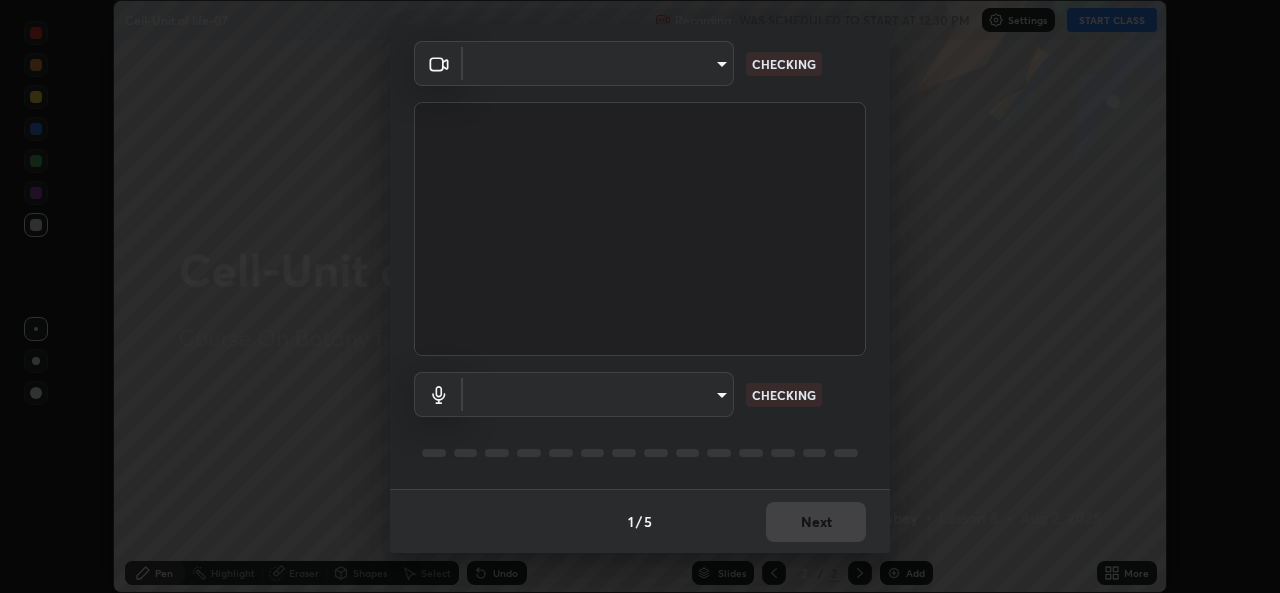 type on "[HASH]" 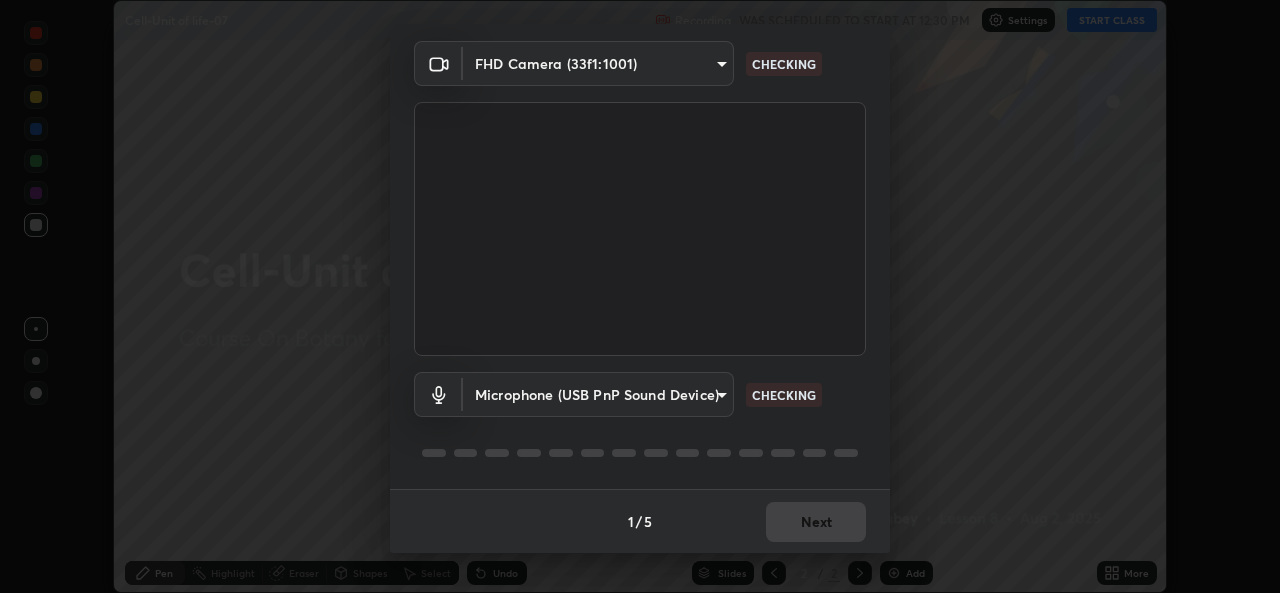 click on "Erase all Cell-Unit of life-07 Recording WAS SCHEDULED TO START AT  12:30 PM Settings START CLASS Setting up your live class Cell-Unit of life-07 • L8 of Course On Botany for NEET Conquer 4 2026 [PERSON] Pen Highlight Eraser Shapes Select Undo Slides 2 / 2 Add More No doubts shared Encourage your learners to ask a doubt for better clarity Report an issue Reason for reporting Buffering Chat not working Audio - Video sync issue Educator video quality low ​ Attach an image Report Media settings FHD Camera (33f1:1001) [HASH] CHECKING Microphone (USB PnP Sound Device) [HASH] CHECKING 1 / 5 Next" at bounding box center [640, 296] 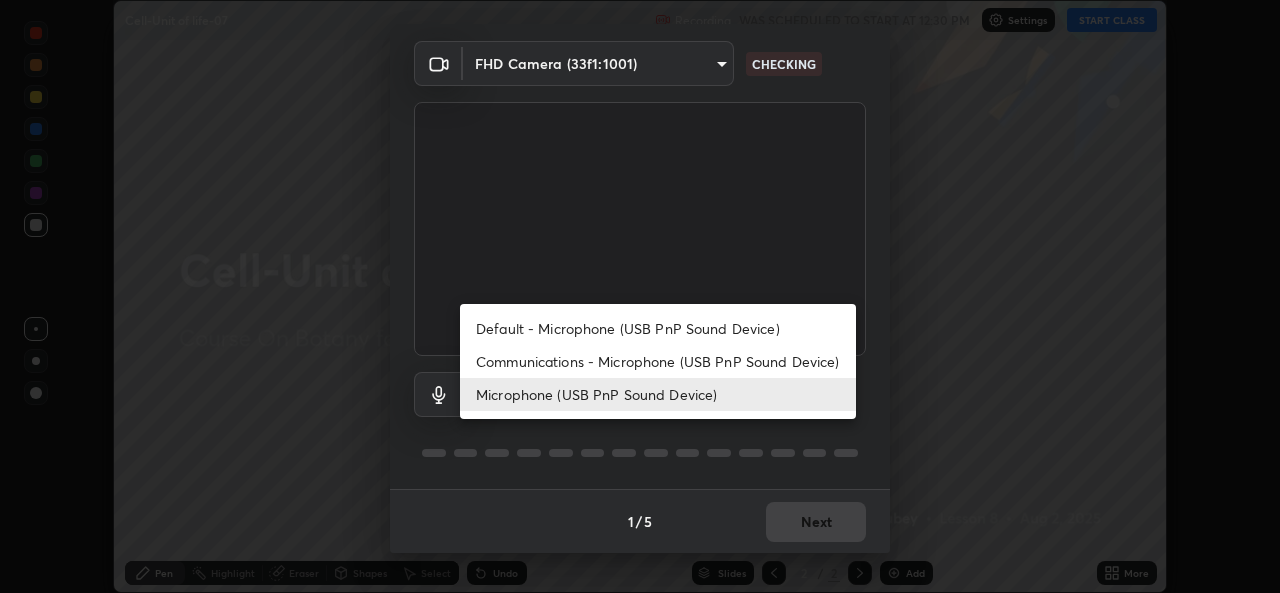 click on "Default - Microphone (USB PnP Sound Device)" at bounding box center (658, 328) 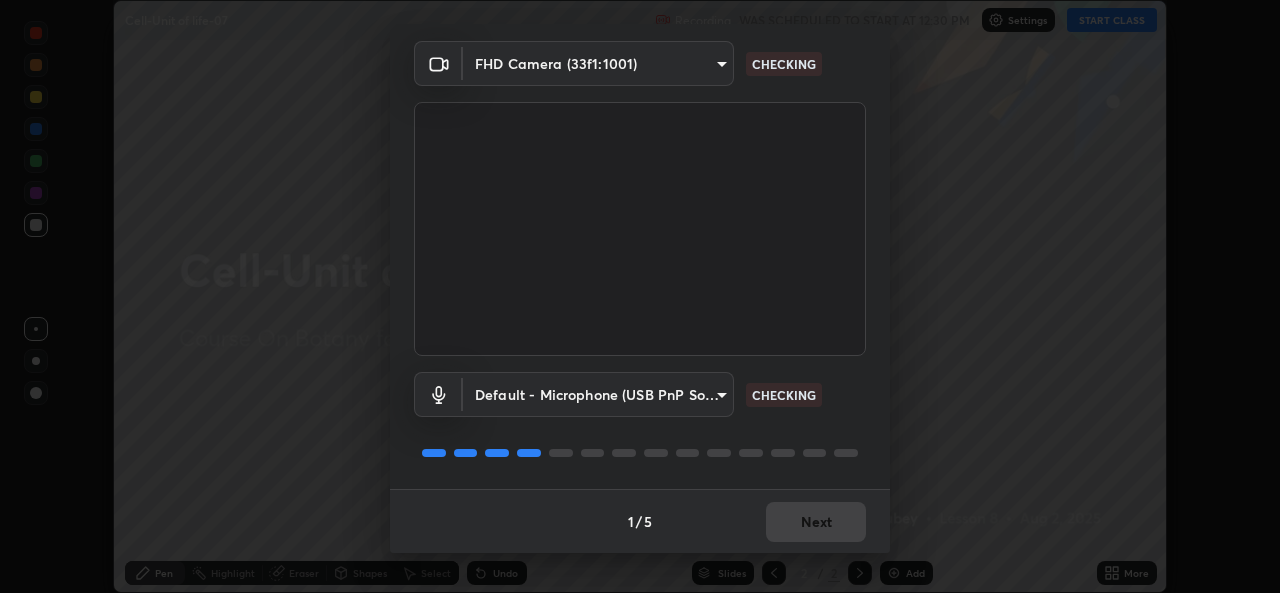 click on "Erase all Cell-Unit of life-07 Recording WAS SCHEDULED TO START AT  [TIME] Settings START CLASS Setting up your live class Cell-Unit of life-07 • L8 of Course On Botany for NEET Conquer 4 2026 [PERSON] Pen Highlight Eraser Shapes Select Undo Slides 2 / 2 Add More No doubts shared Encourage your learners to ask a doubt for better clarity Report an issue Reason for reporting Buffering Chat not working Audio - Video sync issue Educator video quality low ​ Attach an image Report Media settings FHD Camera (33f1:1001) [HASH] CHECKING Default - Microphone (USB PnP Sound Device) default CHECKING 1 / 5 Next" at bounding box center [640, 296] 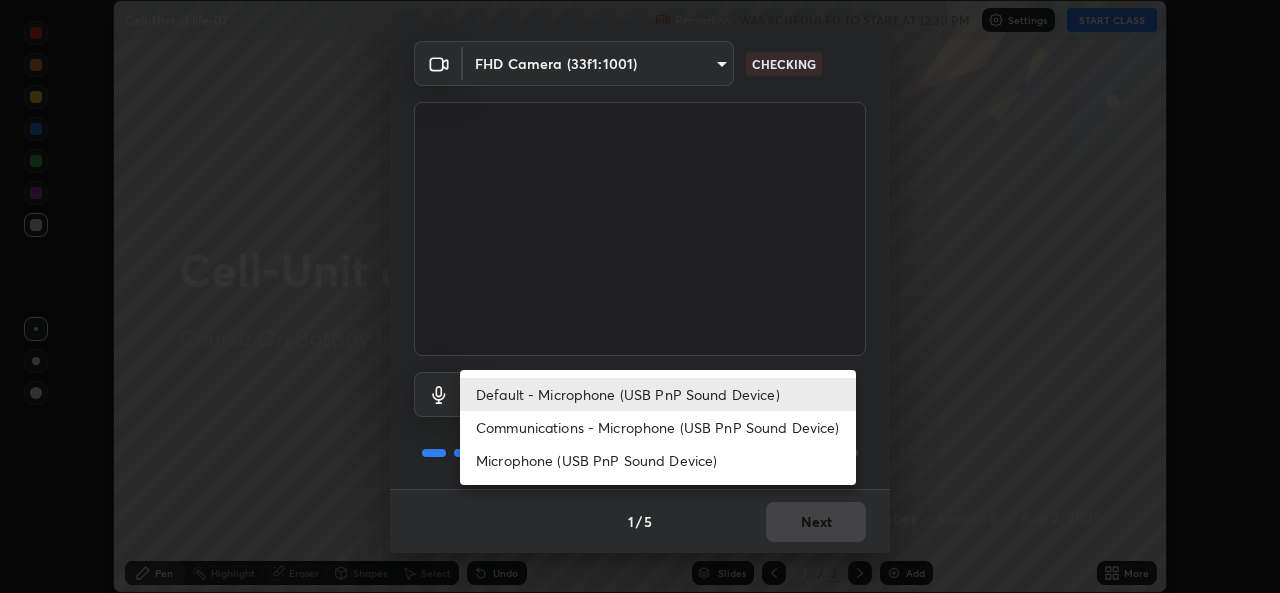 click on "Microphone (USB PnP Sound Device)" at bounding box center (658, 460) 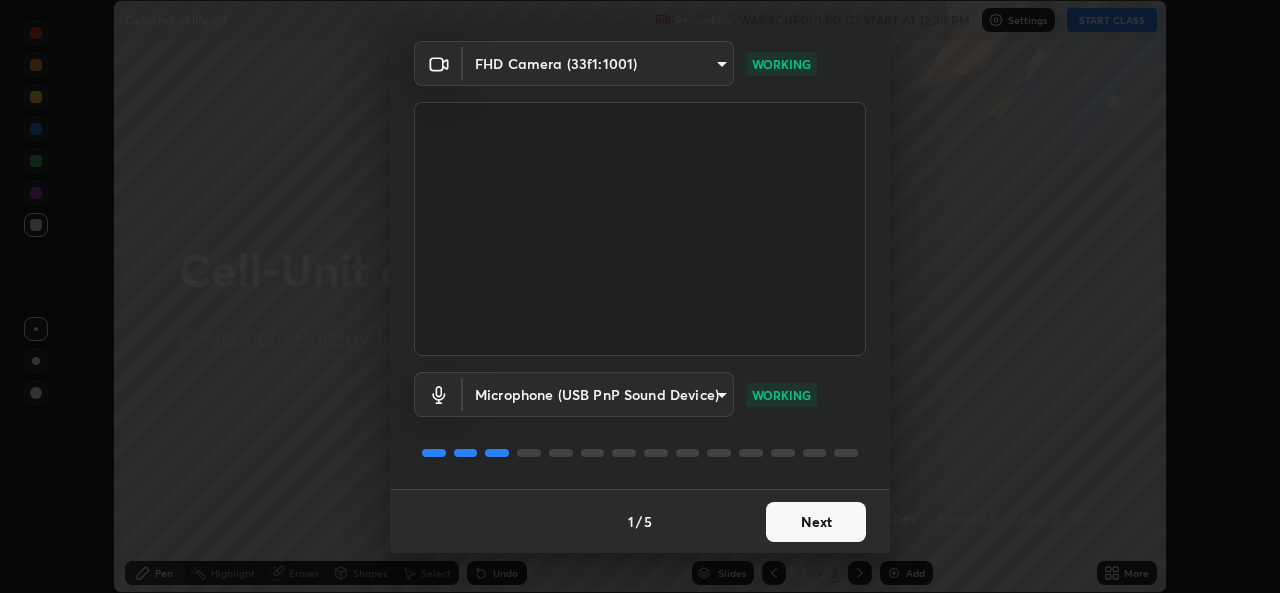 click on "Next" at bounding box center (816, 522) 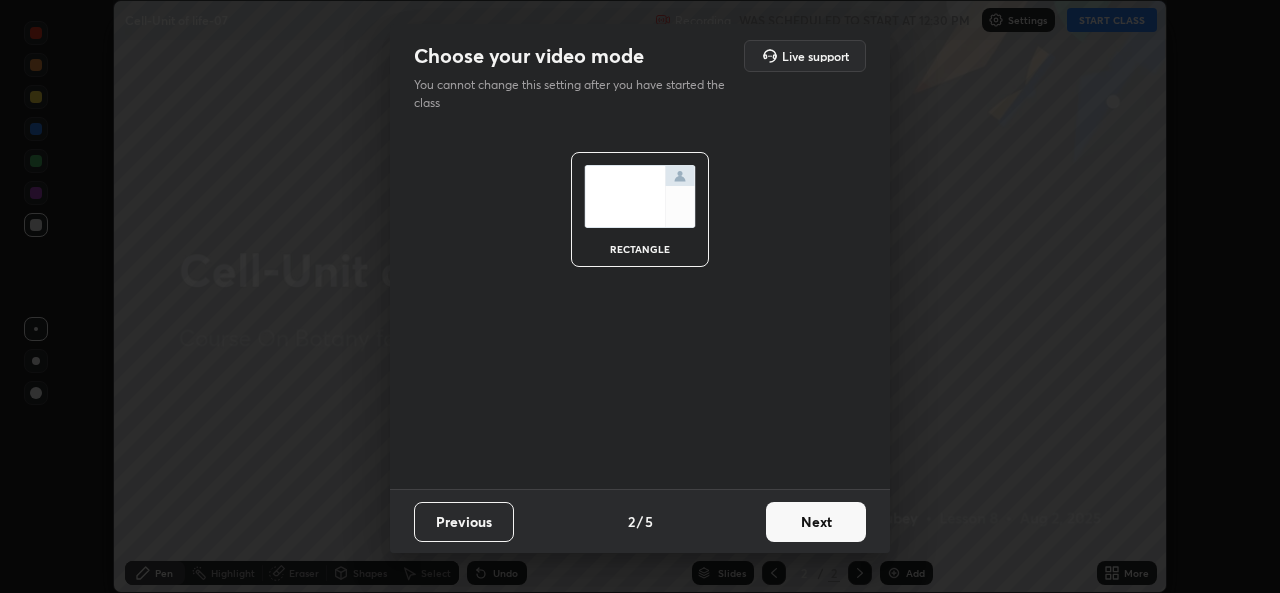 scroll, scrollTop: 0, scrollLeft: 0, axis: both 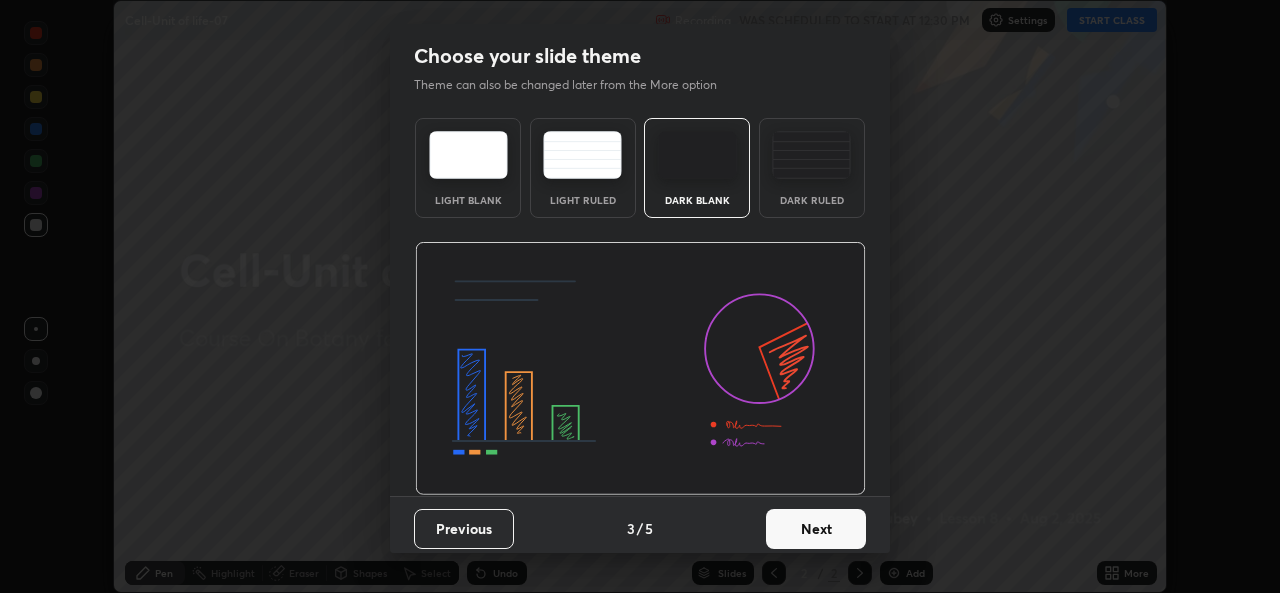 click on "Next" at bounding box center (816, 529) 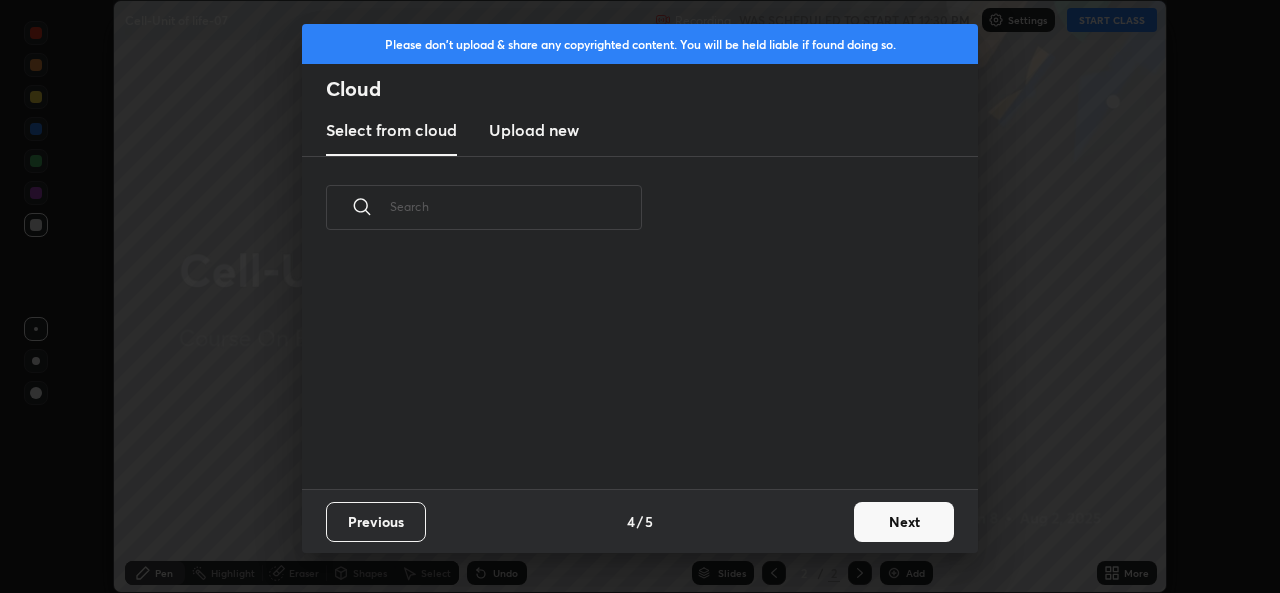 click on "Next" at bounding box center (904, 522) 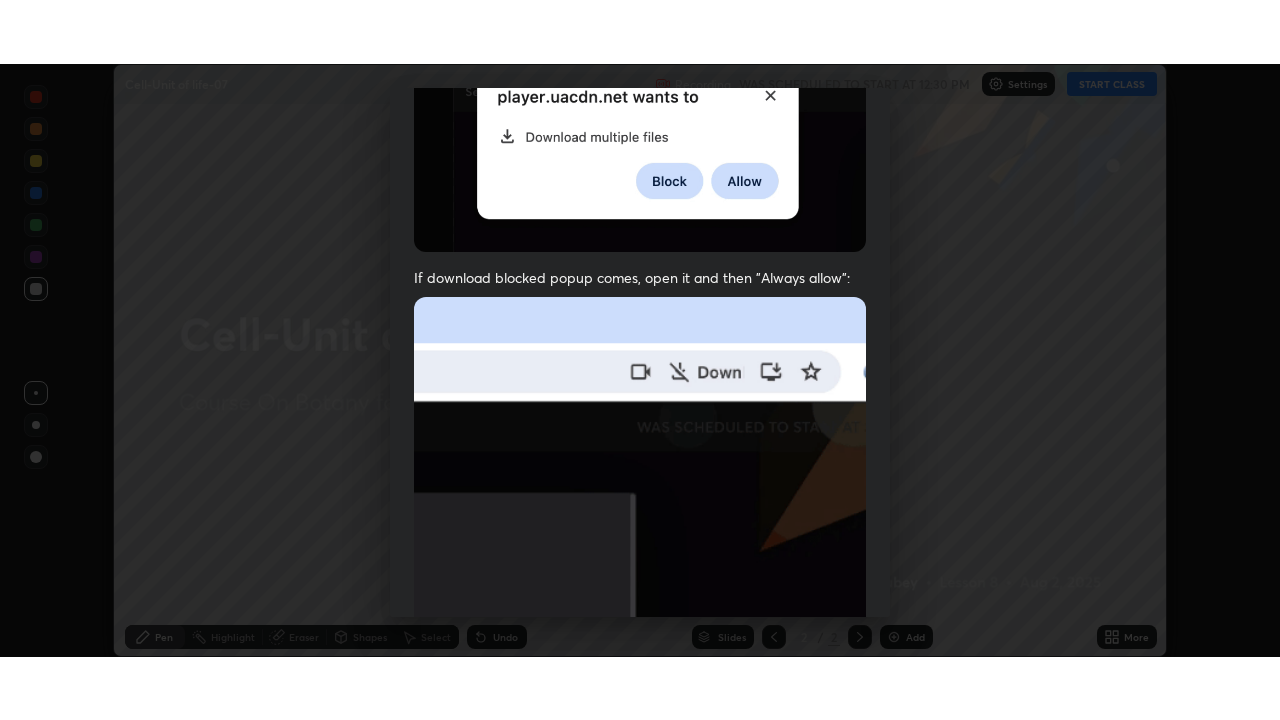 scroll, scrollTop: 471, scrollLeft: 0, axis: vertical 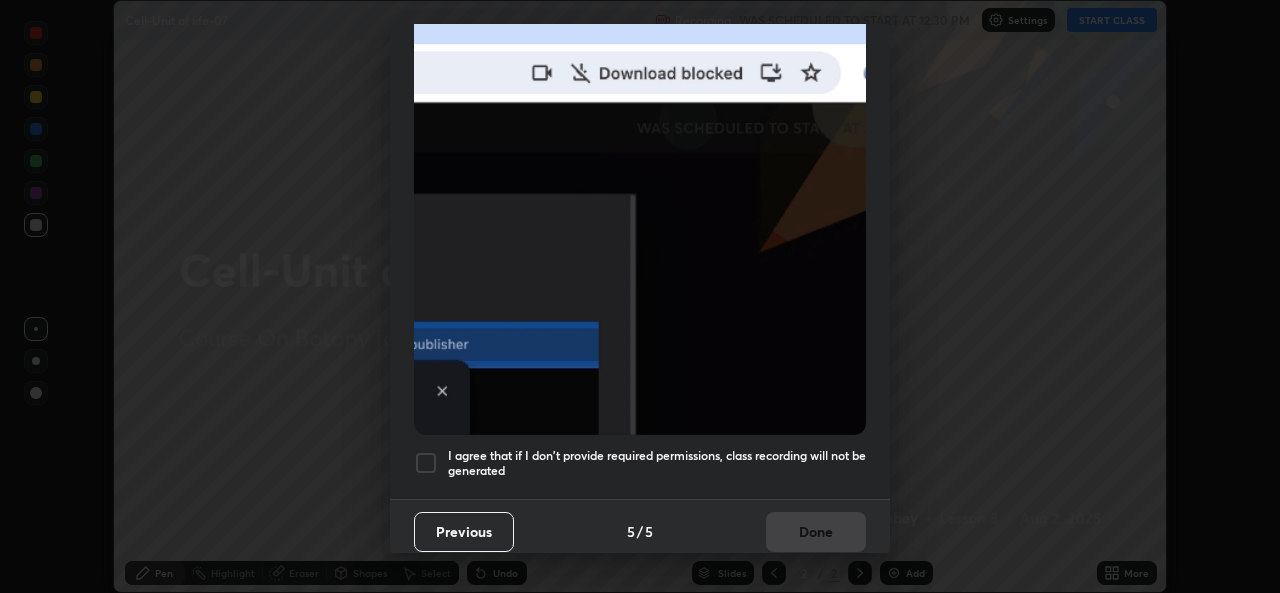 click at bounding box center [426, 463] 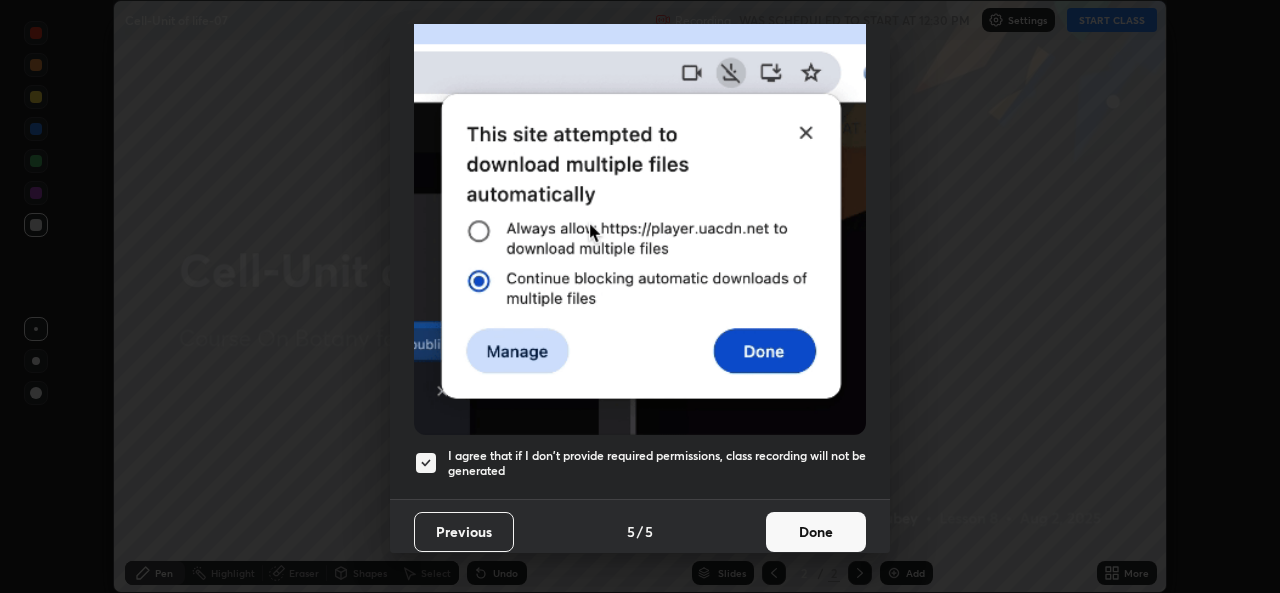 click on "Done" at bounding box center [816, 532] 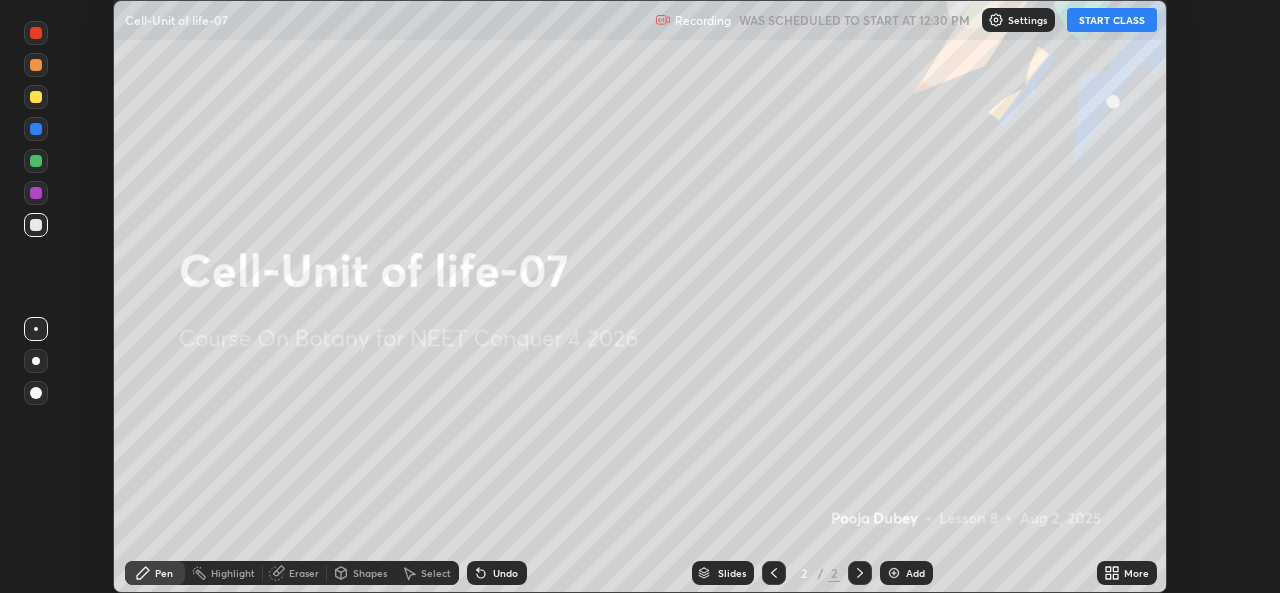 click on "START CLASS" at bounding box center [1112, 20] 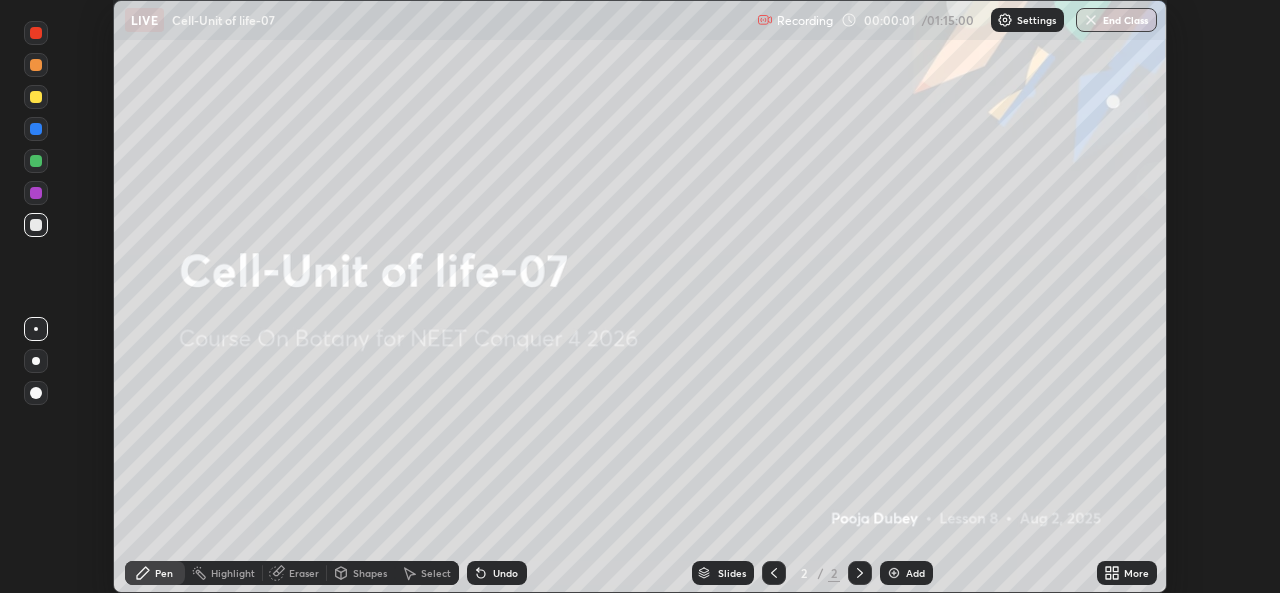 click on "More" at bounding box center [1136, 573] 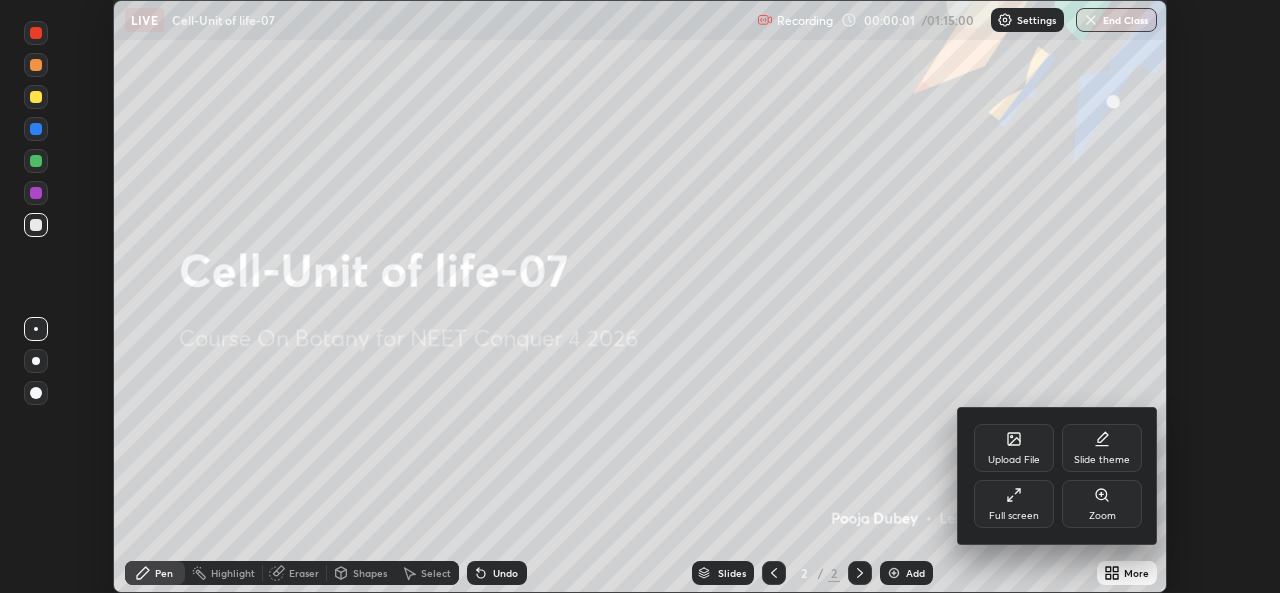 click on "Full screen" at bounding box center [1014, 504] 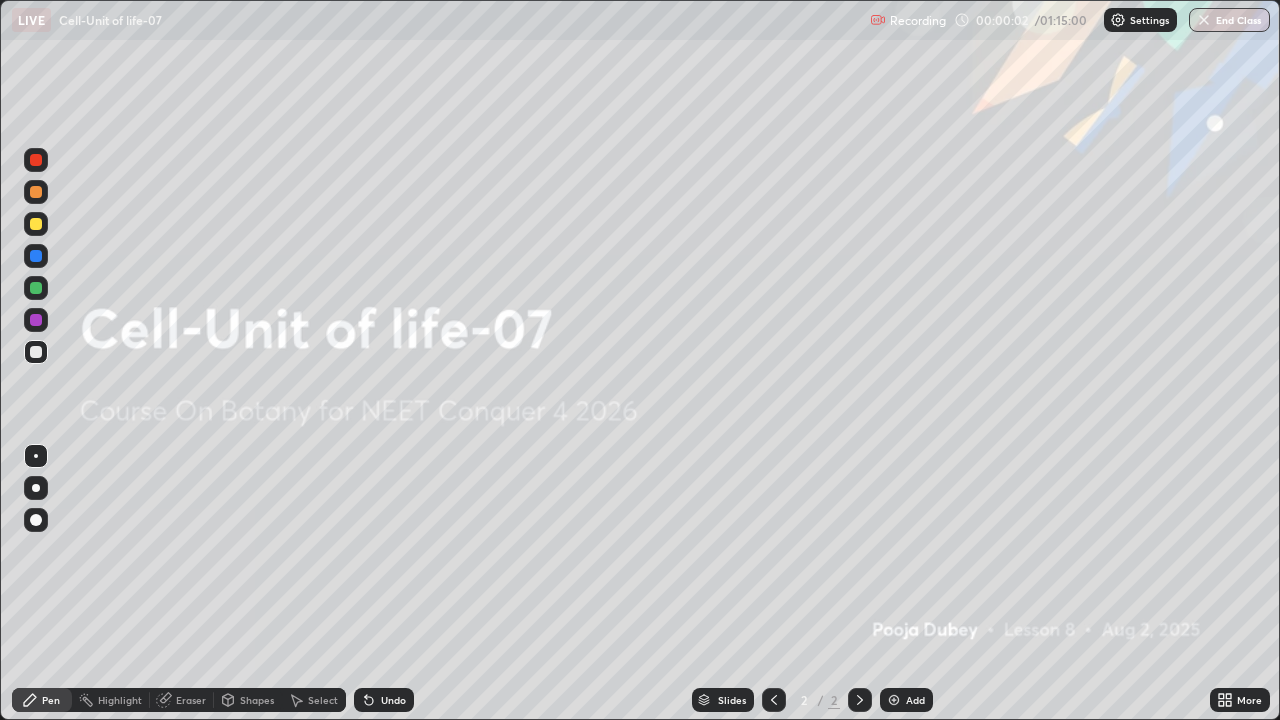 scroll, scrollTop: 99280, scrollLeft: 98720, axis: both 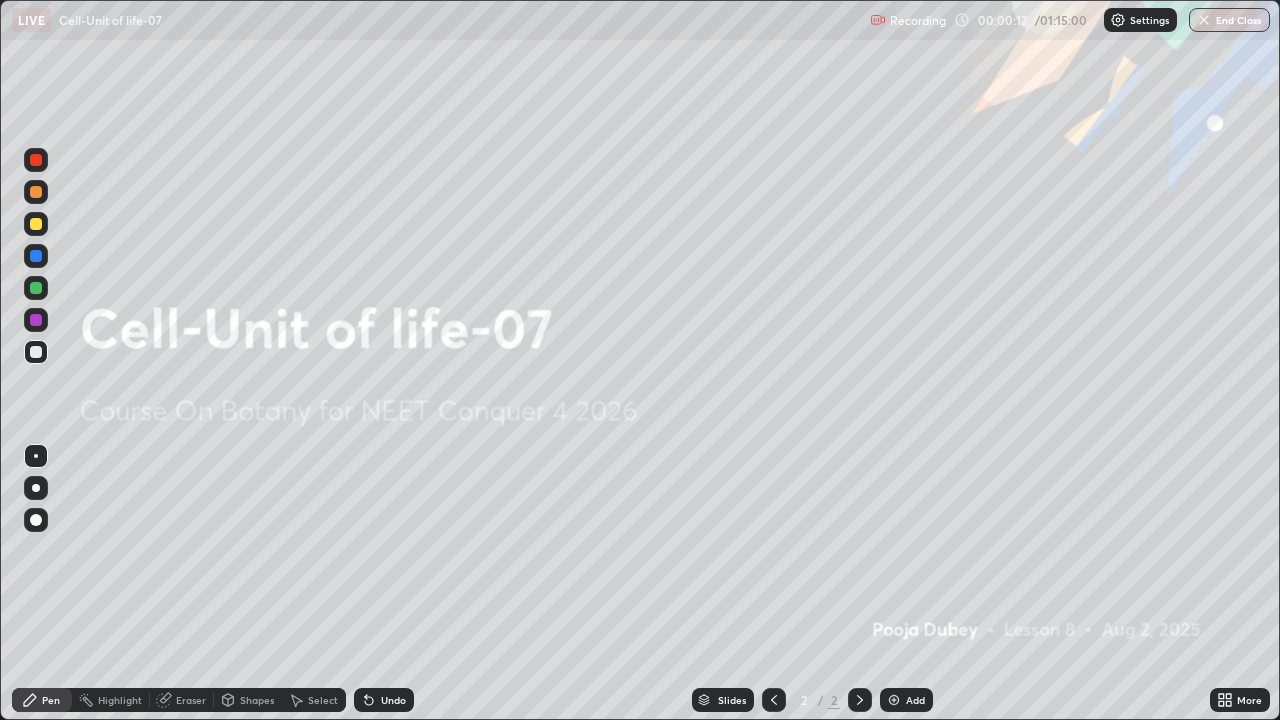 click 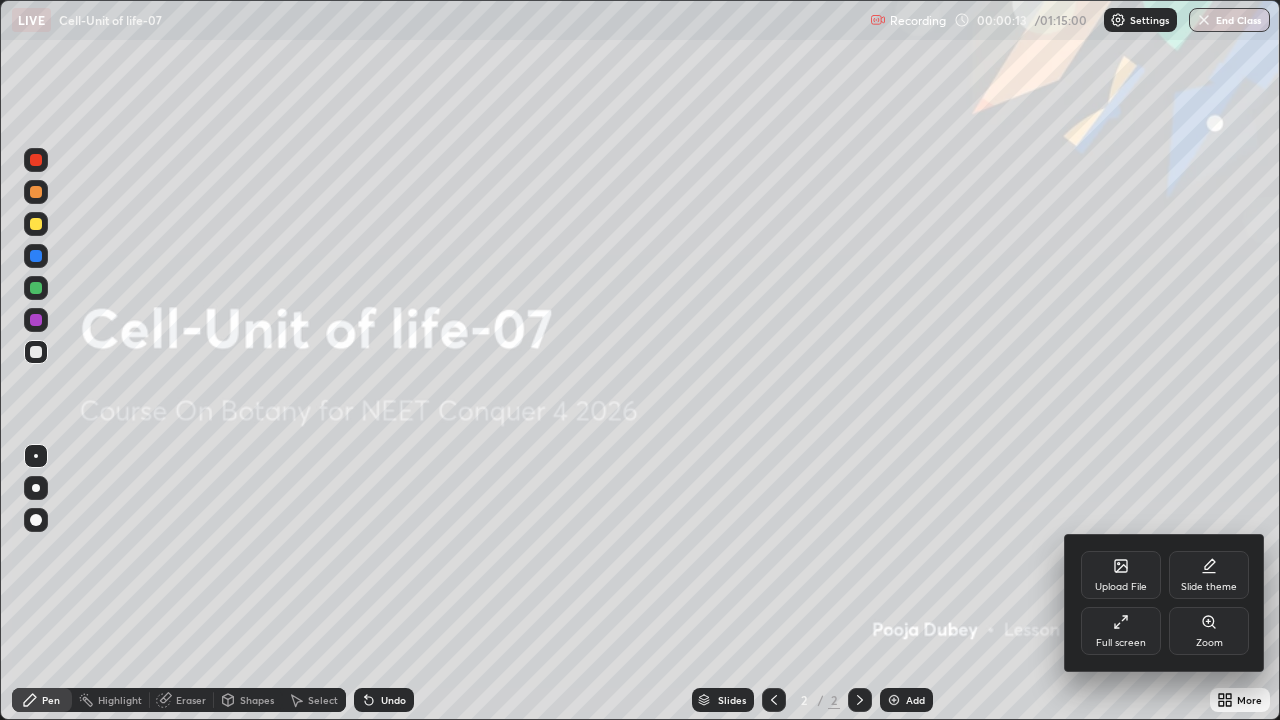 click on "Upload File" at bounding box center [1121, 575] 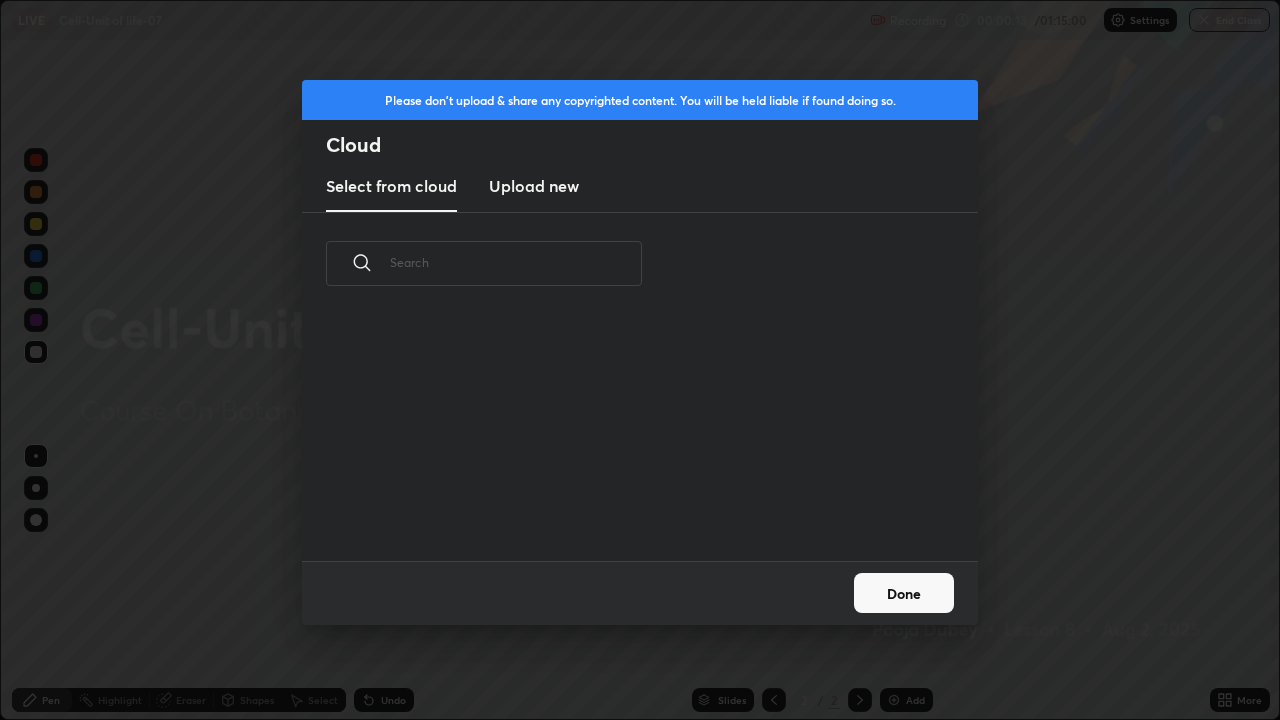 click on "Please don't upload ​ share any copyrighted content. You will be held liable if found doing so. Cloud Select from cloud Upload new ​ Done" at bounding box center [640, 360] 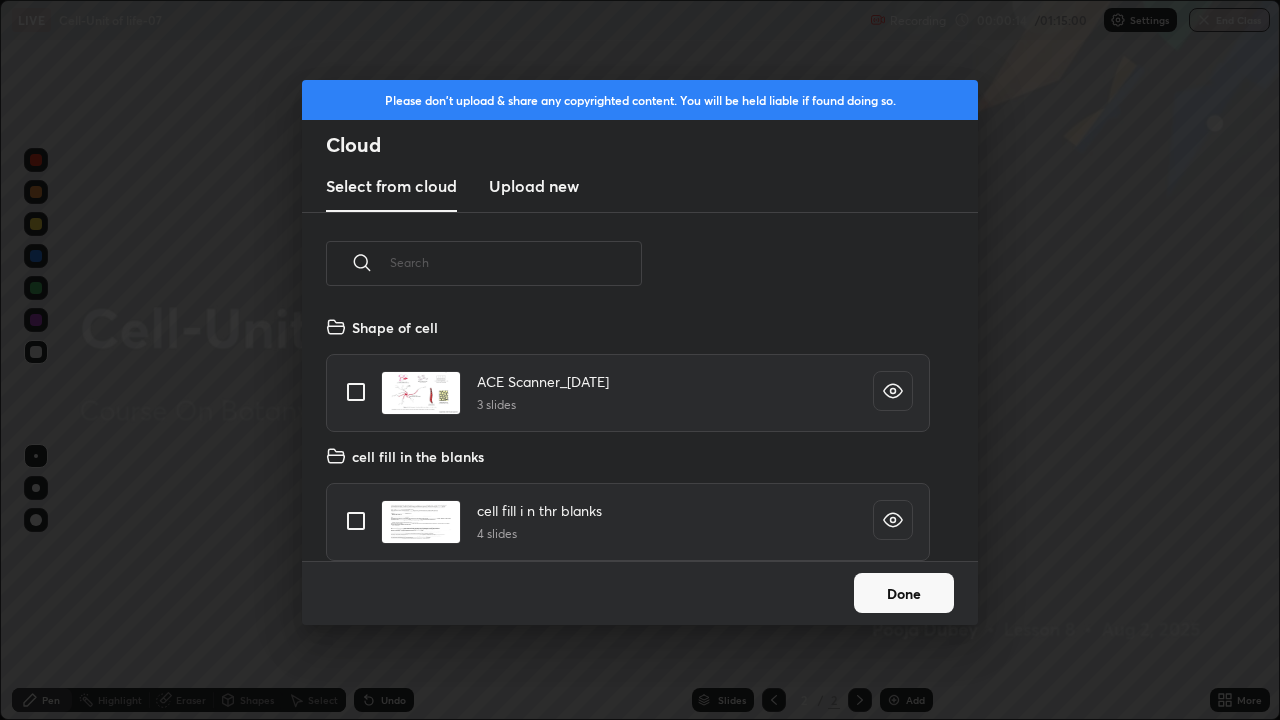 scroll, scrollTop: 7, scrollLeft: 11, axis: both 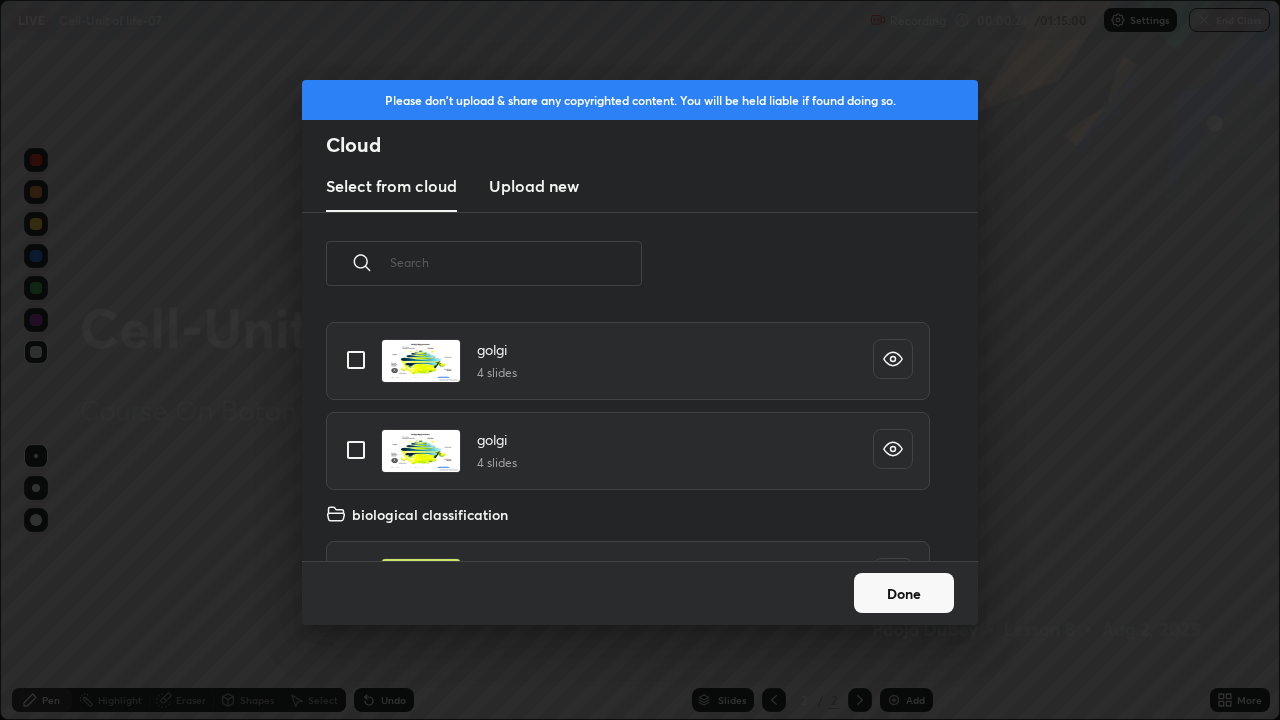 click at bounding box center (356, 450) 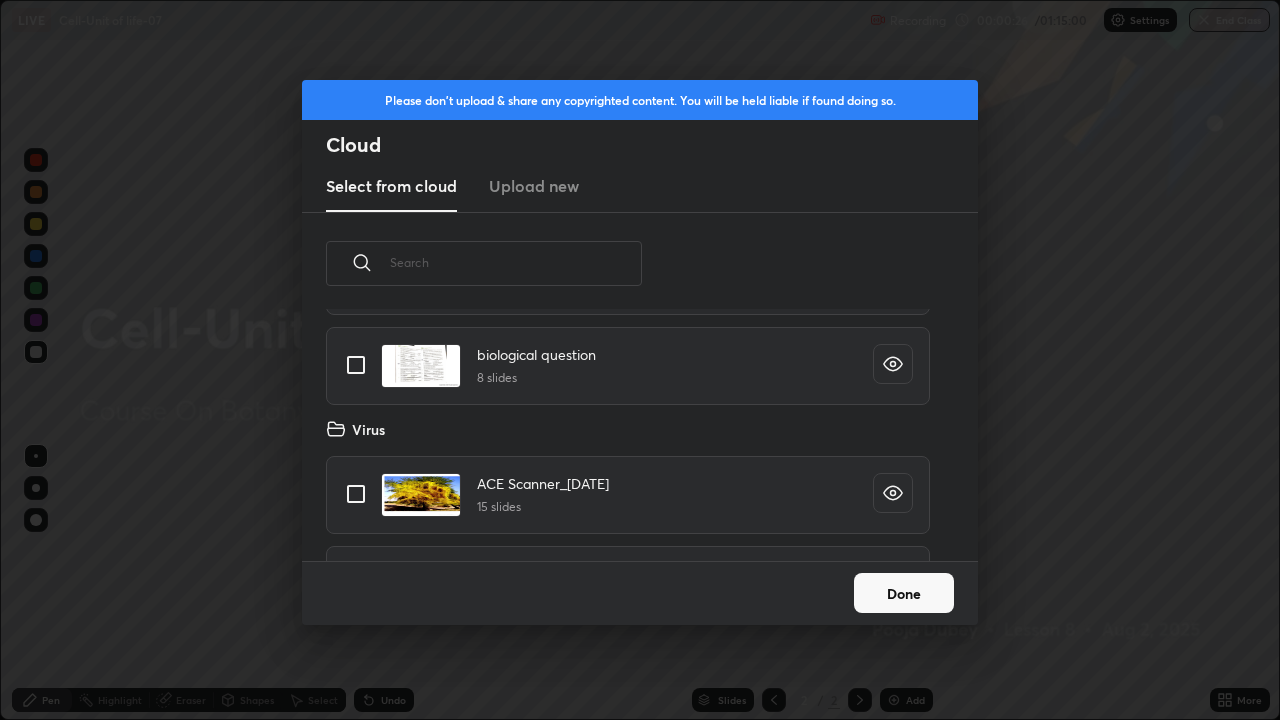 scroll, scrollTop: 5352, scrollLeft: 0, axis: vertical 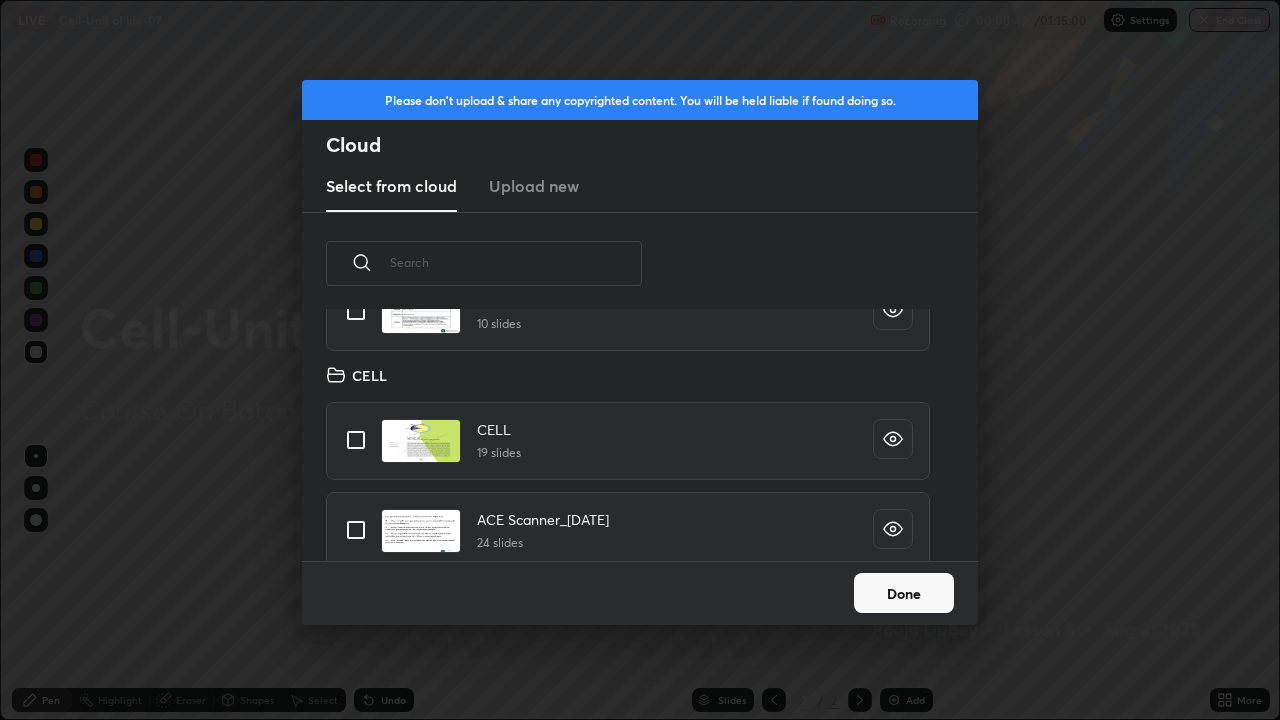click at bounding box center (356, 440) 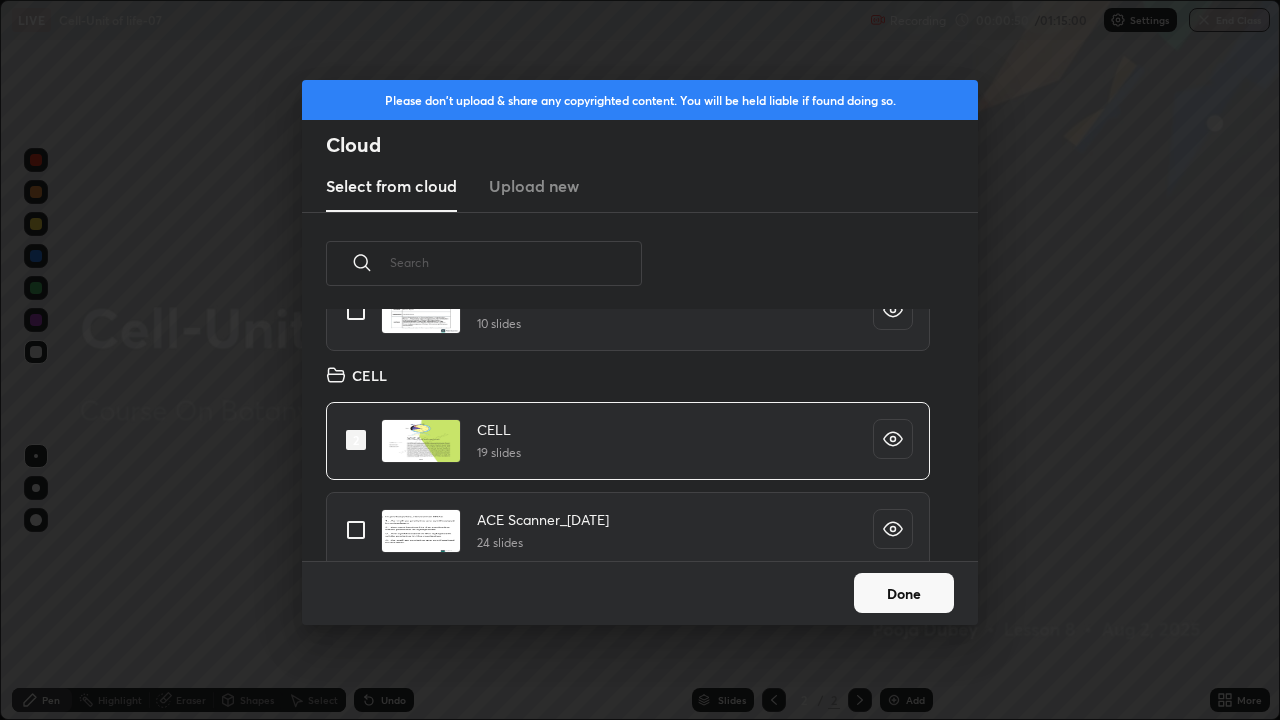 click on "Done" at bounding box center (904, 593) 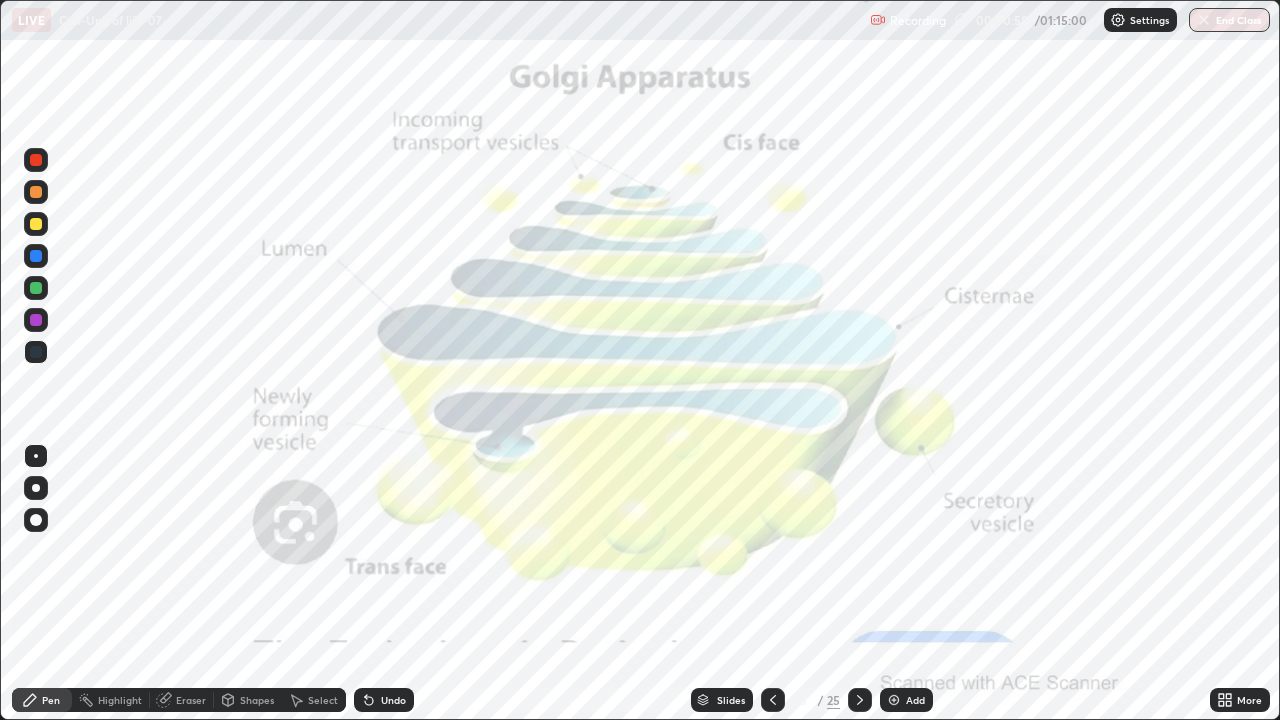click on "Slides" at bounding box center [731, 700] 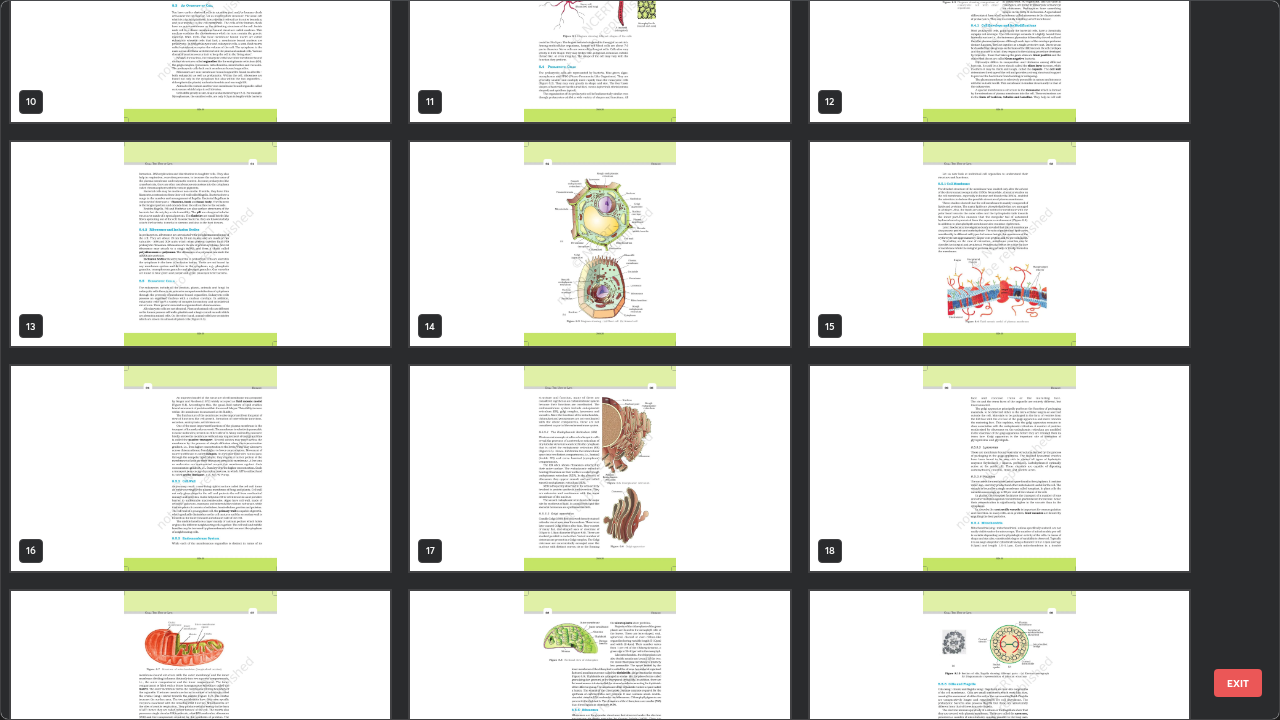 click at bounding box center [599, 468] 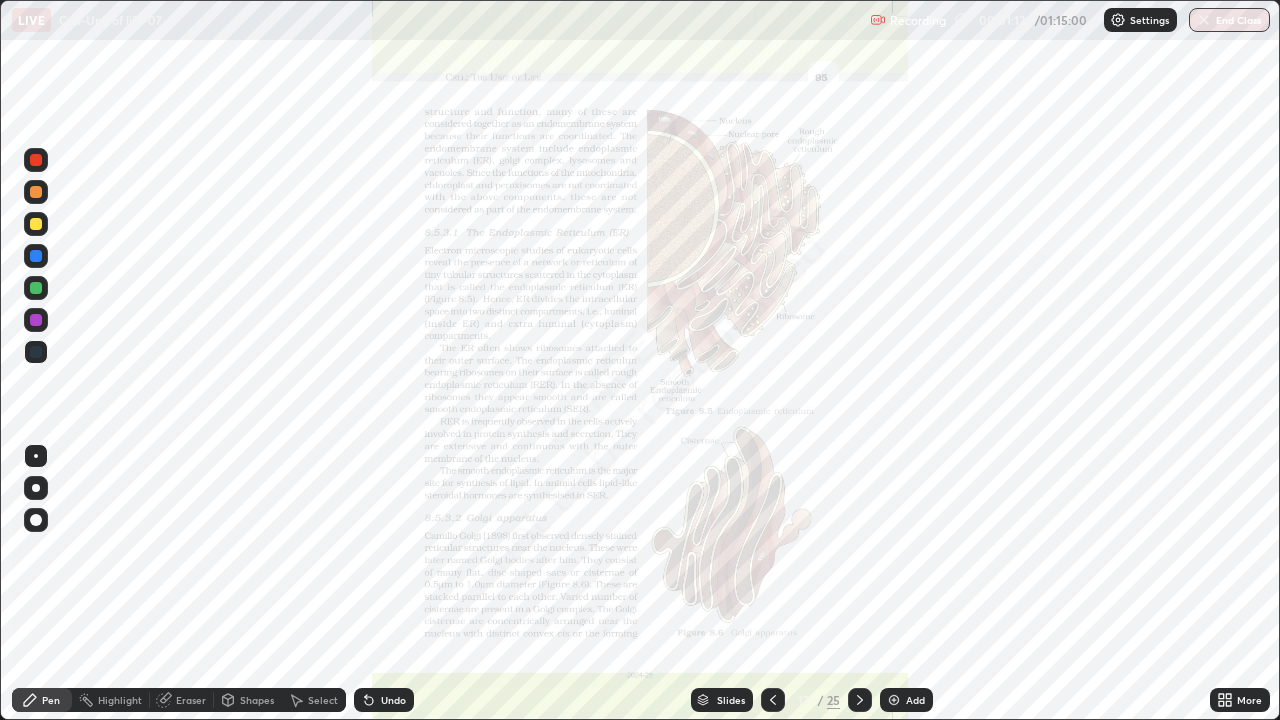 click on "Slides" at bounding box center [722, 700] 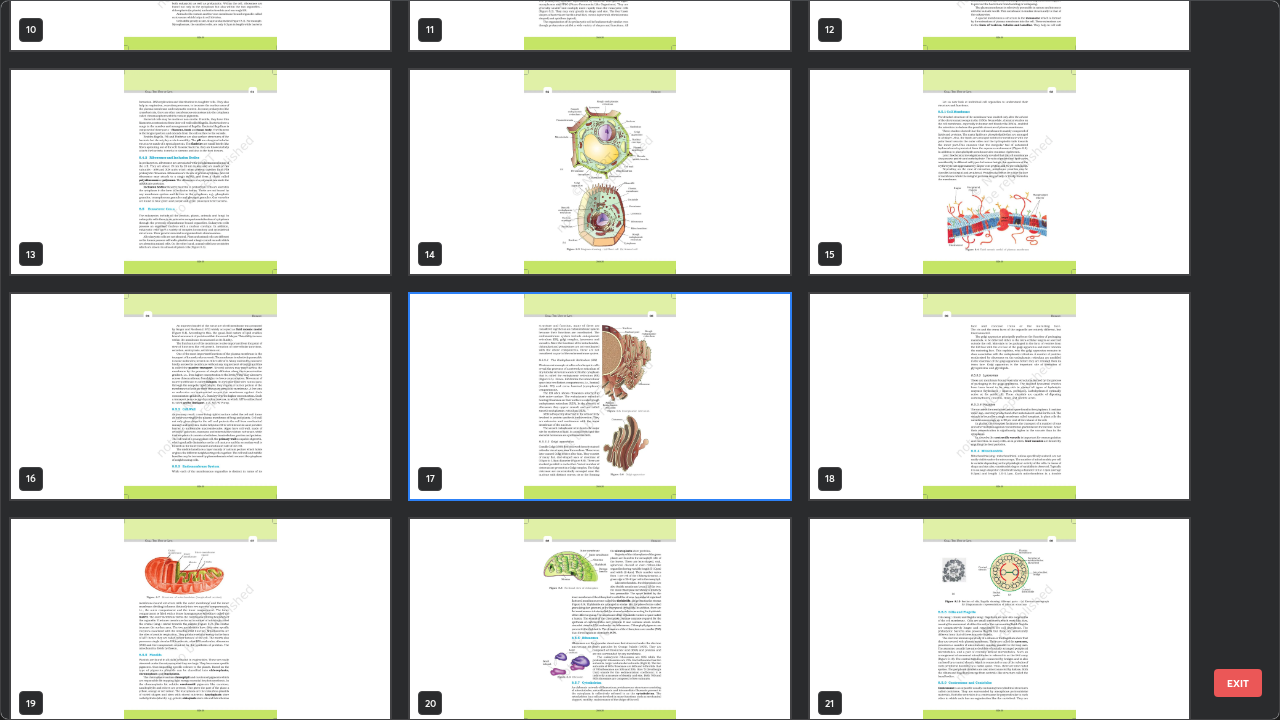 click at bounding box center [599, 396] 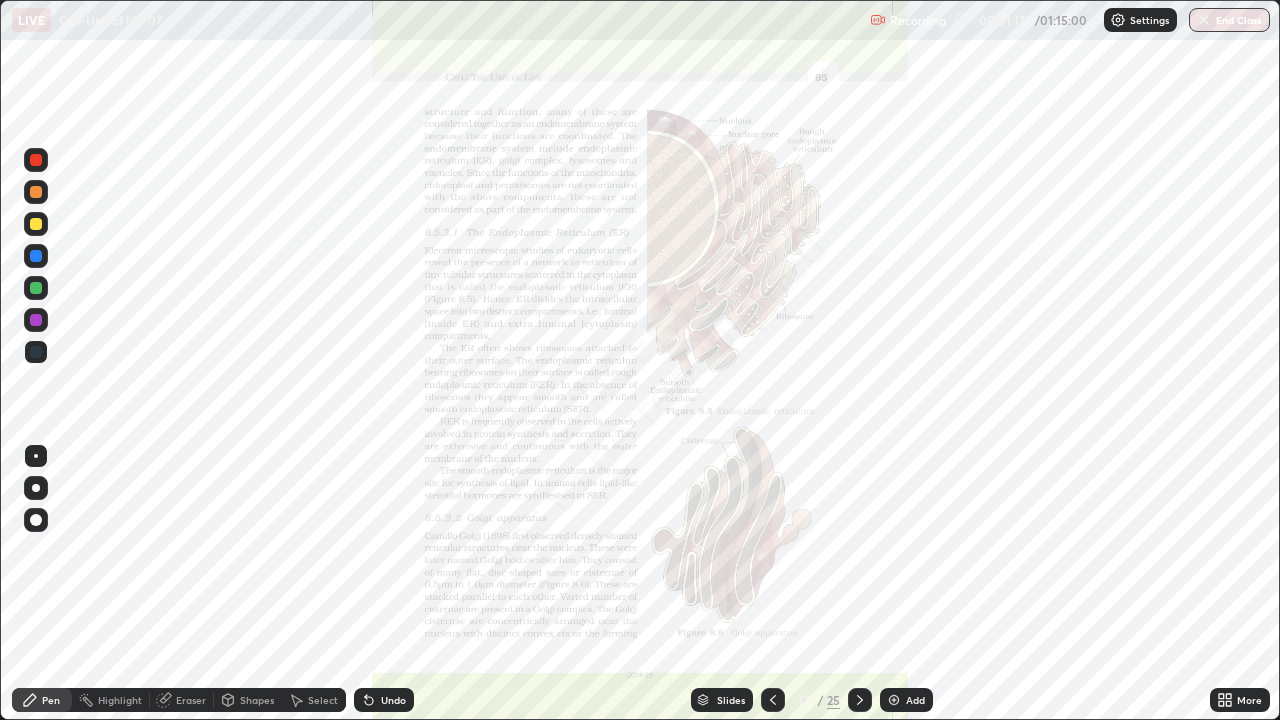click at bounding box center (599, 396) 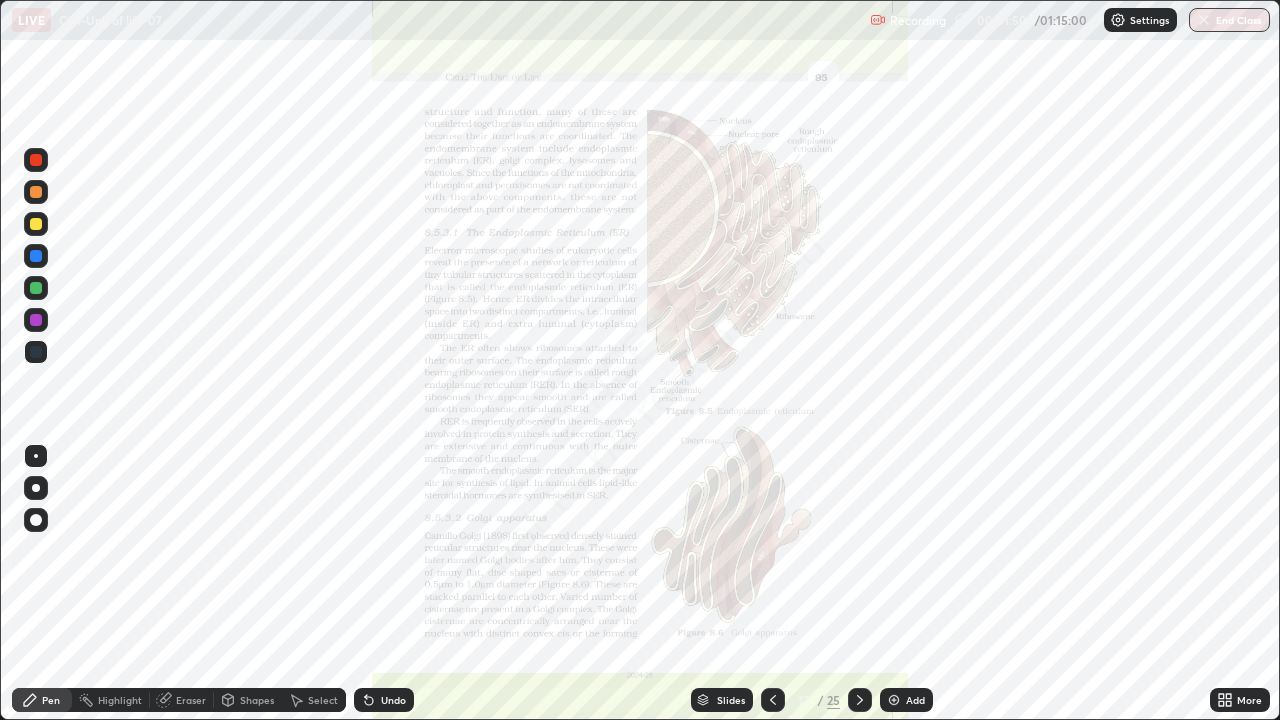 click on "Undo" at bounding box center [384, 700] 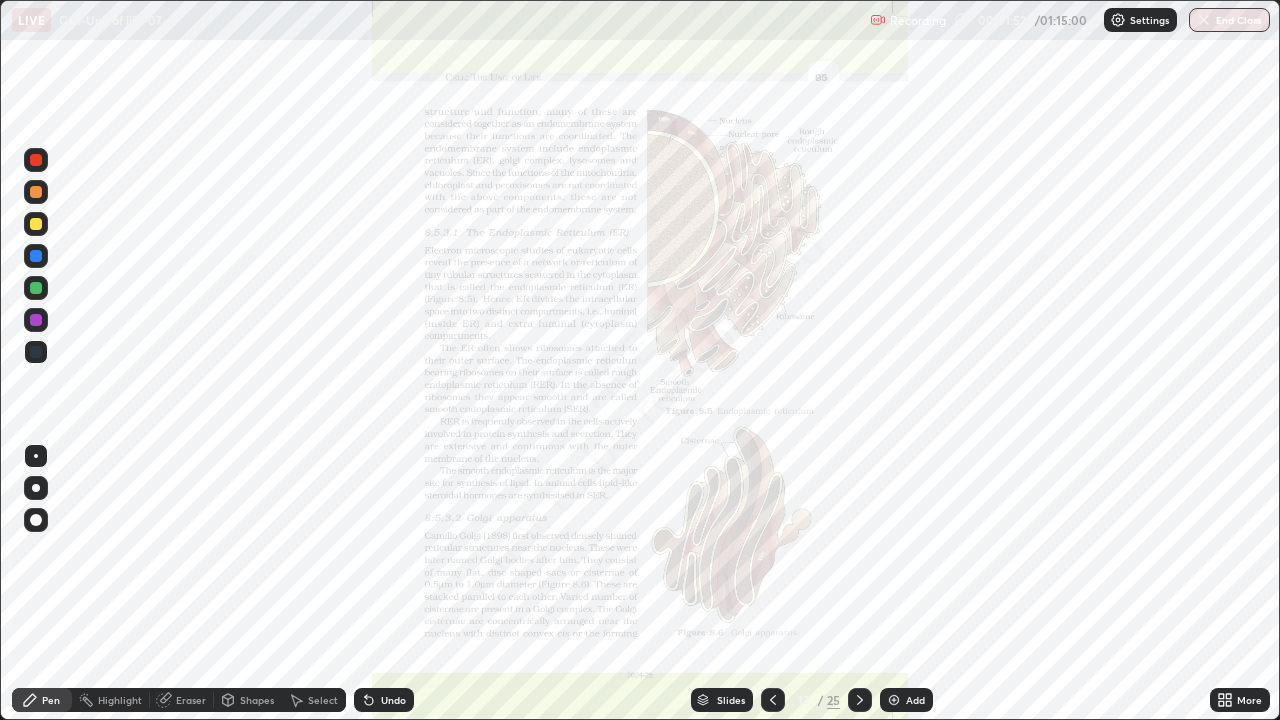 click on "Slides" at bounding box center (722, 700) 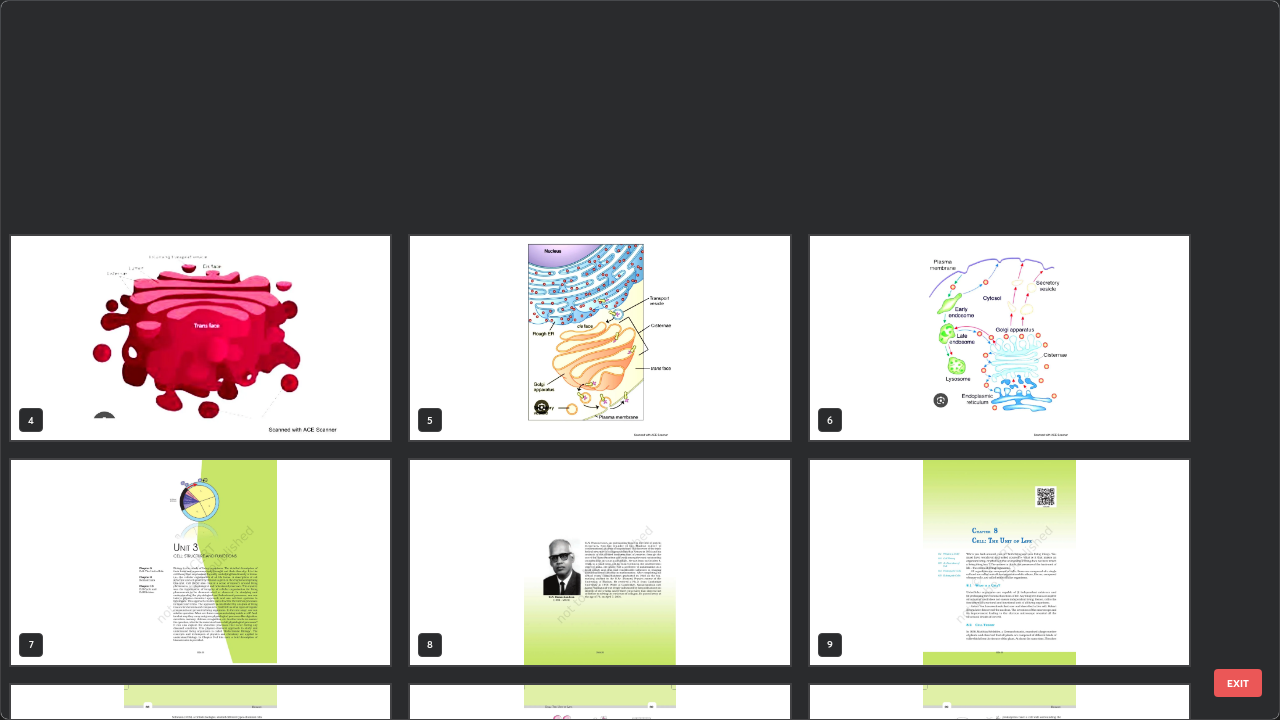 scroll, scrollTop: 629, scrollLeft: 0, axis: vertical 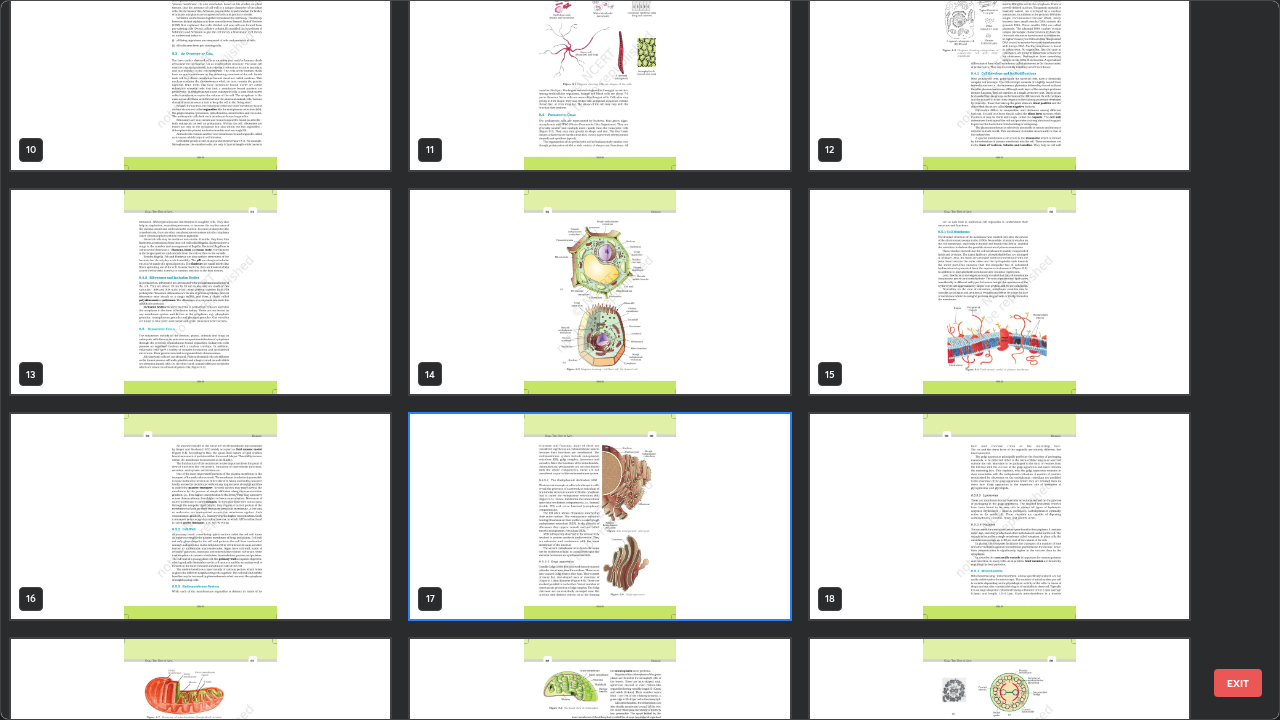 click at bounding box center (599, 516) 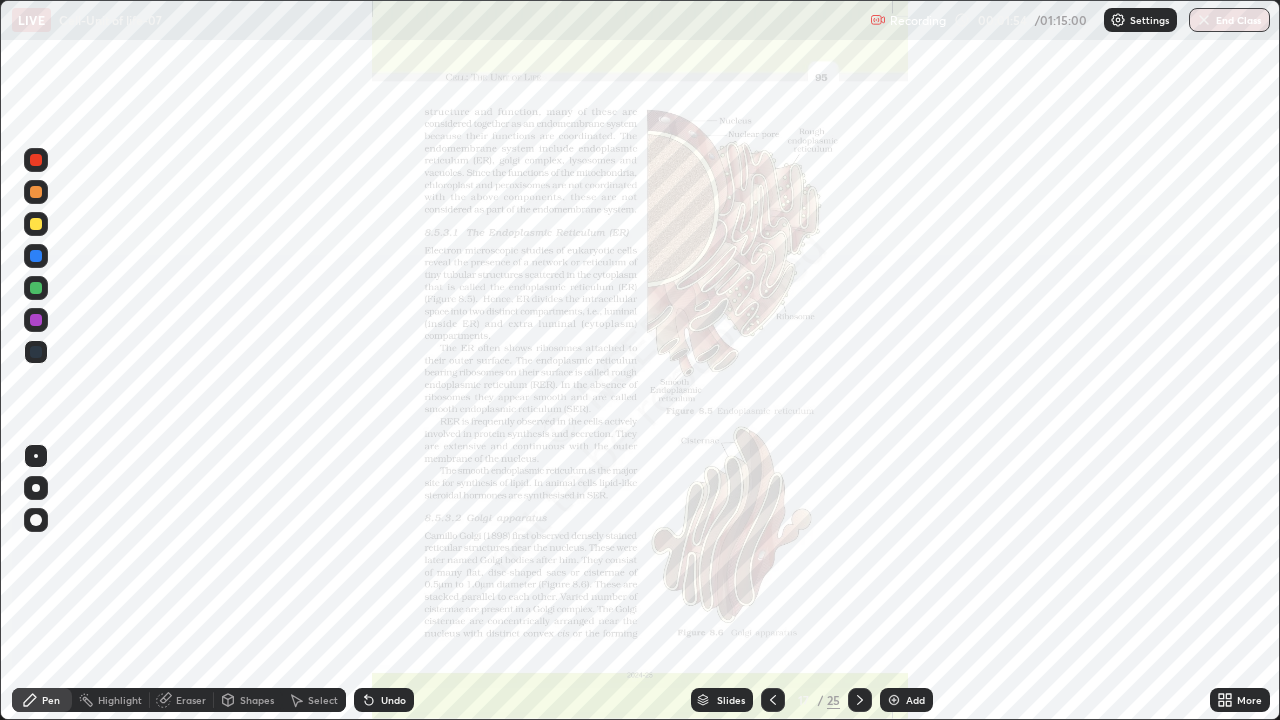 click at bounding box center (599, 516) 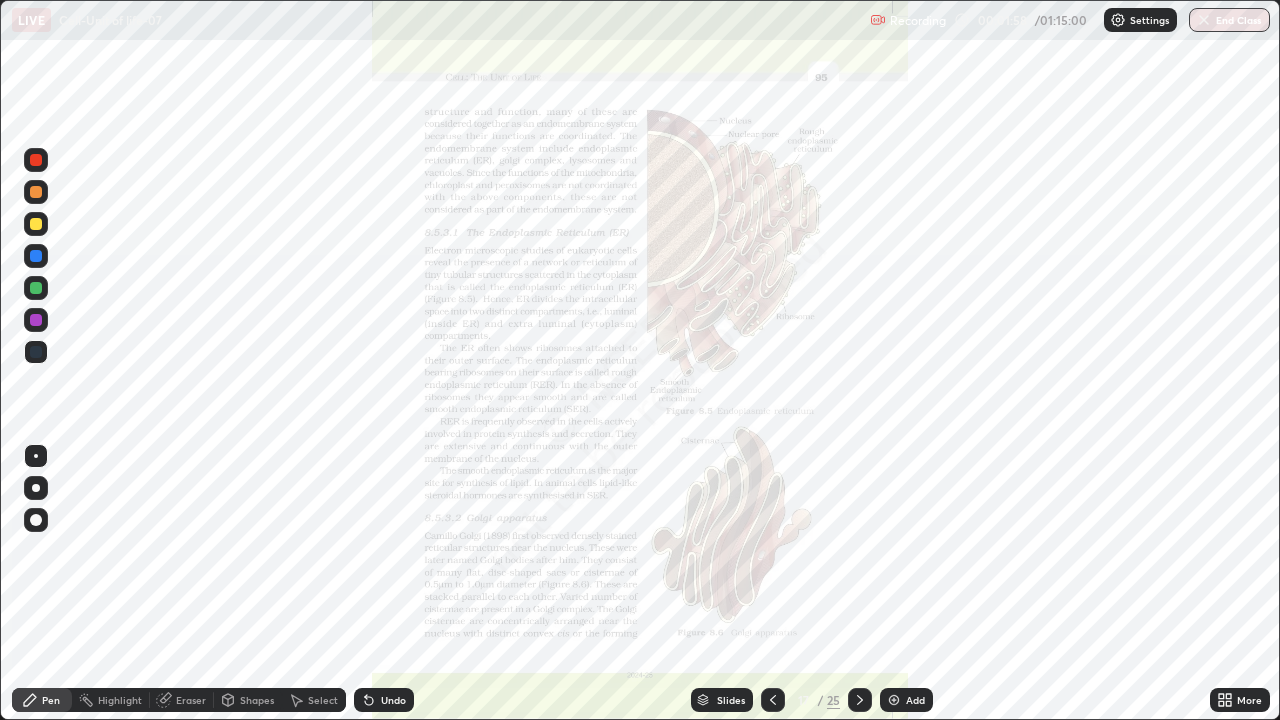 click on "Slides" at bounding box center [731, 700] 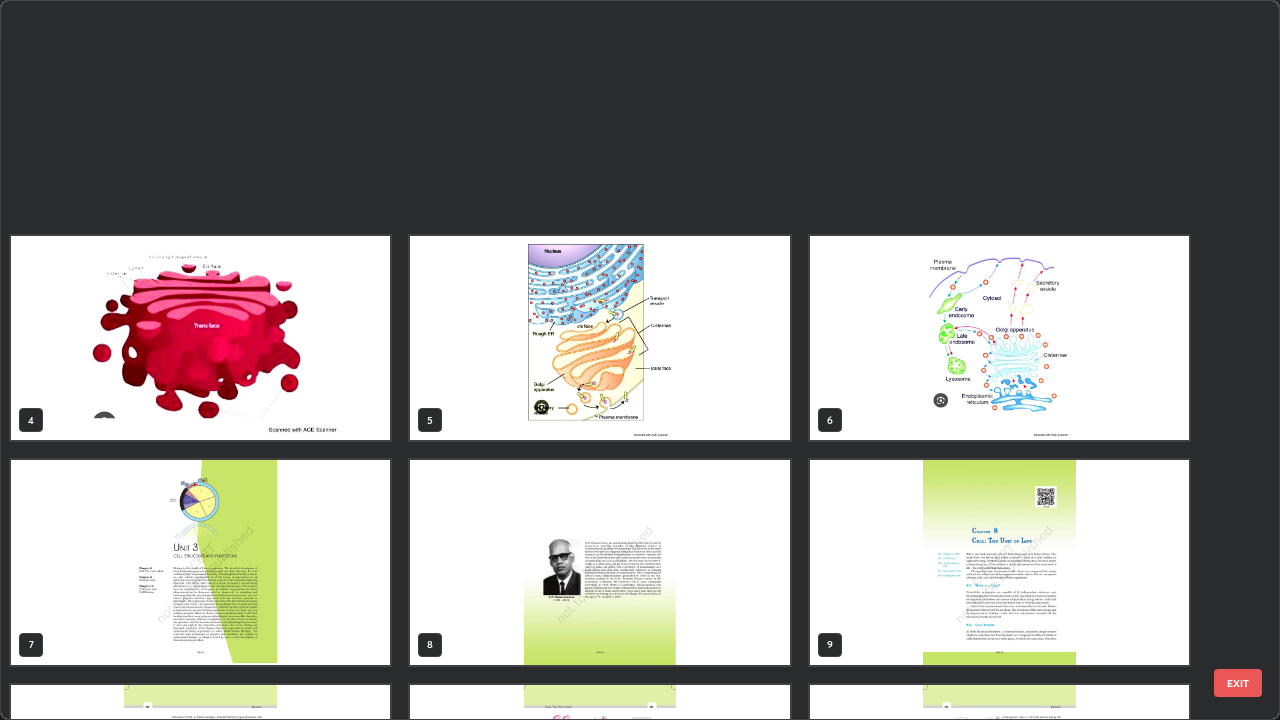 scroll, scrollTop: 629, scrollLeft: 0, axis: vertical 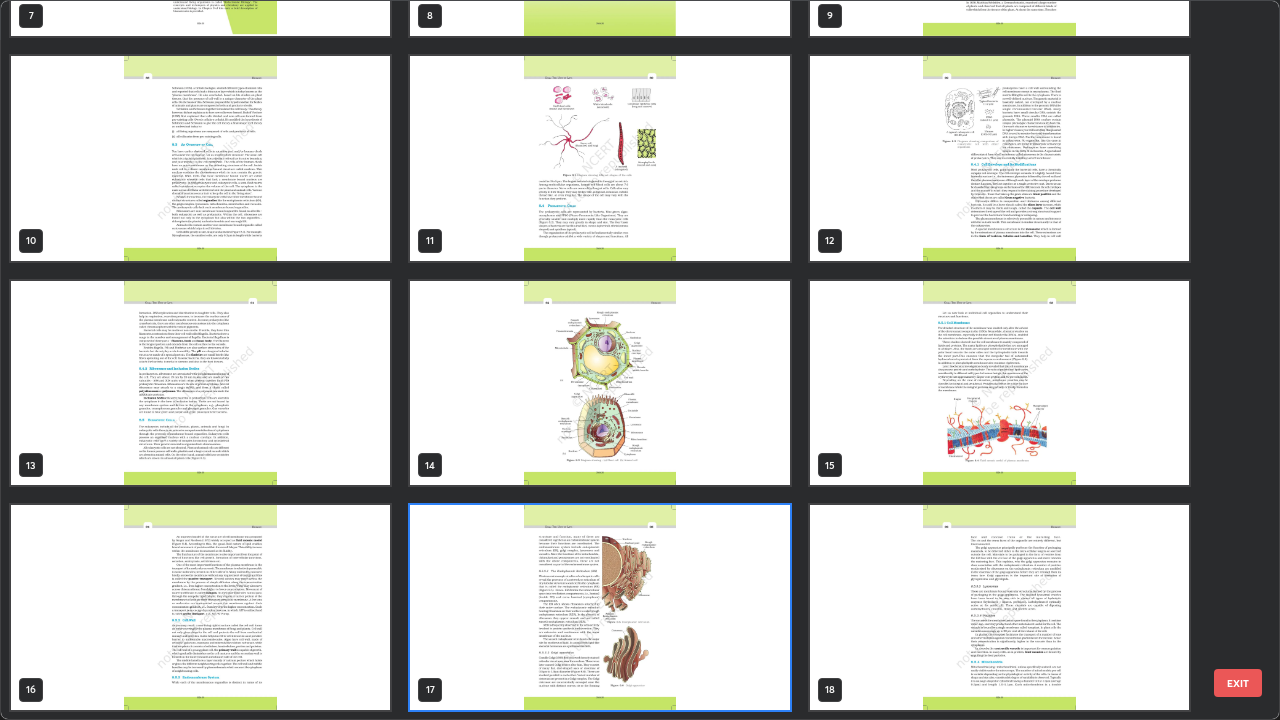 click at bounding box center (999, 383) 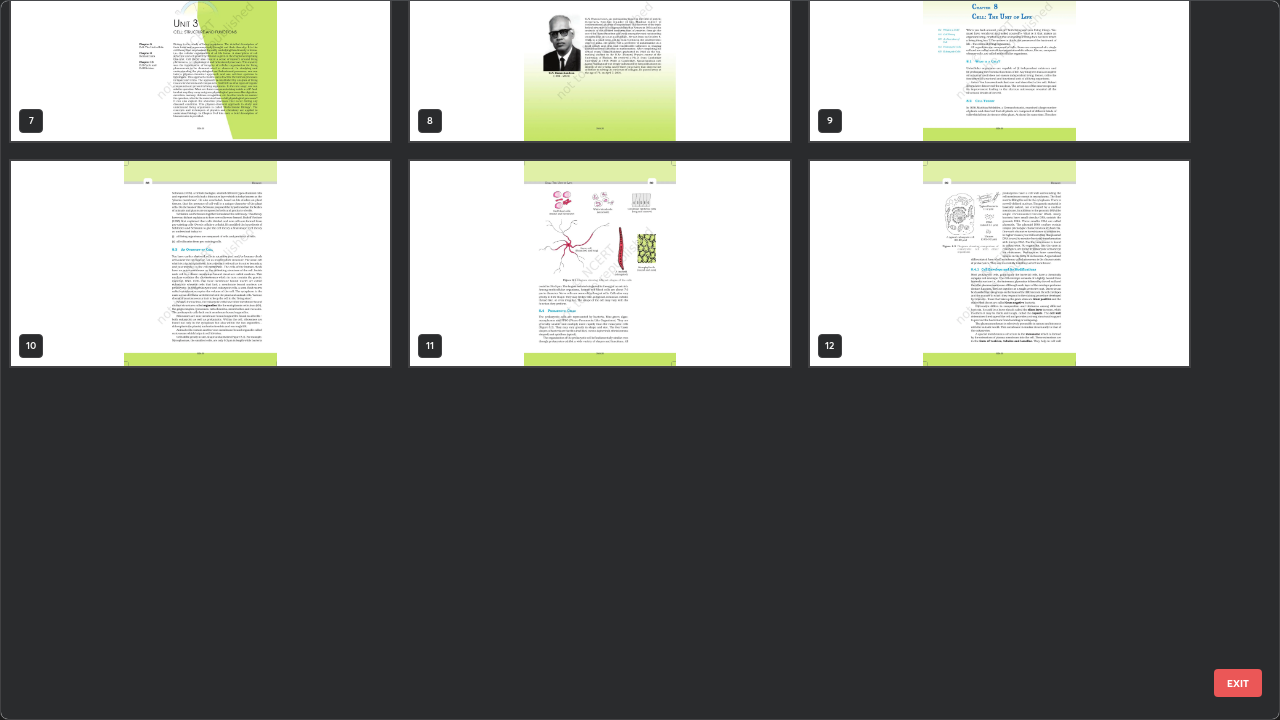 scroll, scrollTop: 0, scrollLeft: 0, axis: both 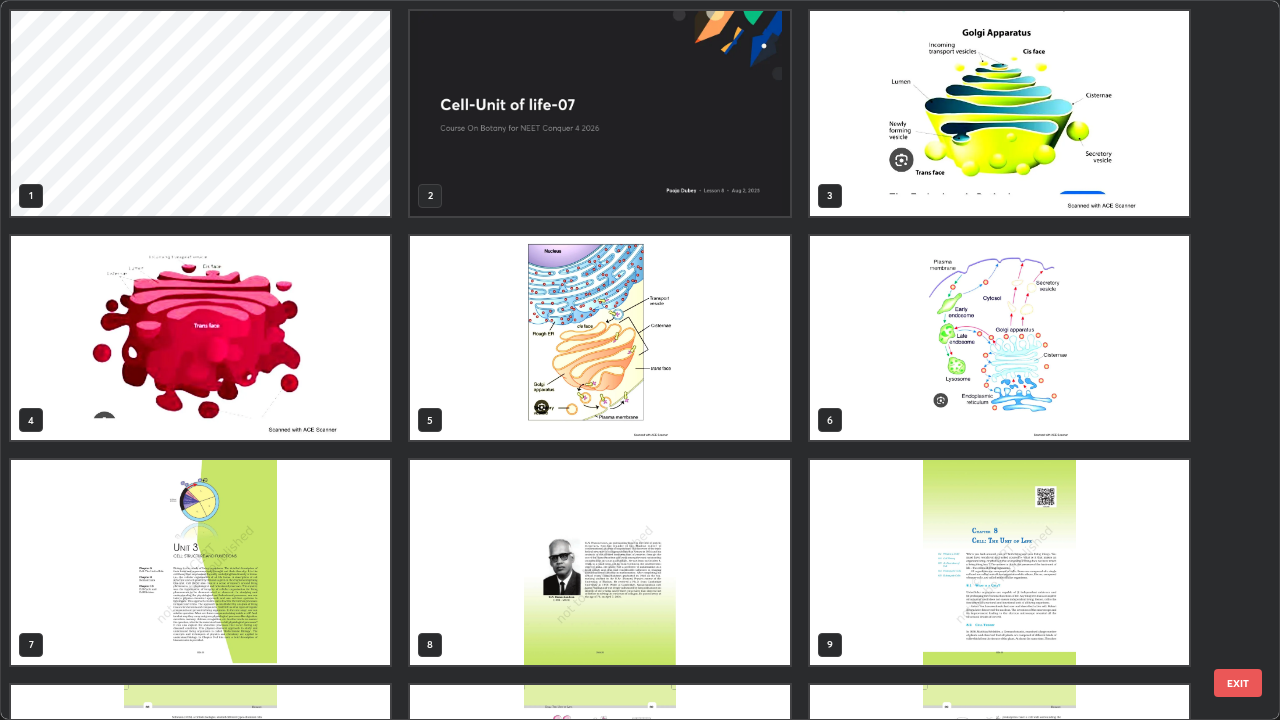 click at bounding box center (599, 113) 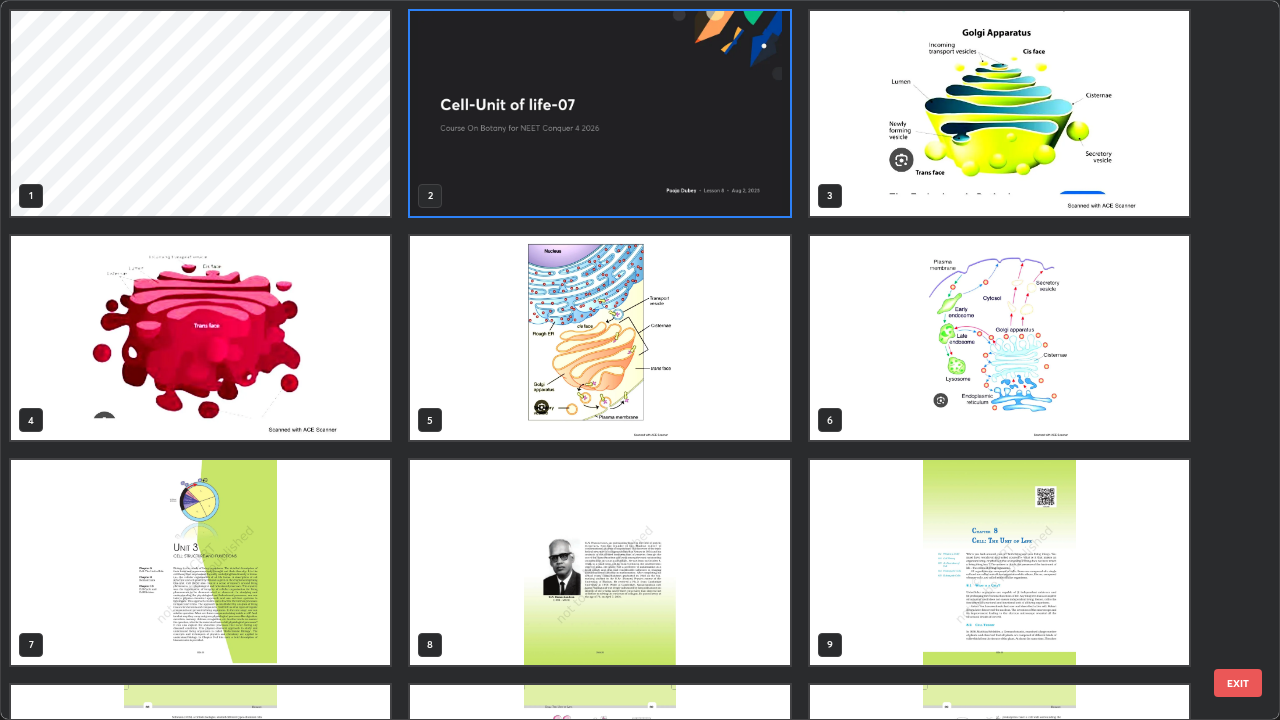 click at bounding box center (599, 113) 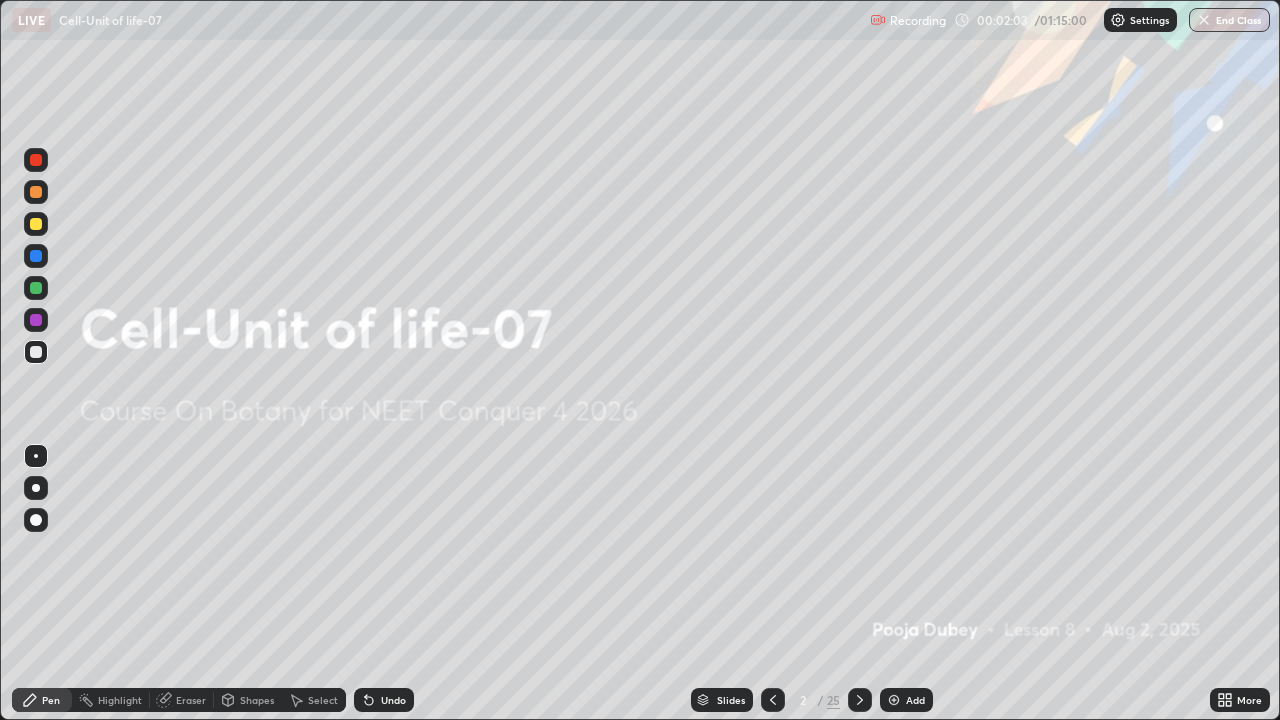 click at bounding box center [599, 113] 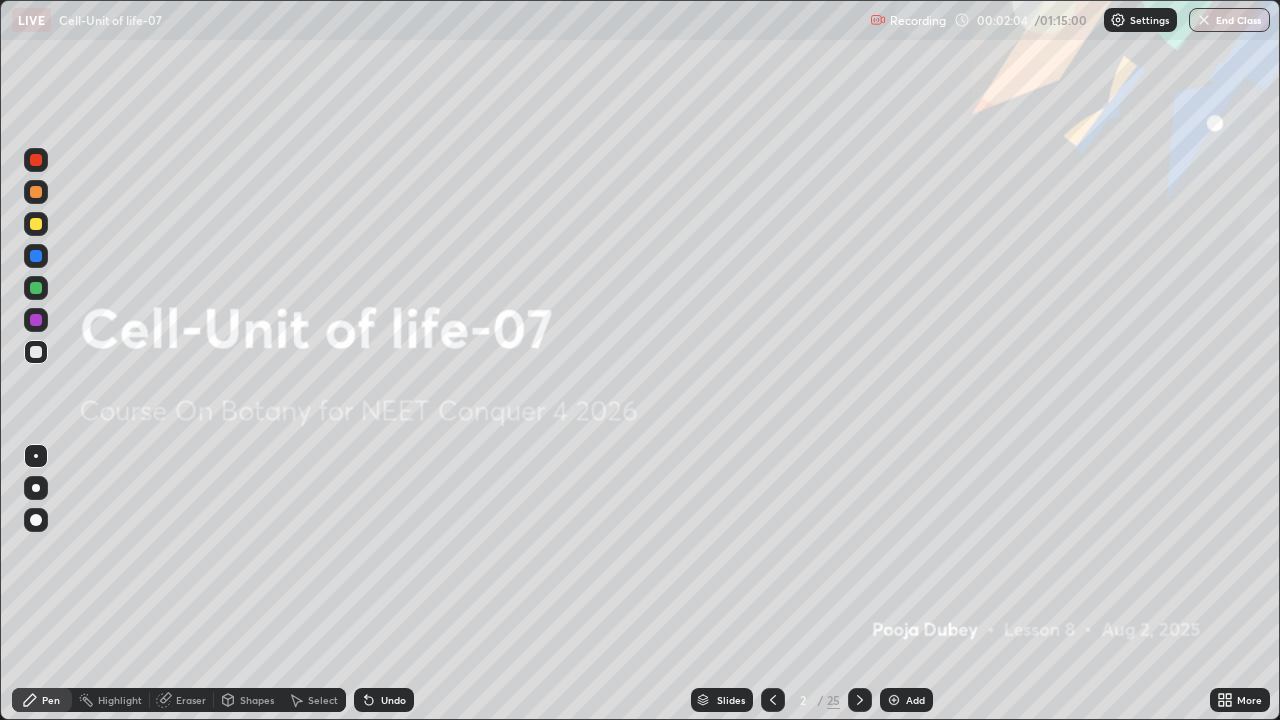 click on "Add" at bounding box center (915, 700) 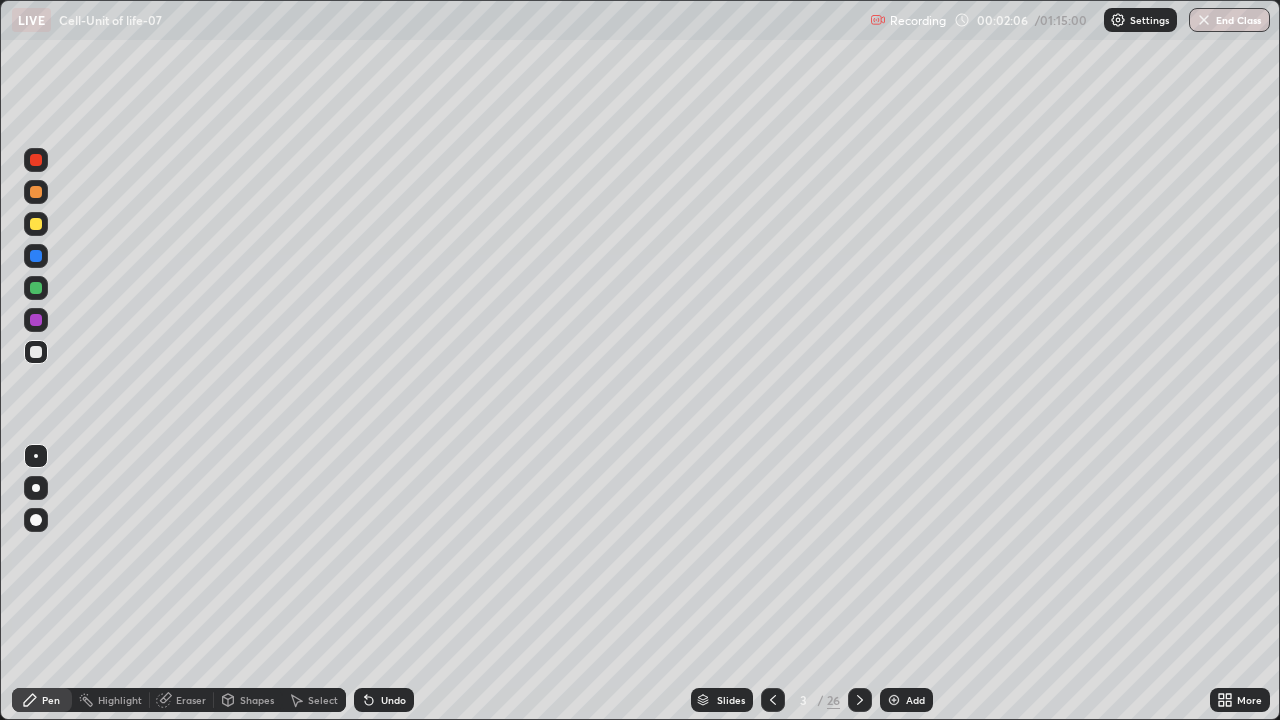 click at bounding box center (36, 288) 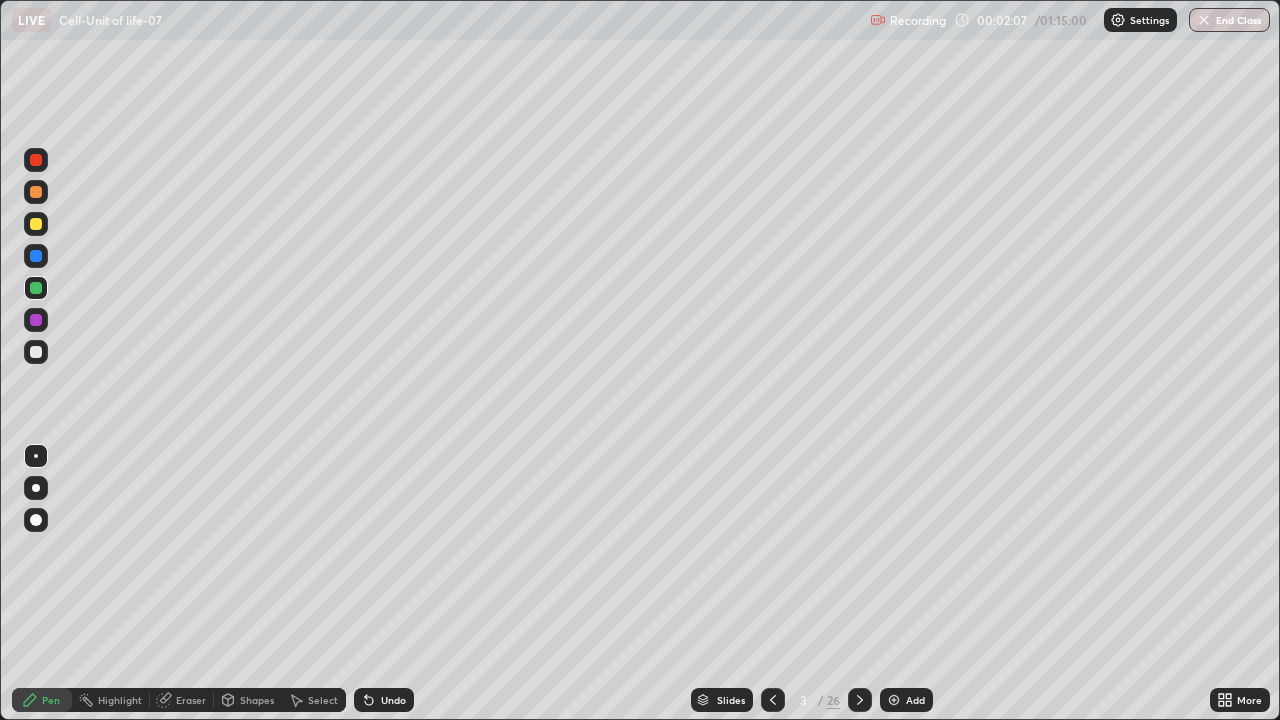 click at bounding box center [36, 488] 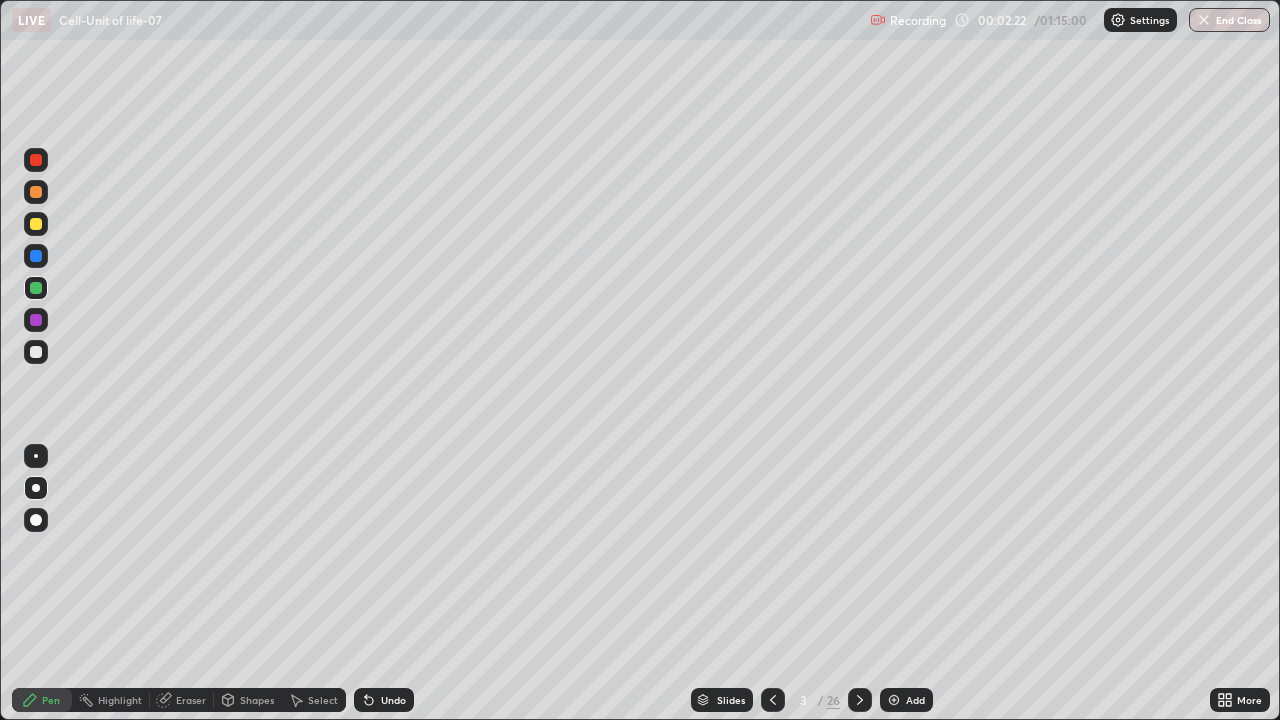 click at bounding box center [36, 352] 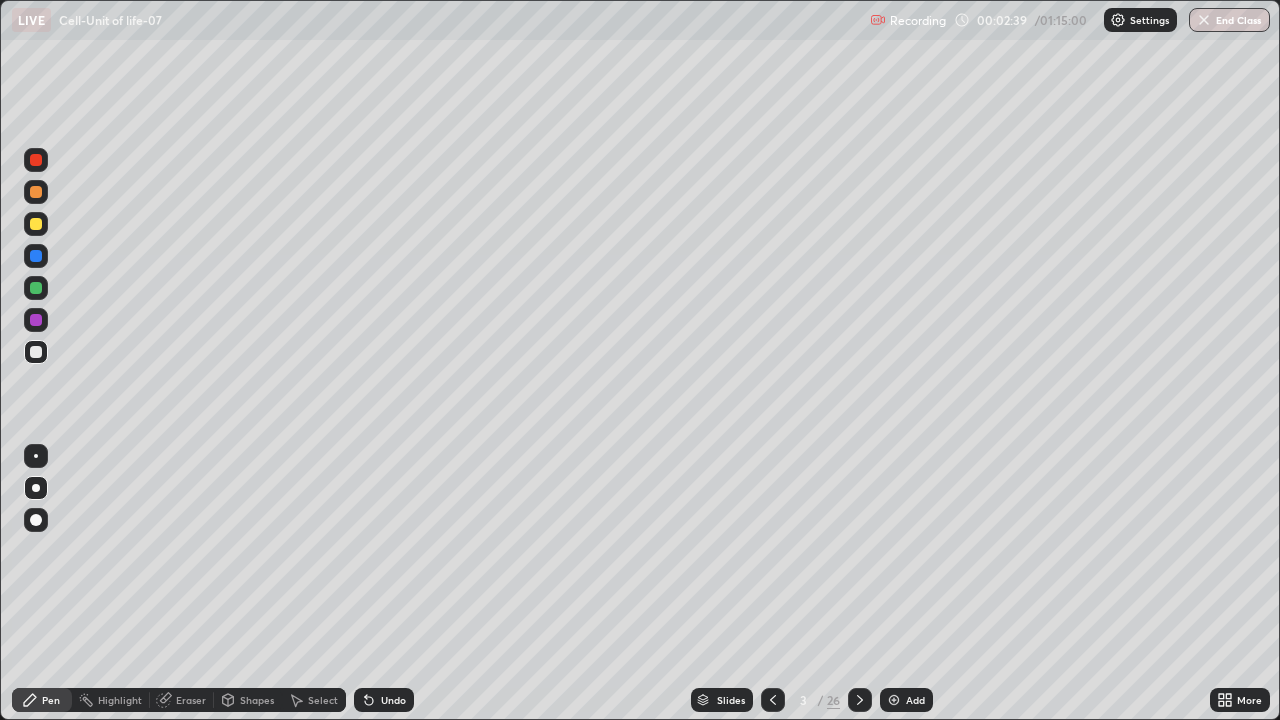 click 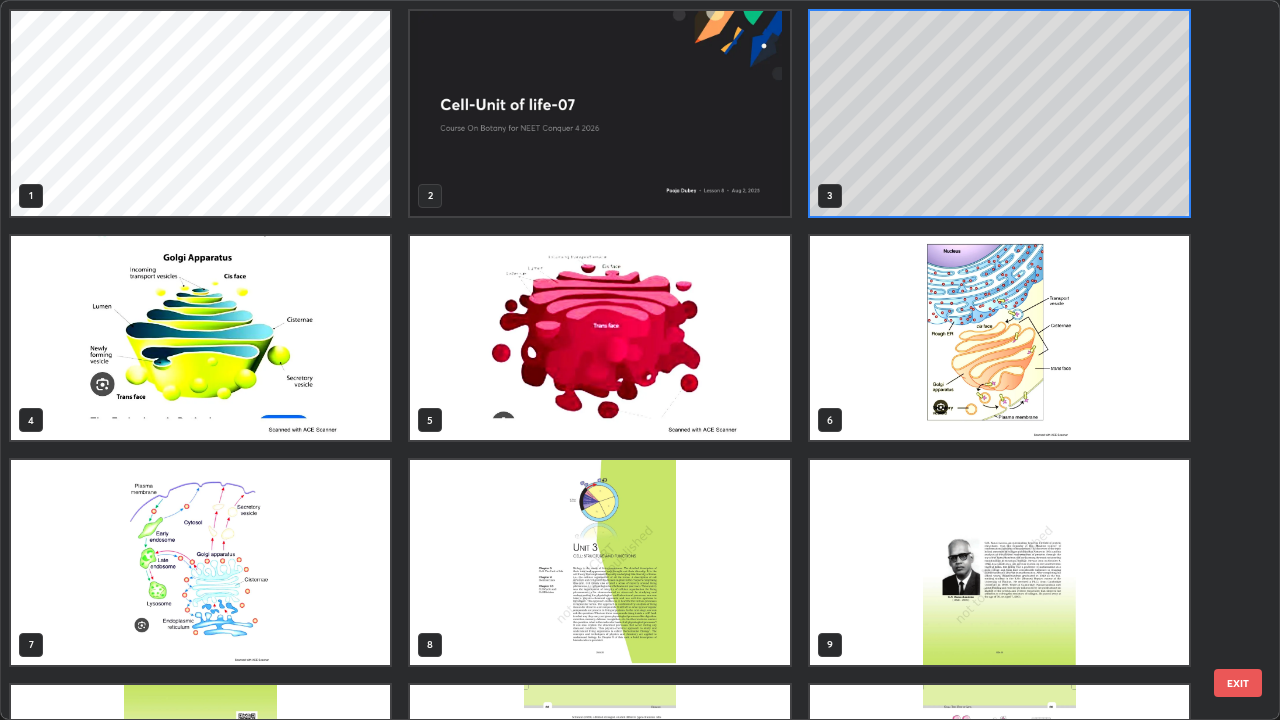 scroll, scrollTop: 7, scrollLeft: 11, axis: both 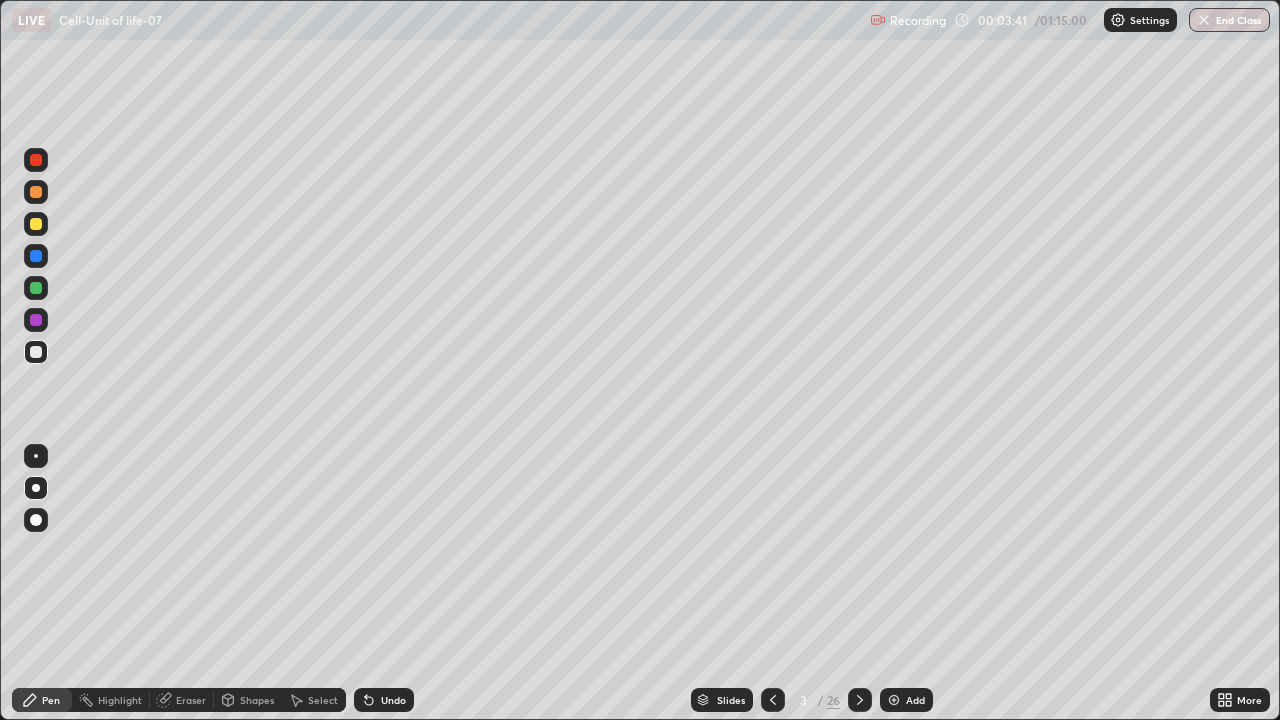 click on "Slides" at bounding box center [731, 700] 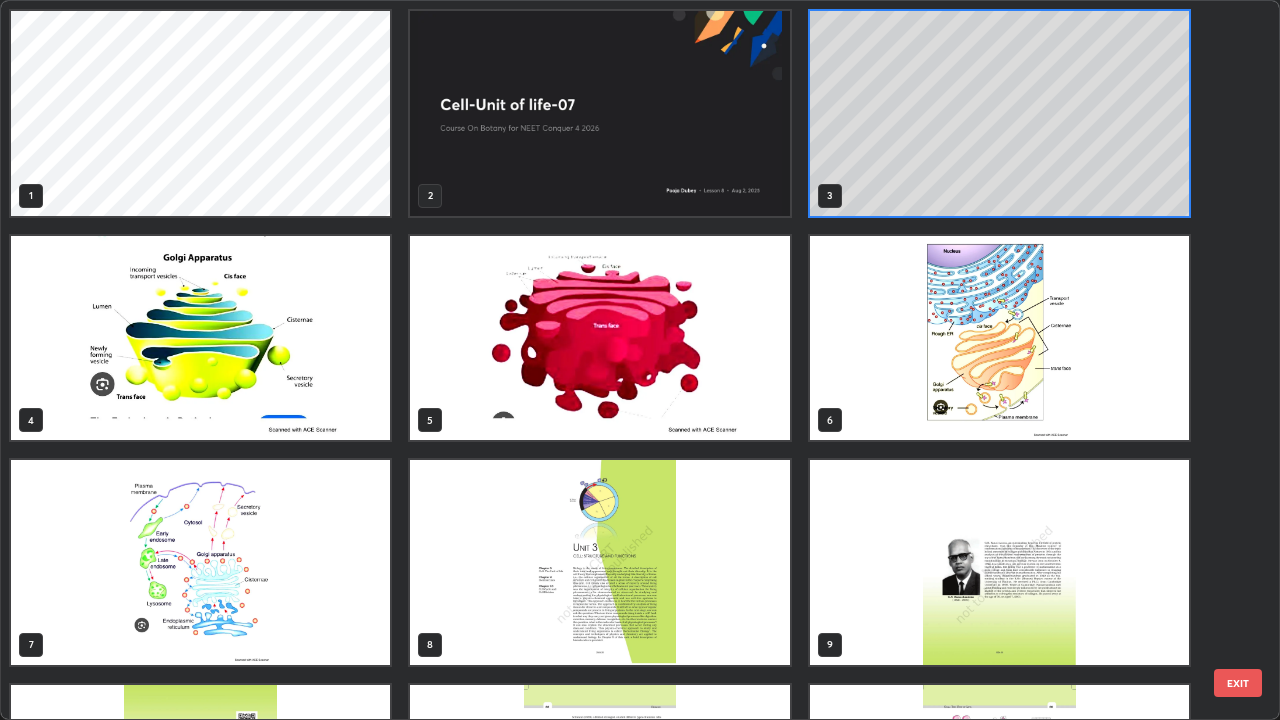 scroll, scrollTop: 7, scrollLeft: 11, axis: both 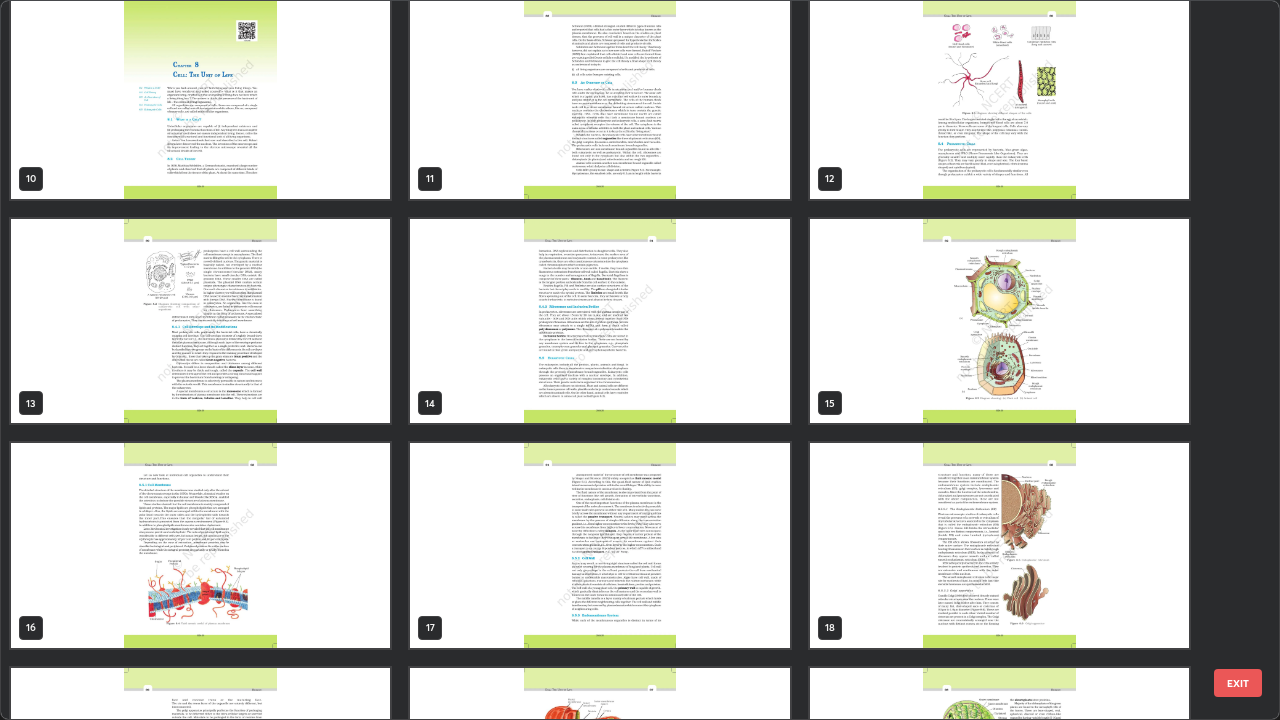 click at bounding box center [999, 545] 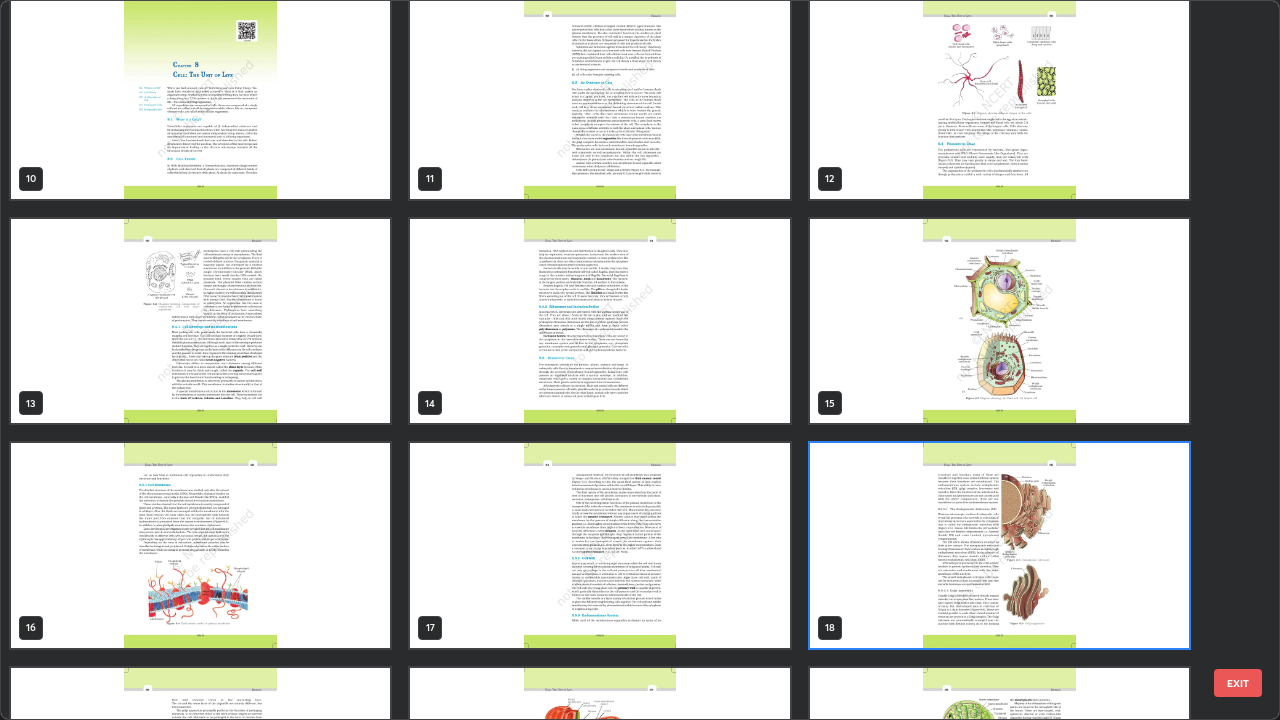 click at bounding box center (999, 545) 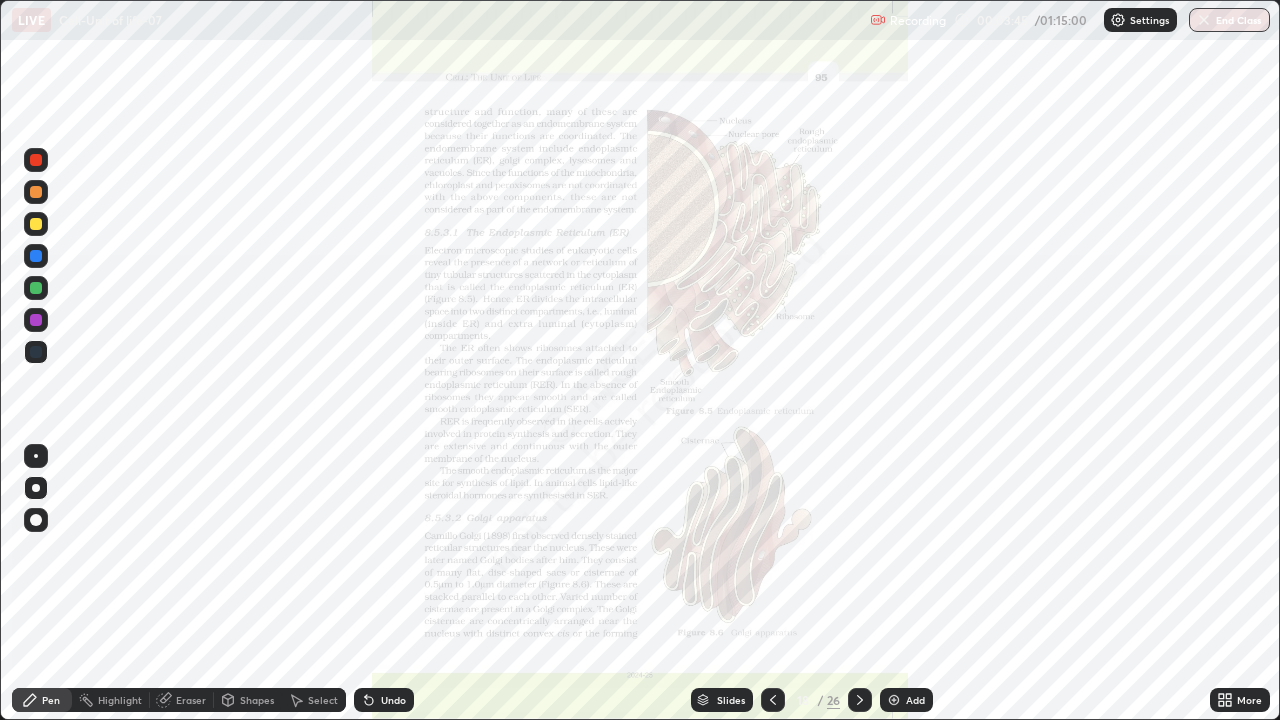 click at bounding box center [999, 545] 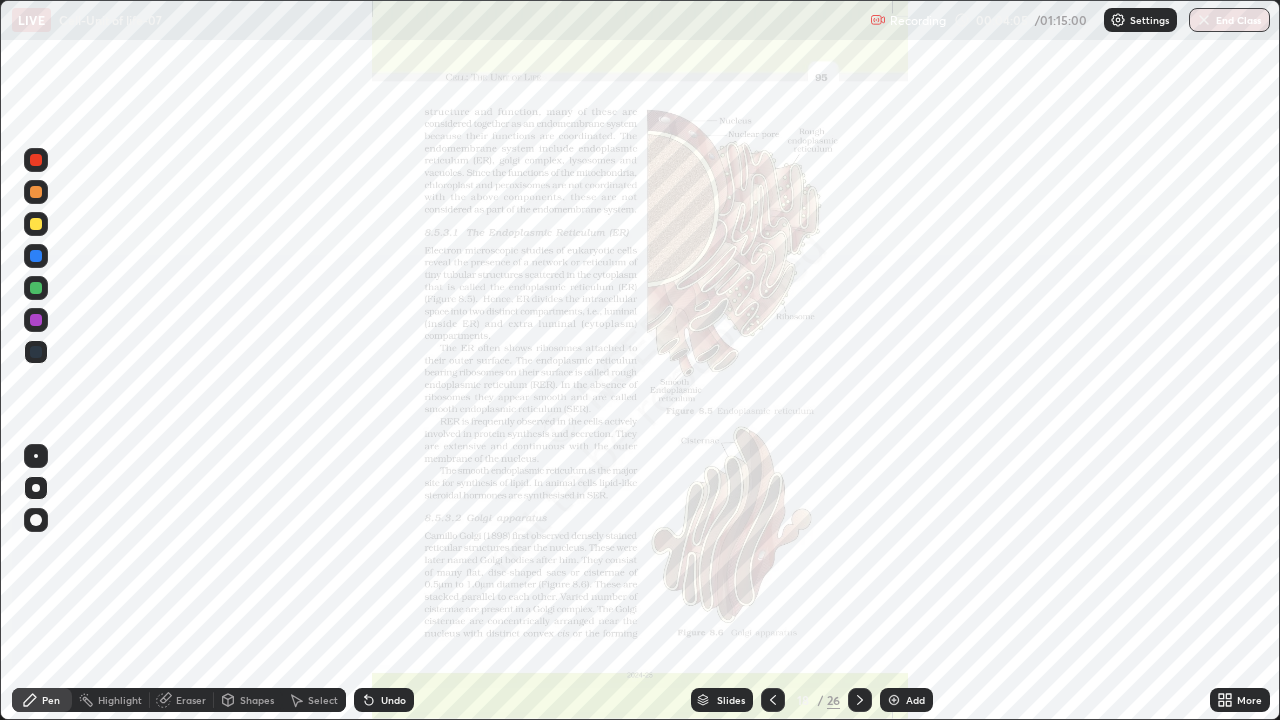 click on "Slides" at bounding box center [722, 700] 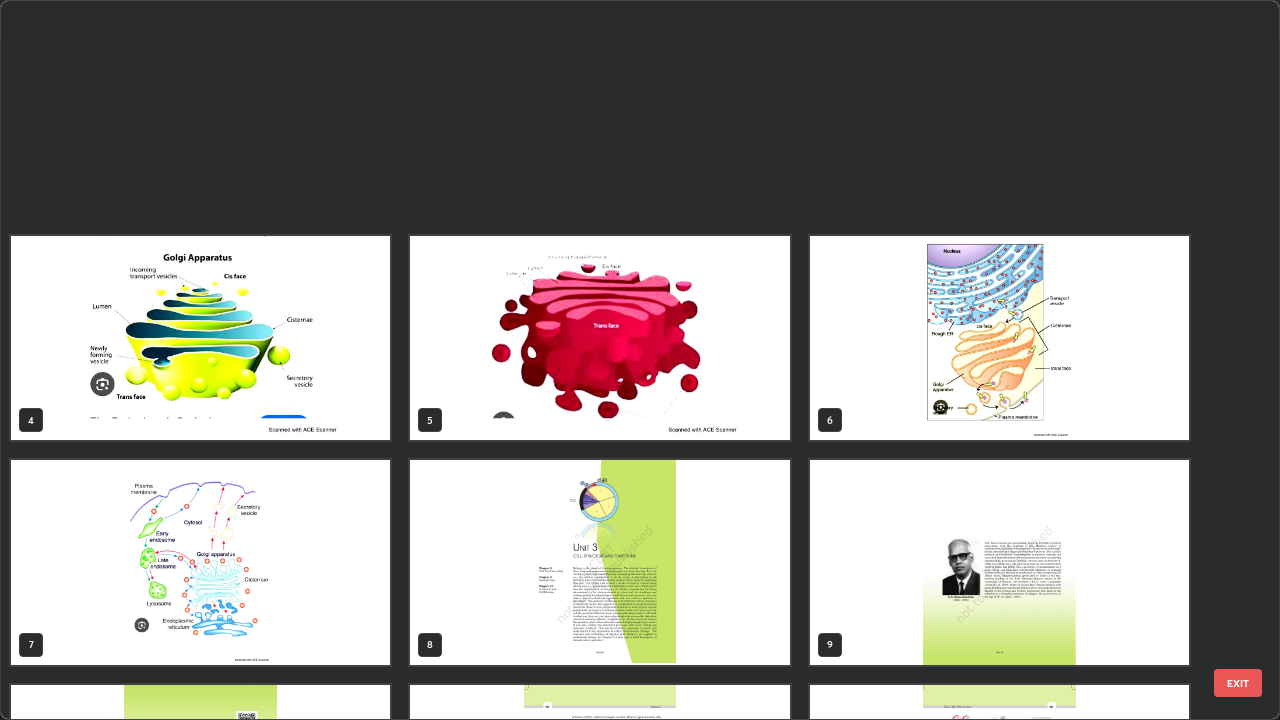 scroll, scrollTop: 629, scrollLeft: 0, axis: vertical 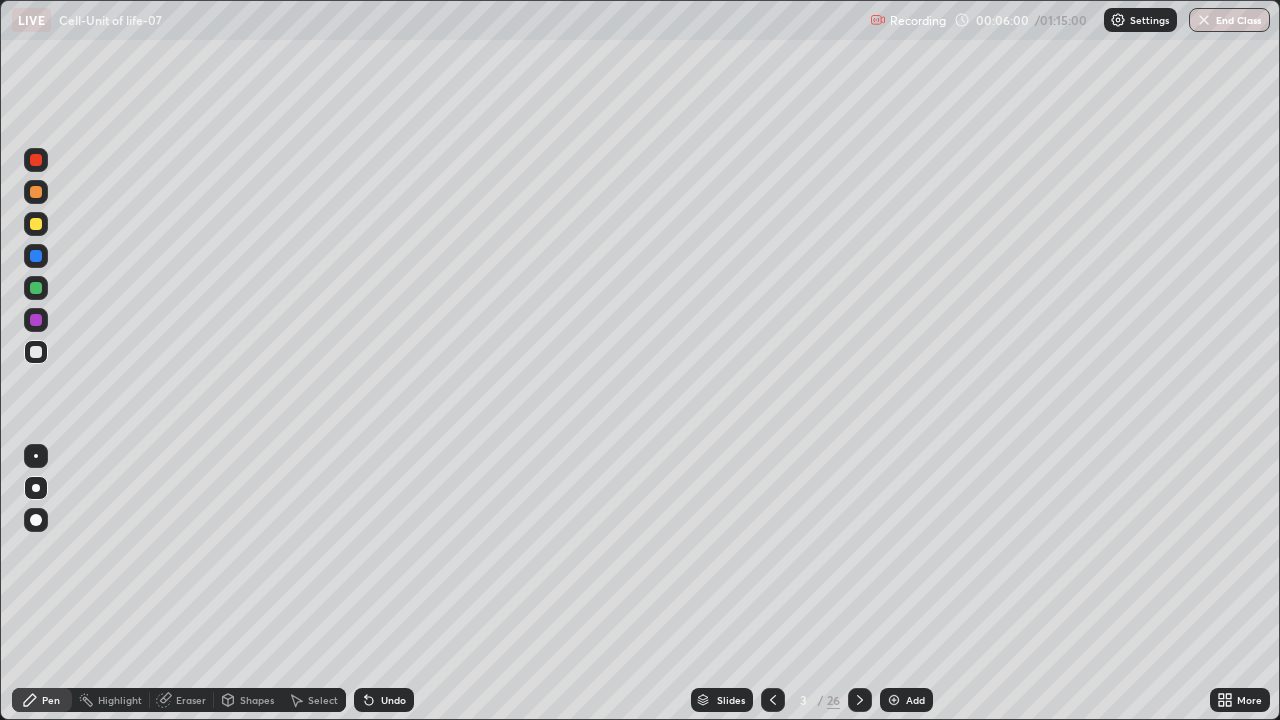click on "Eraser" at bounding box center [191, 700] 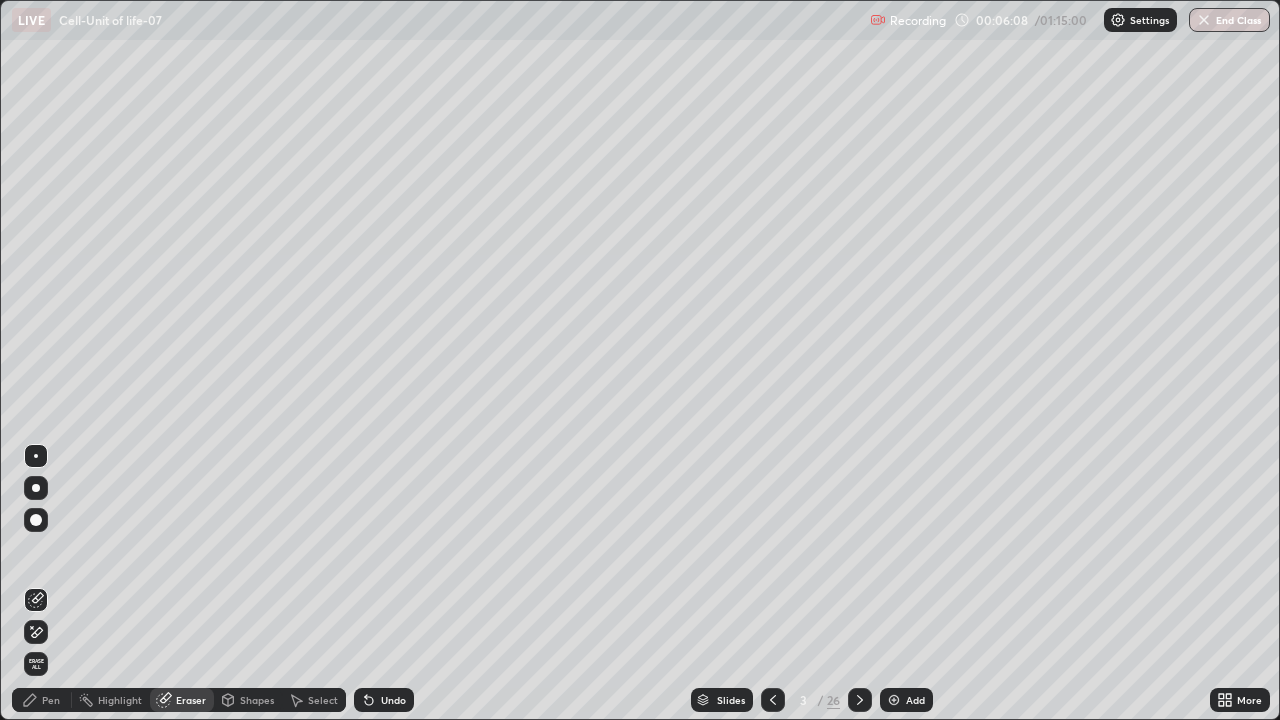click on "Pen" at bounding box center (51, 700) 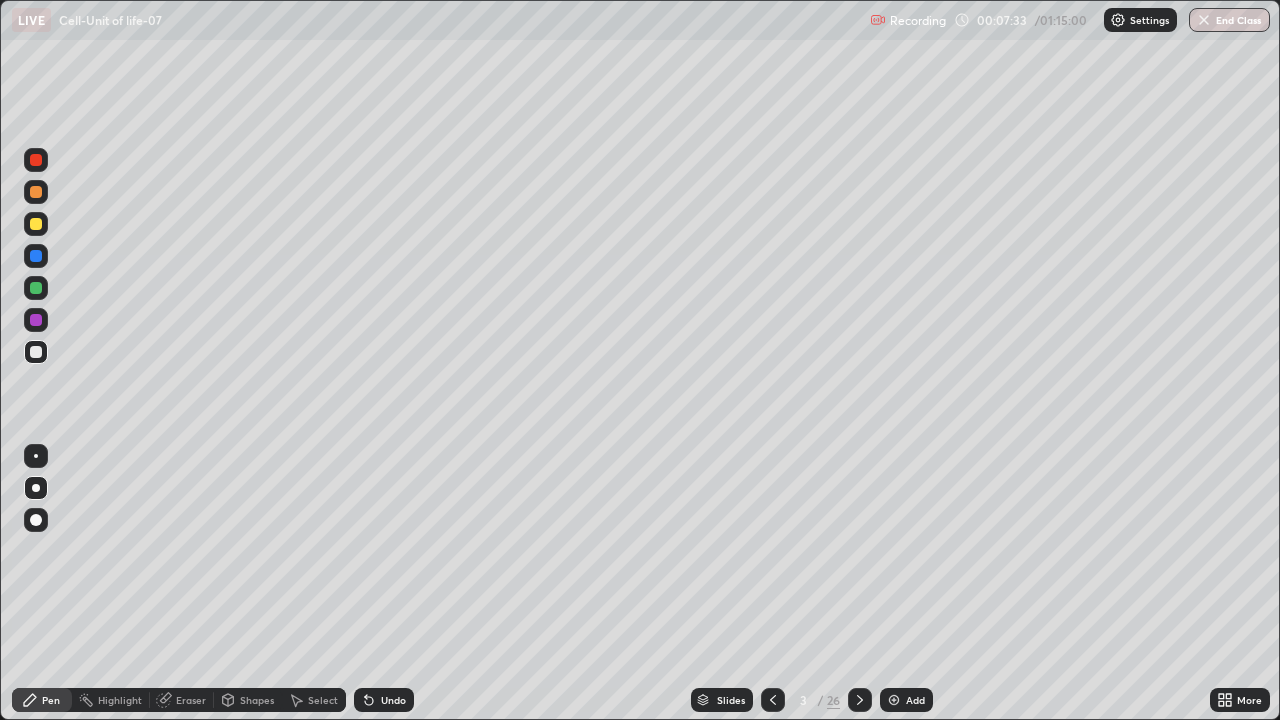 click on "Eraser" at bounding box center [191, 700] 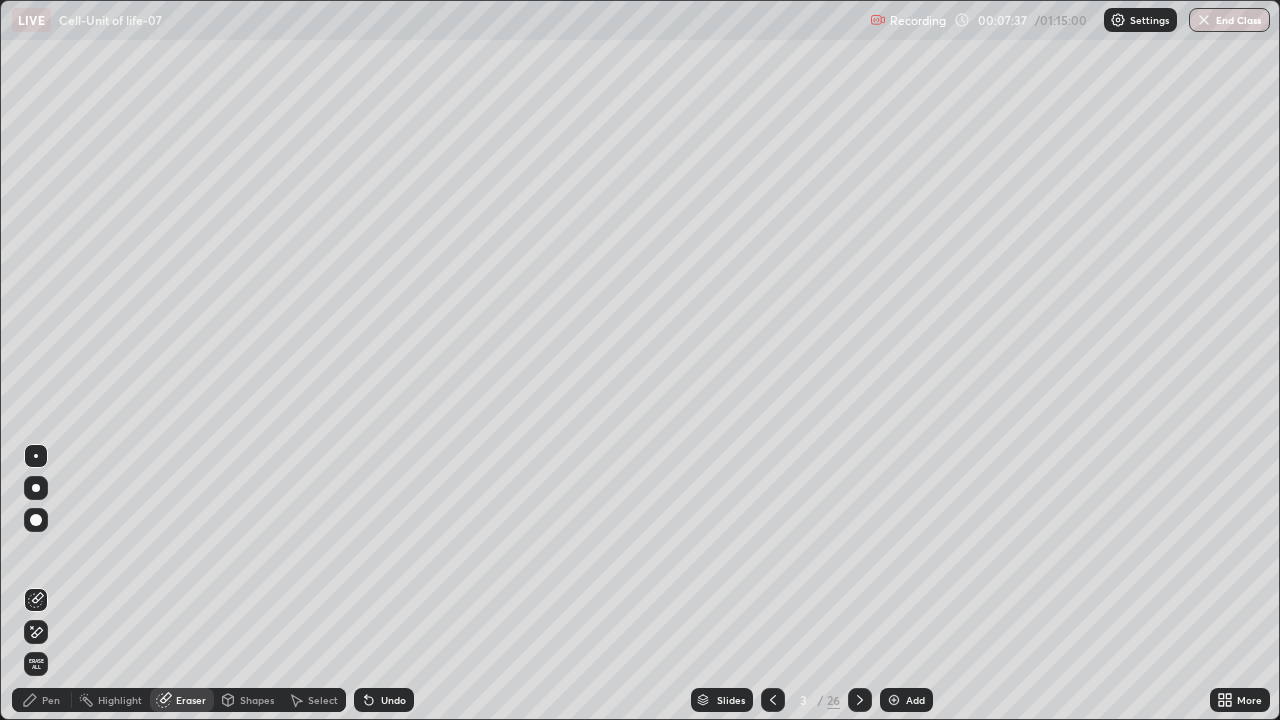 click on "Pen" at bounding box center [42, 700] 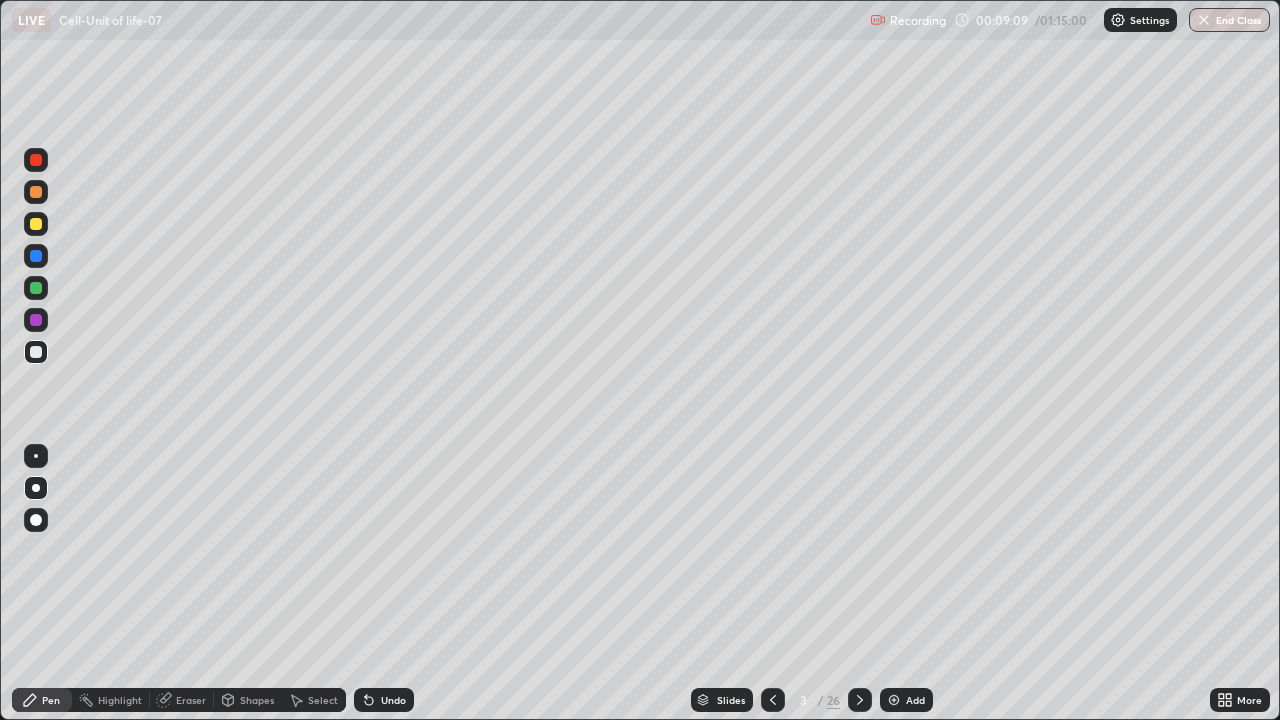 click on "Add" at bounding box center [915, 700] 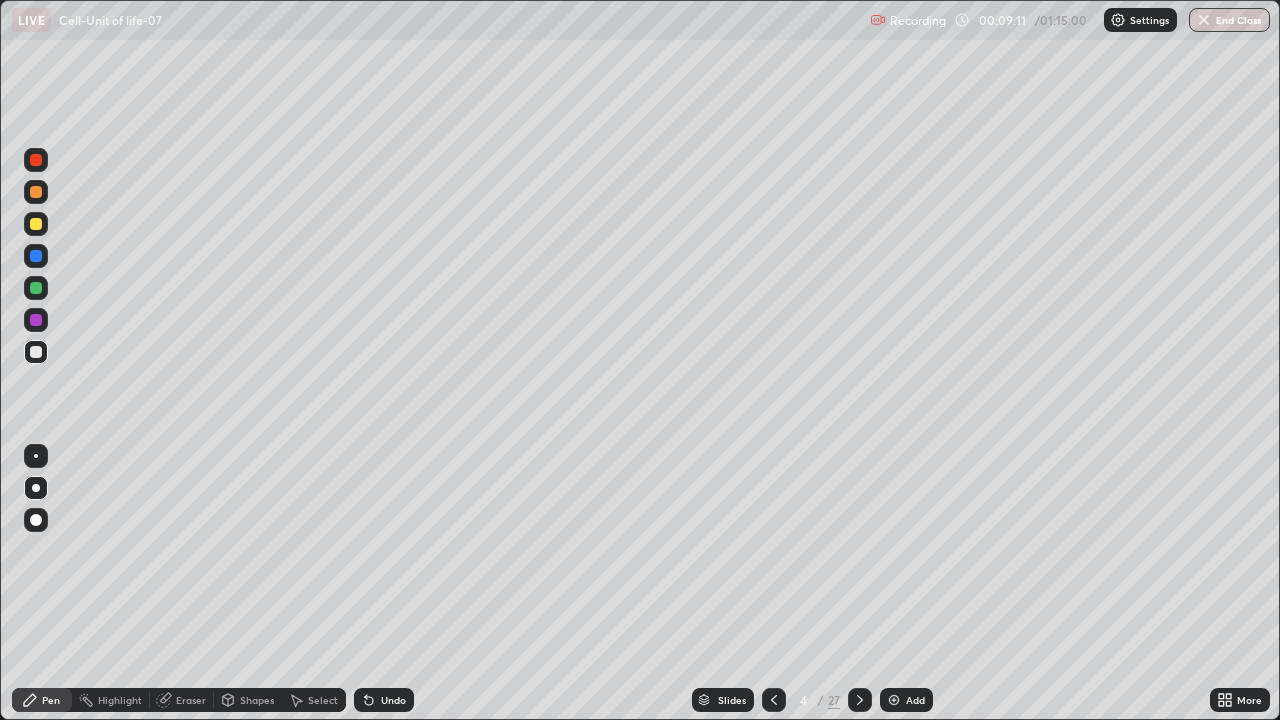click at bounding box center [36, 288] 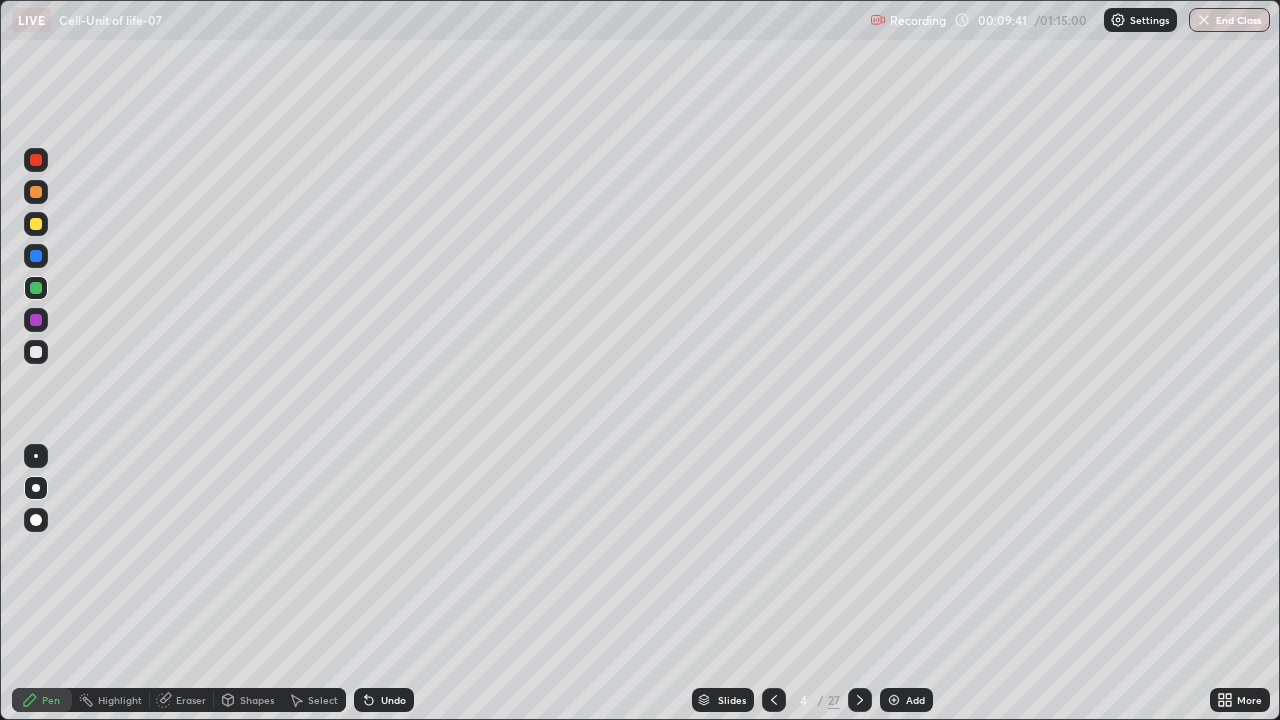 click at bounding box center [36, 160] 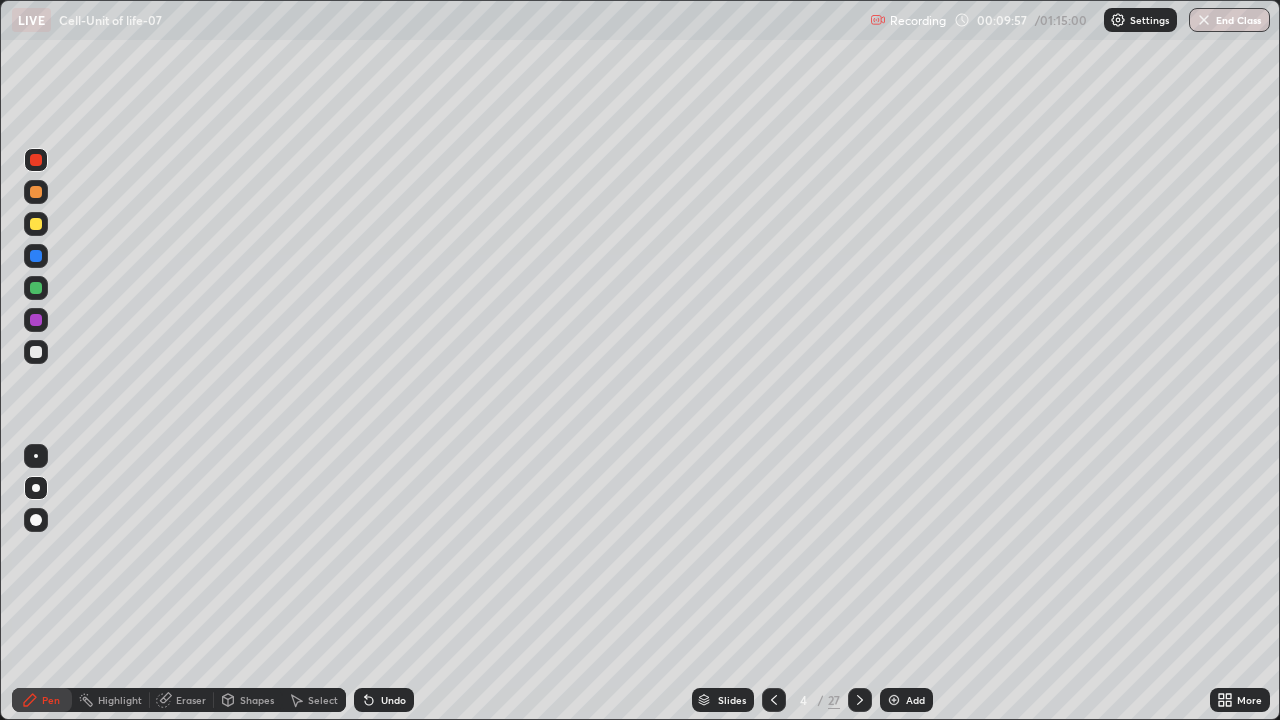 click at bounding box center [36, 224] 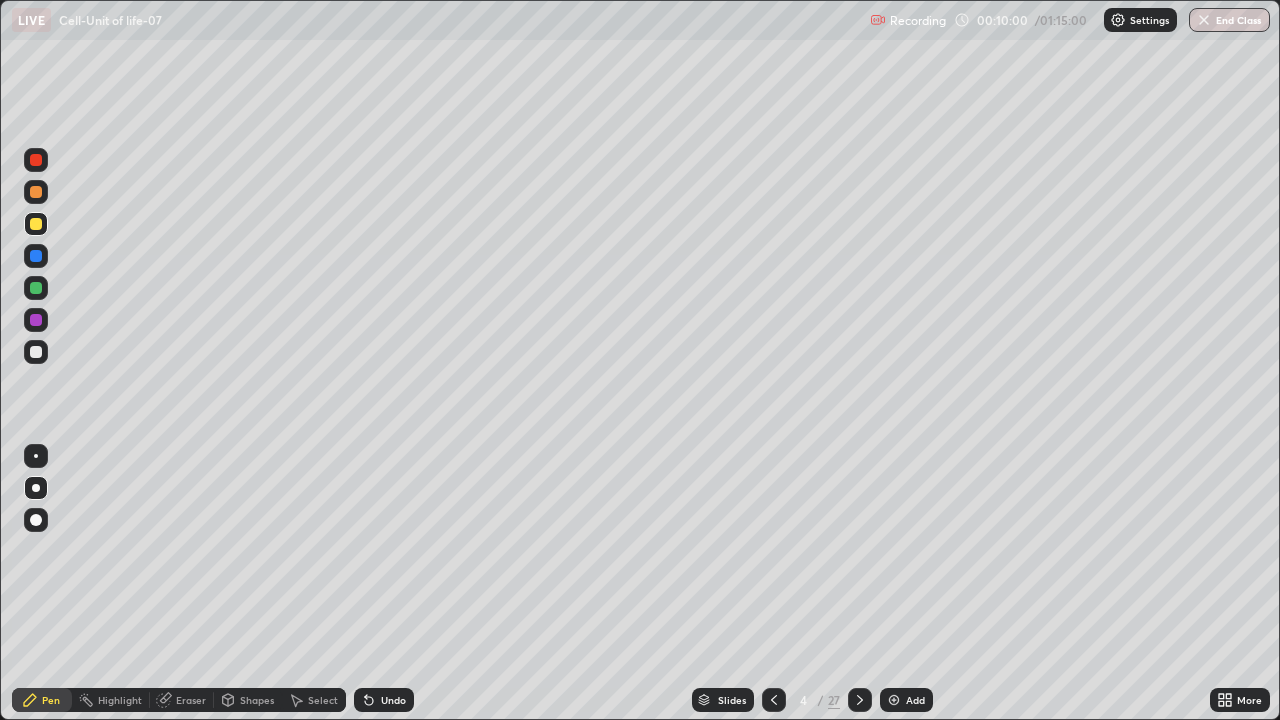 click at bounding box center (36, 160) 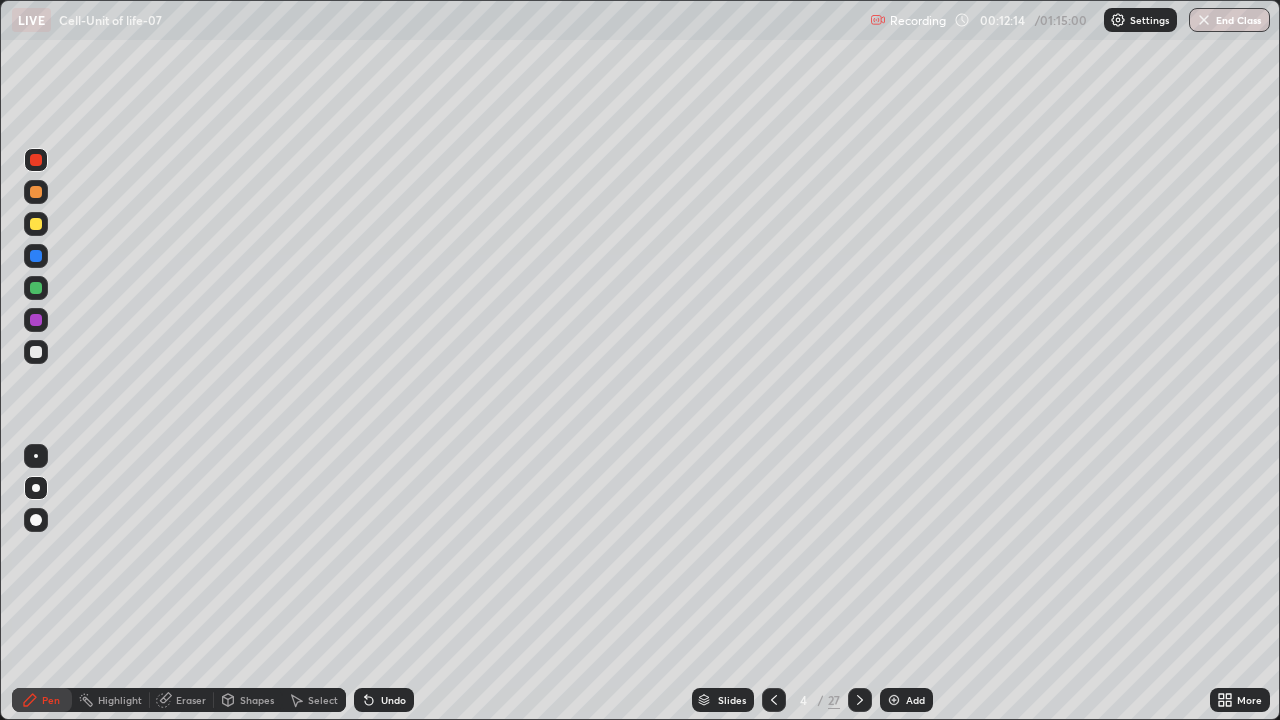 click at bounding box center (36, 224) 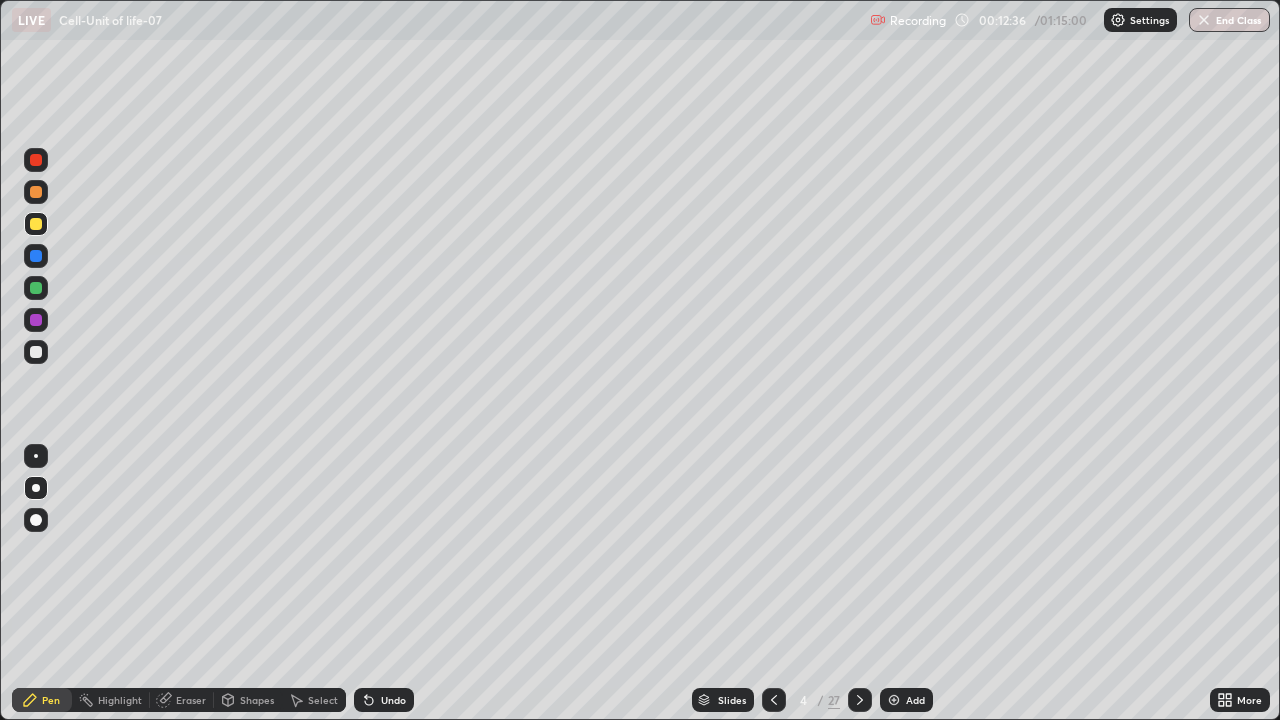 click at bounding box center [36, 288] 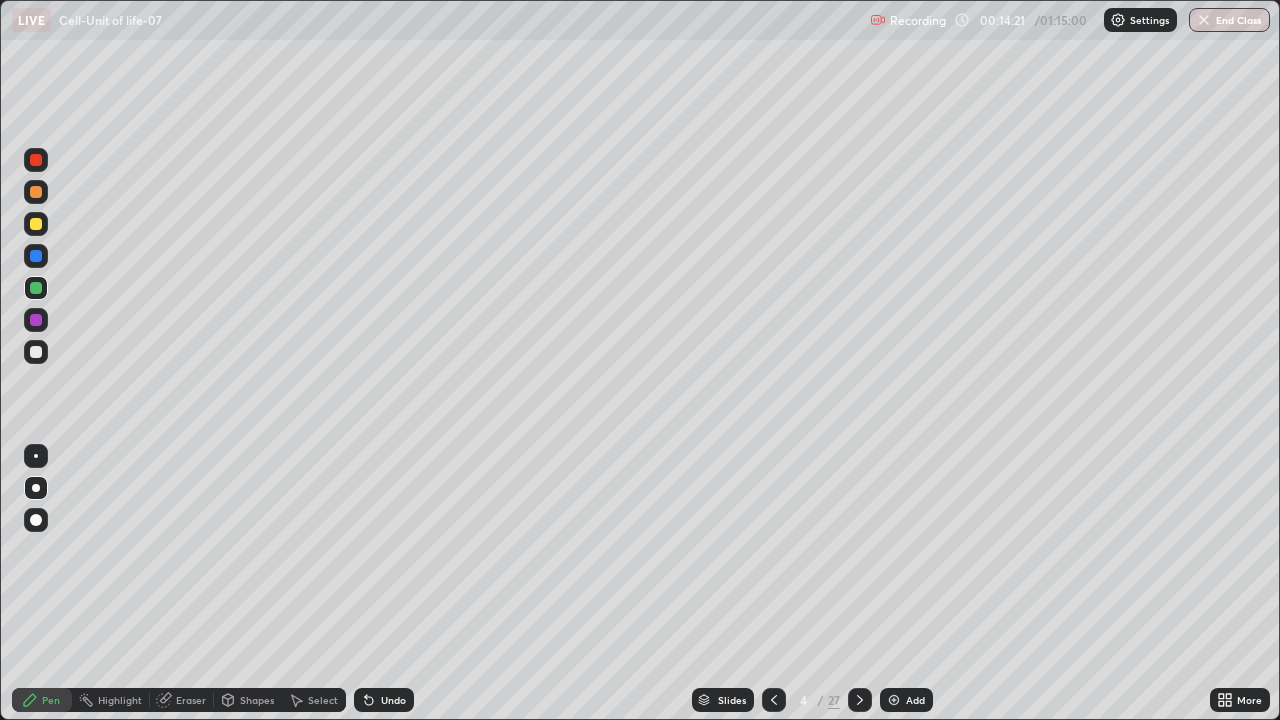 click at bounding box center [36, 160] 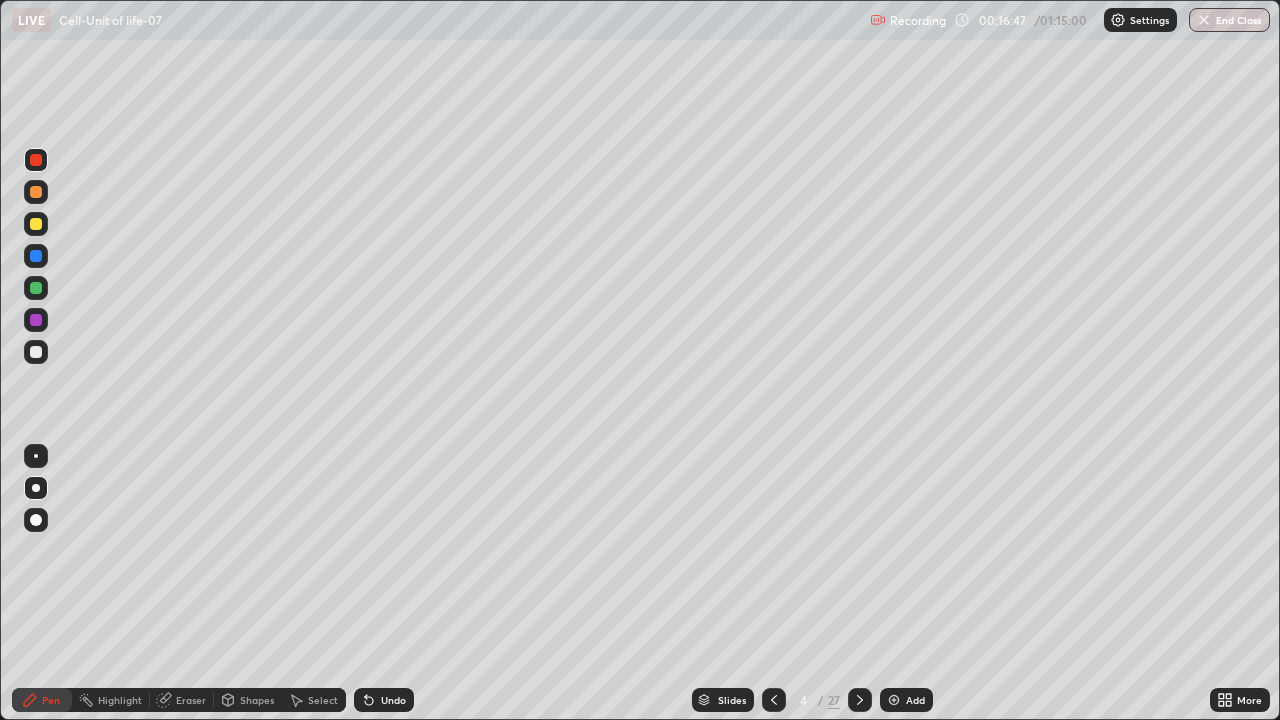 click on "Undo" at bounding box center [380, 700] 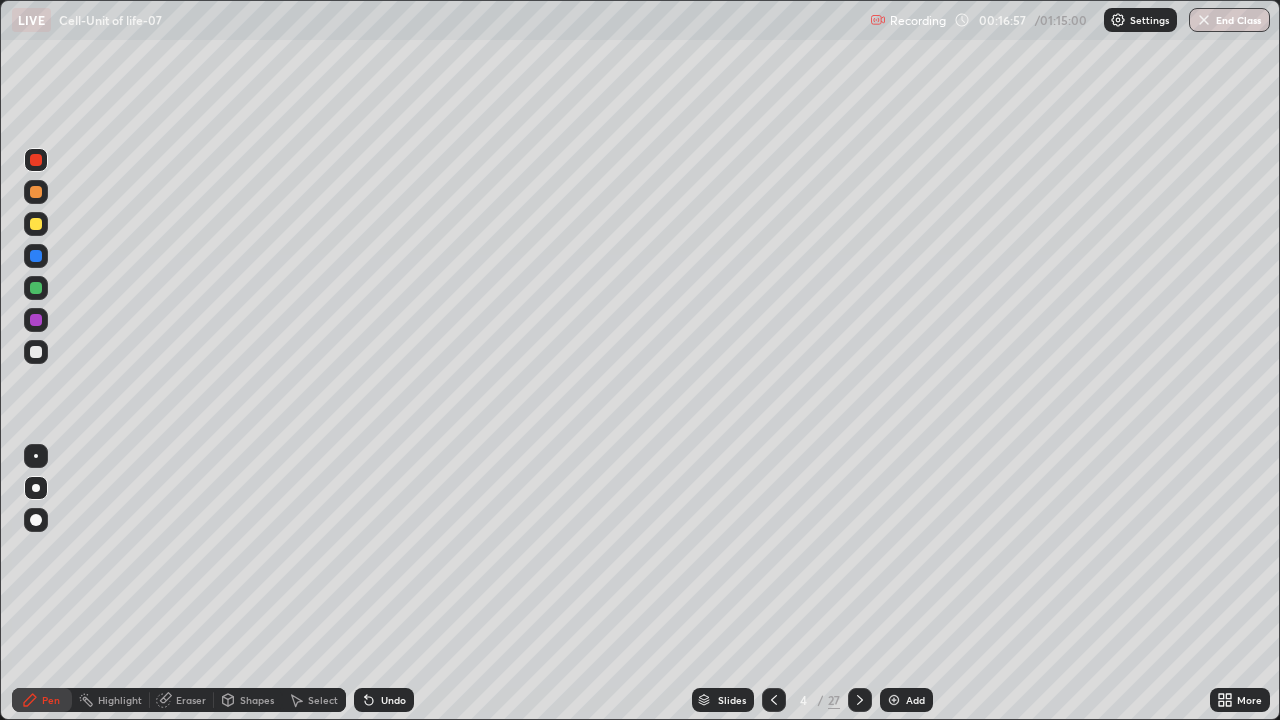 click on "Add" at bounding box center (906, 700) 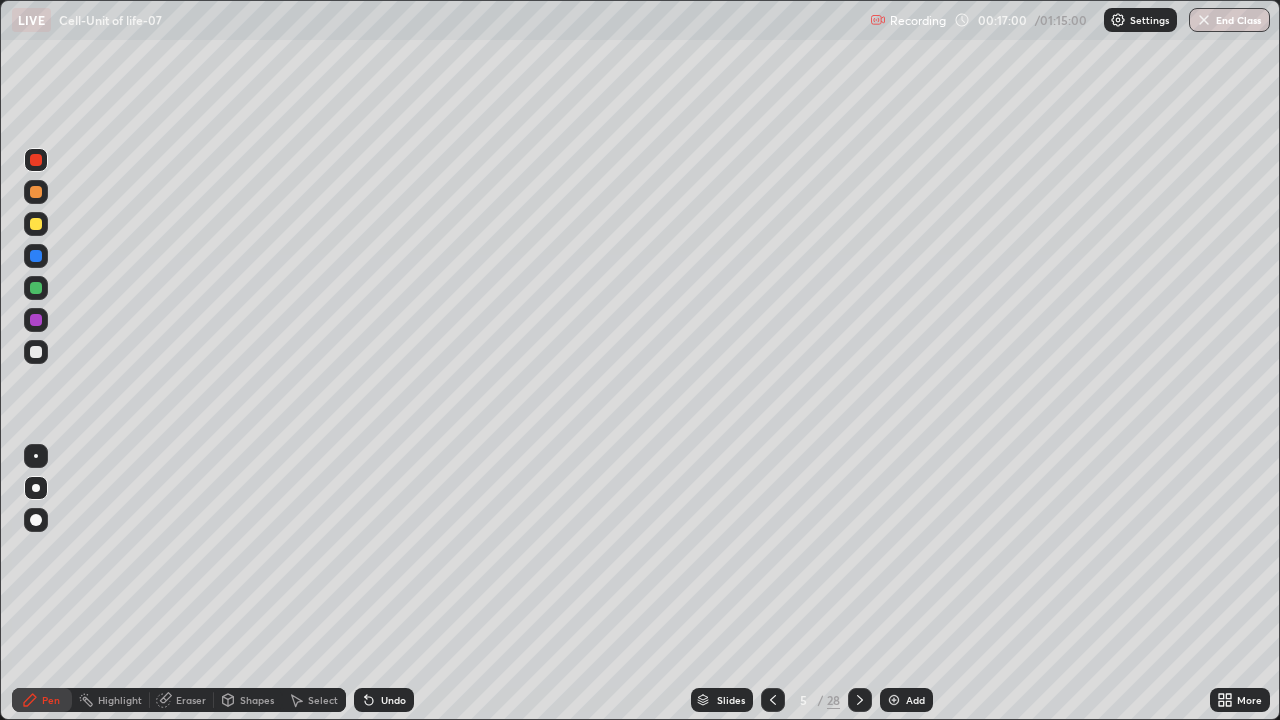 click at bounding box center [36, 288] 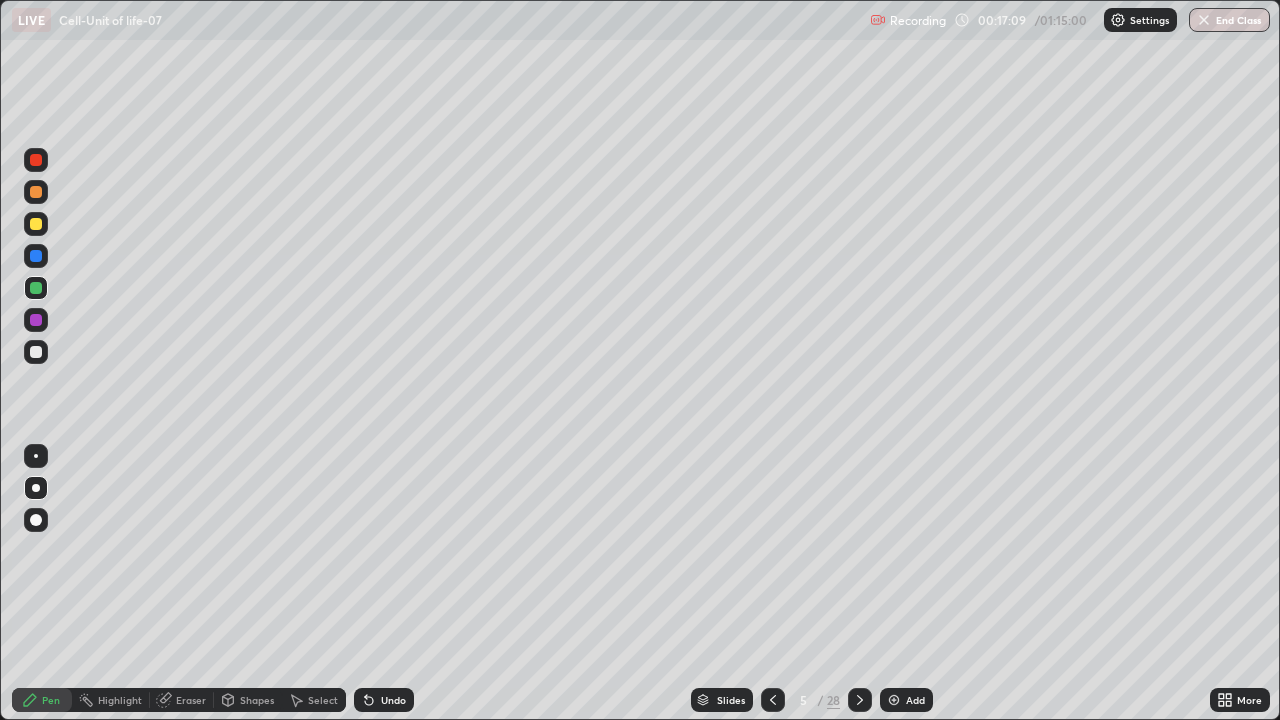 click at bounding box center (36, 352) 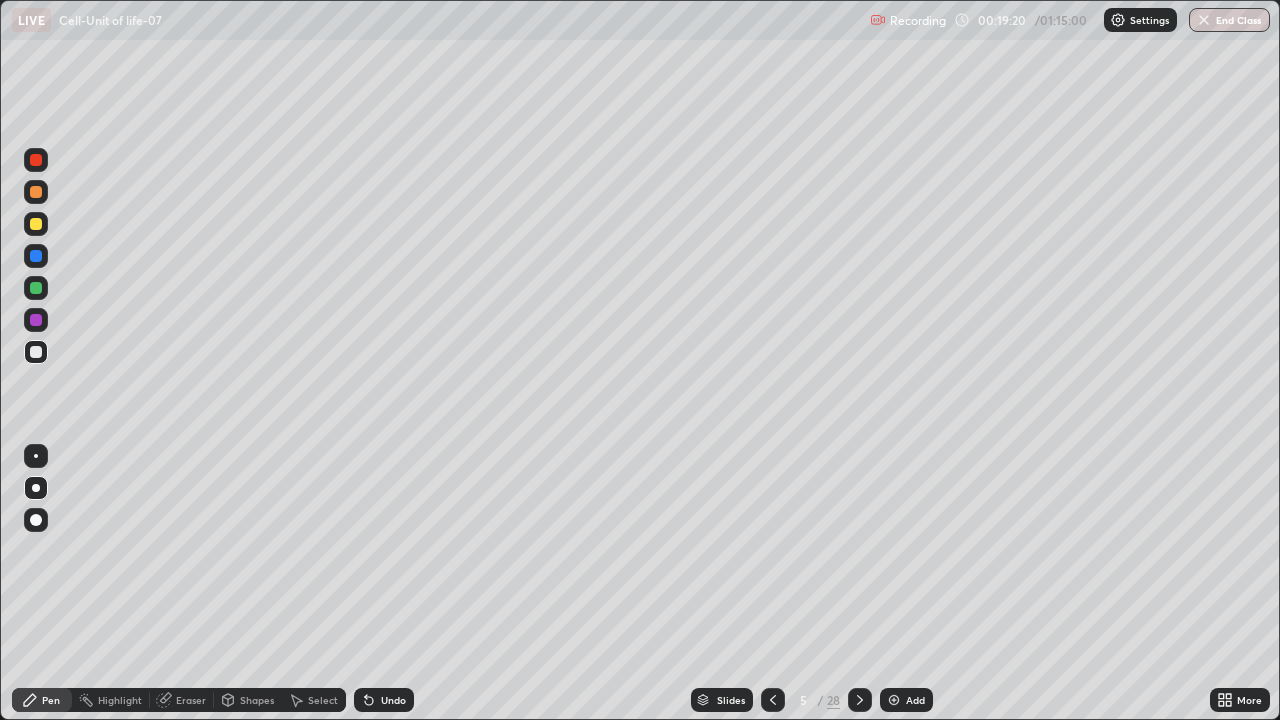 click on "Slides" at bounding box center [731, 700] 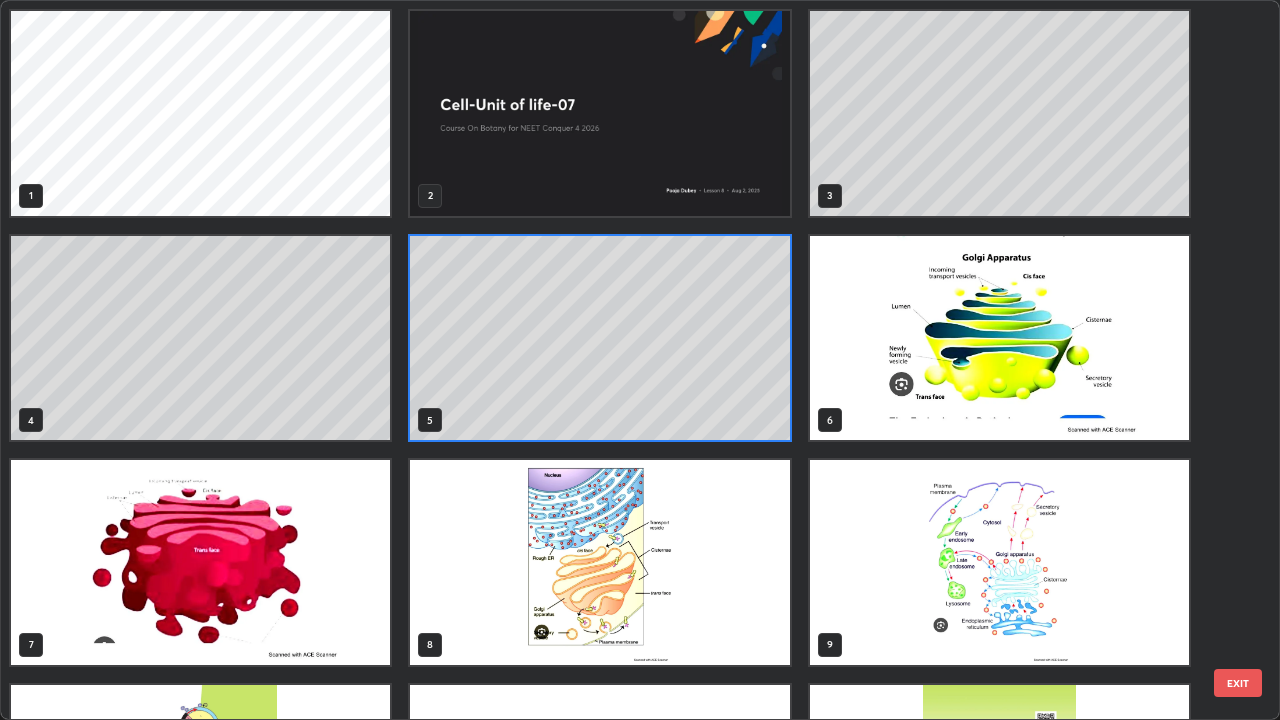 scroll, scrollTop: 7, scrollLeft: 11, axis: both 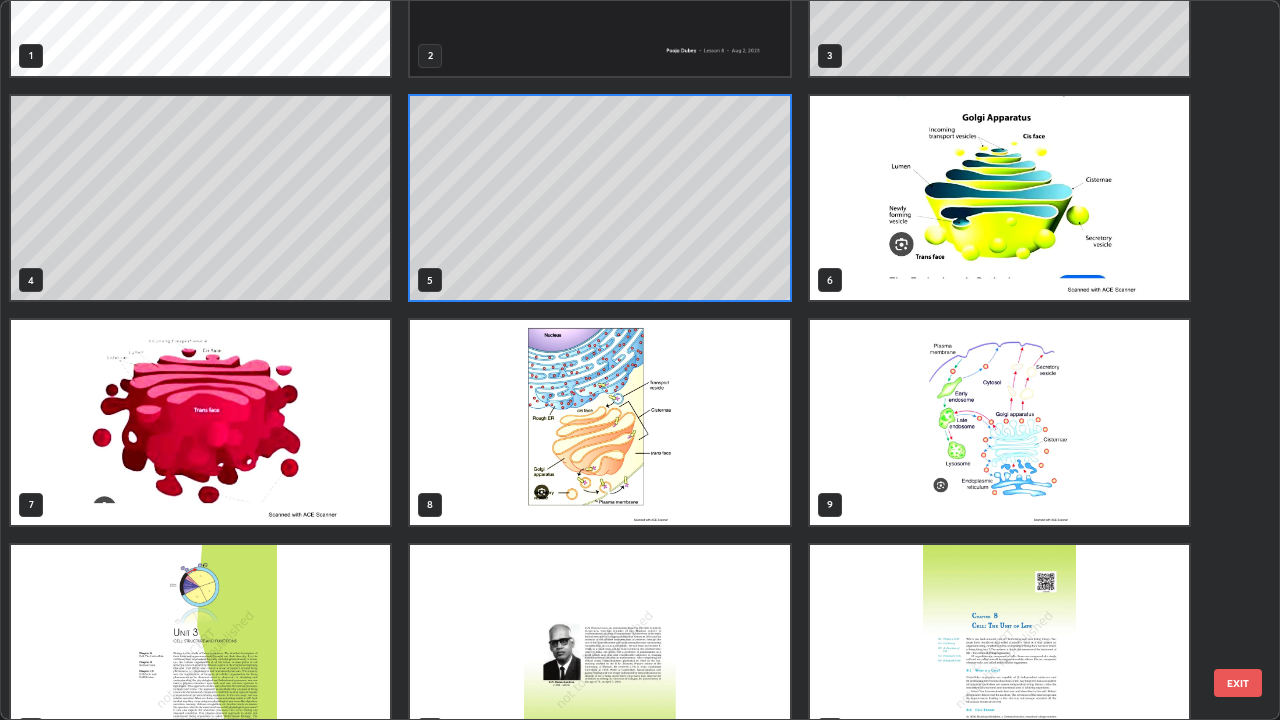 click at bounding box center (999, 198) 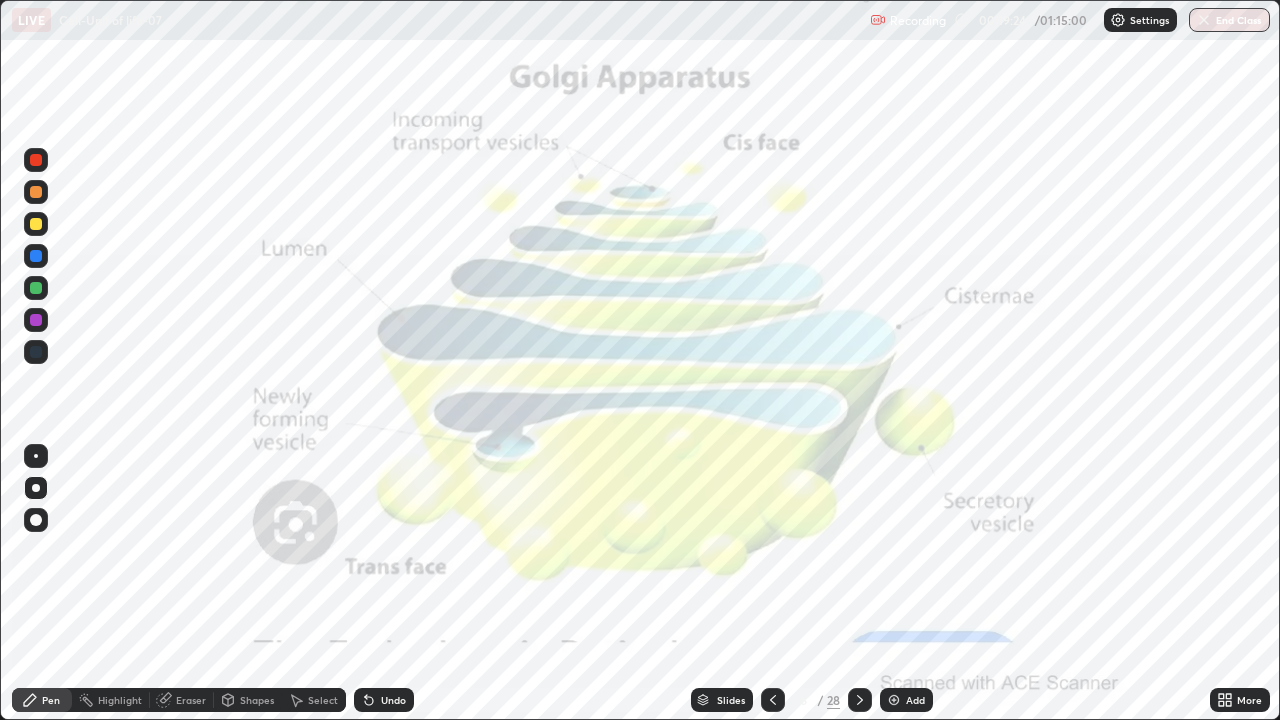 click at bounding box center [999, 198] 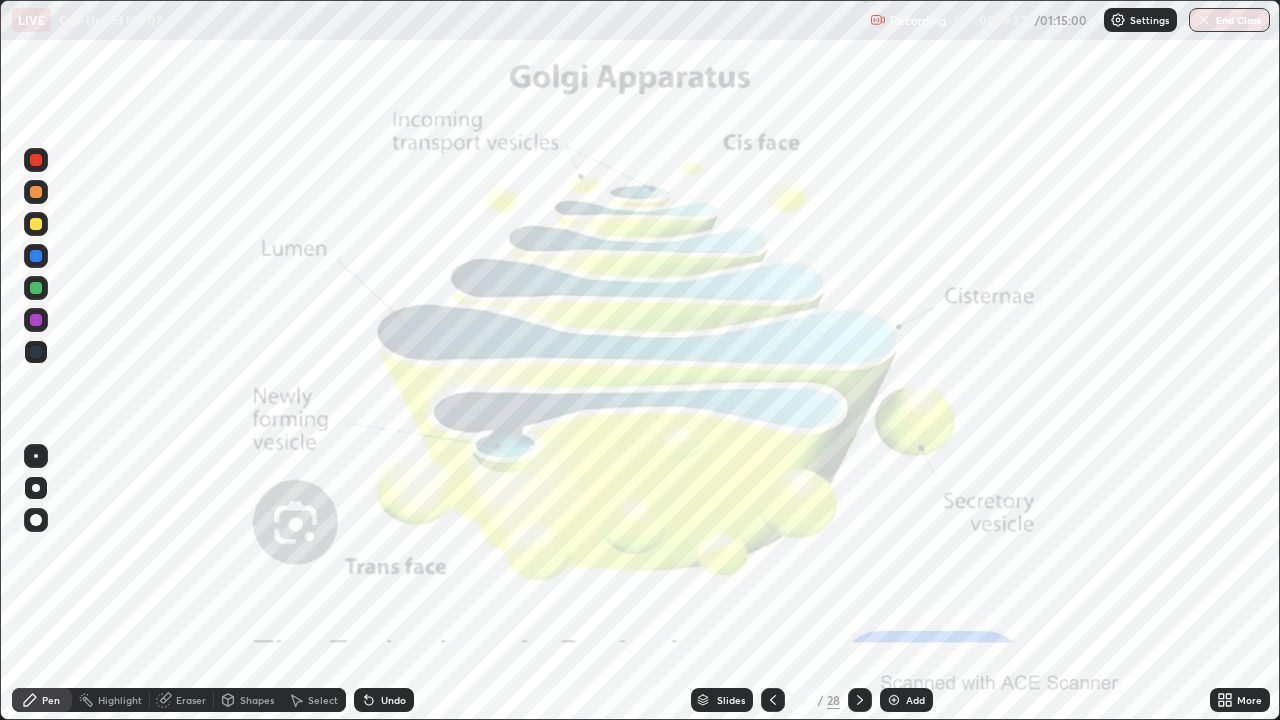 click on "Slides" at bounding box center (722, 700) 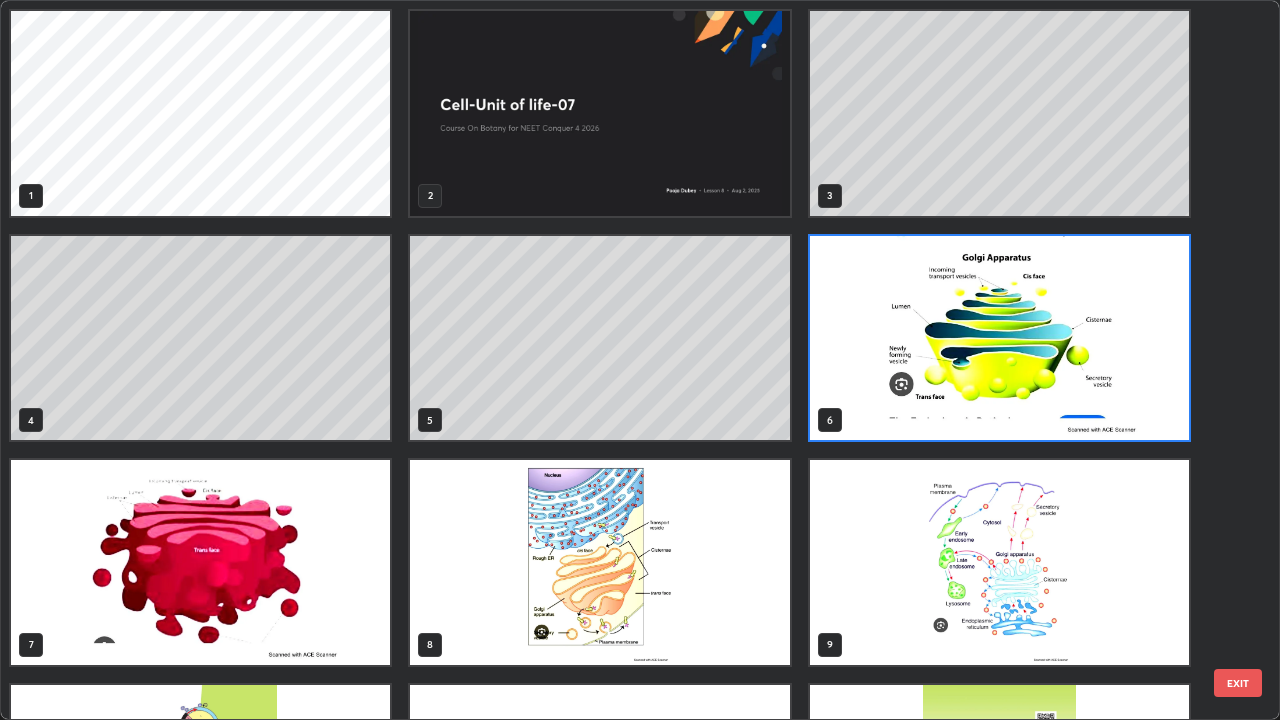 scroll, scrollTop: 7, scrollLeft: 11, axis: both 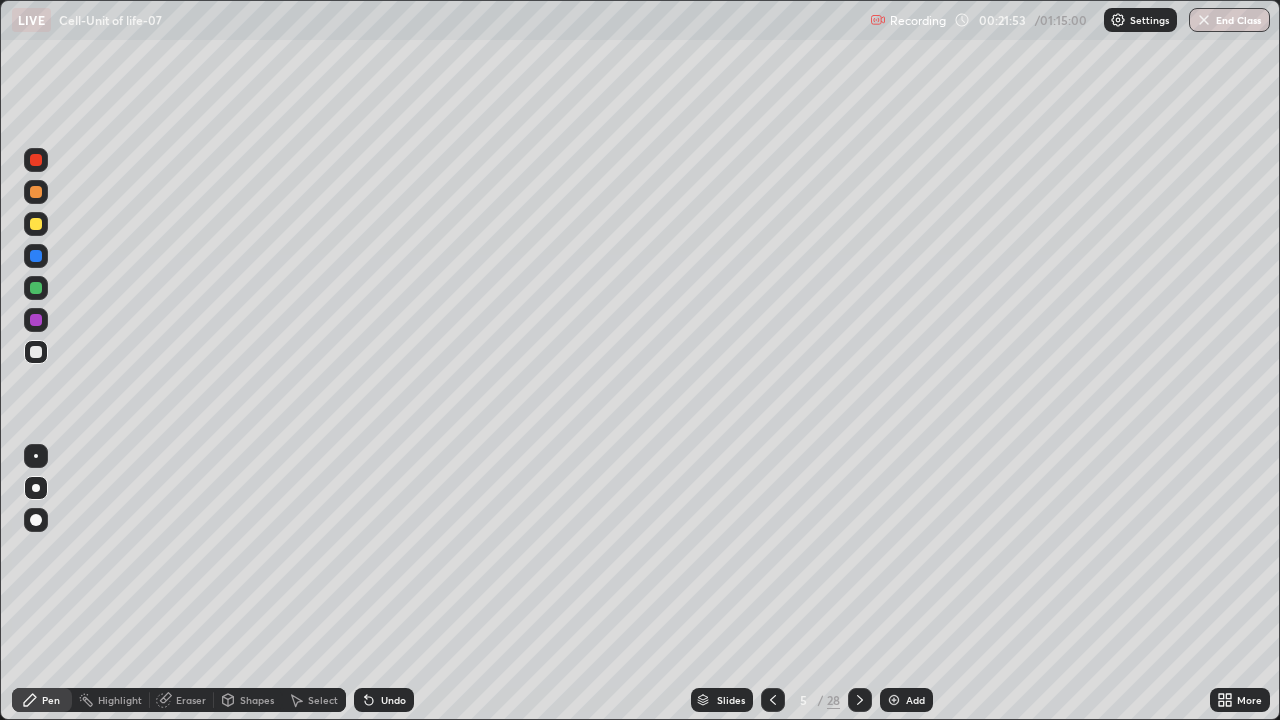 click on "Undo" at bounding box center [384, 700] 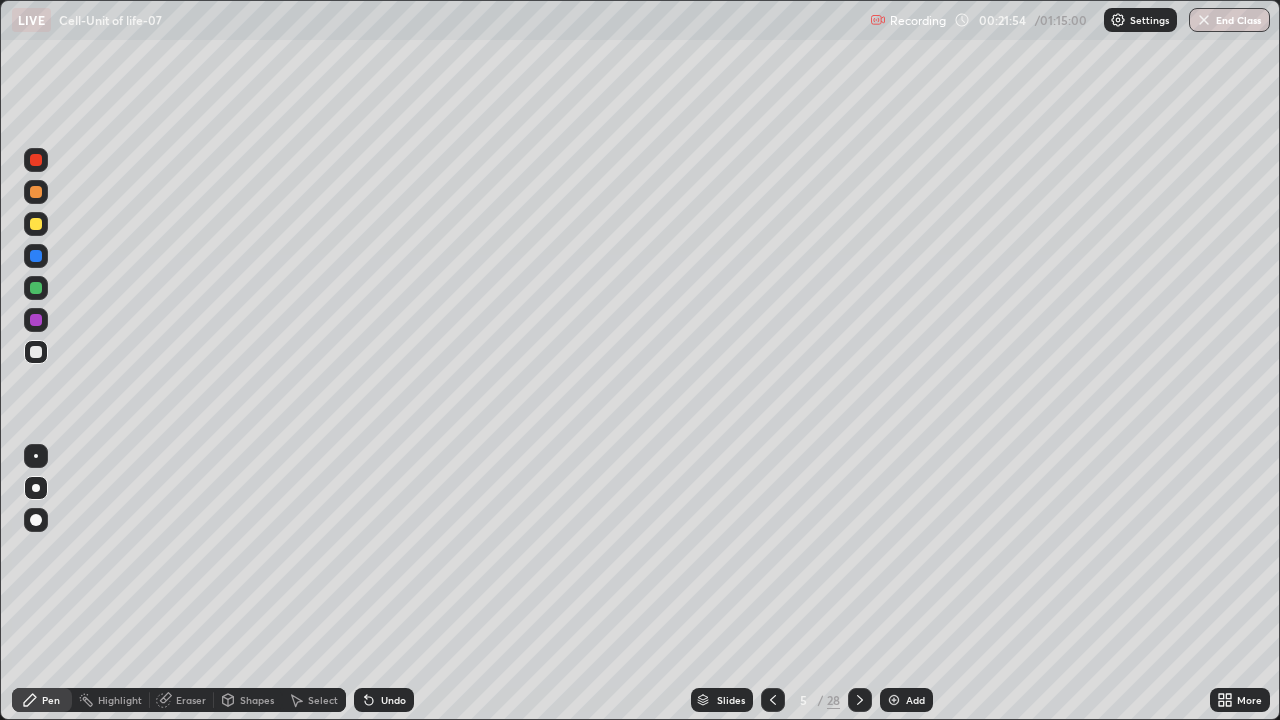 click on "Undo" at bounding box center [384, 700] 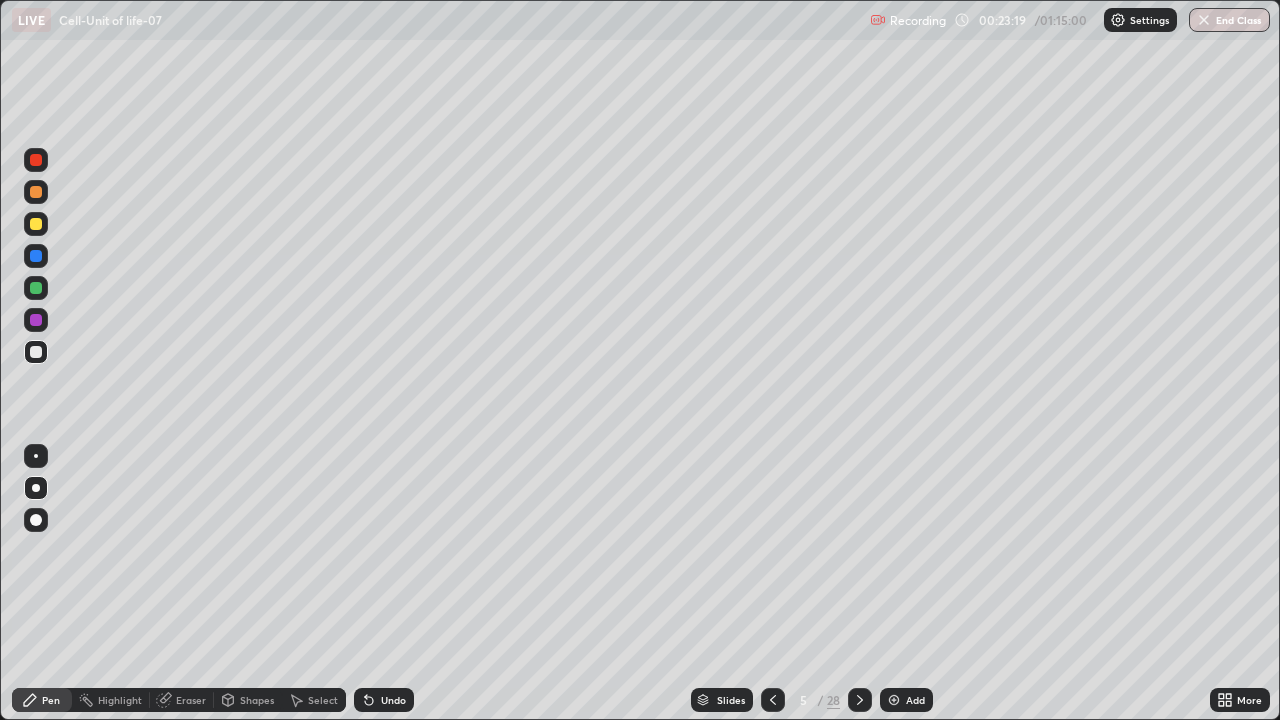 click on "Slides" at bounding box center [731, 700] 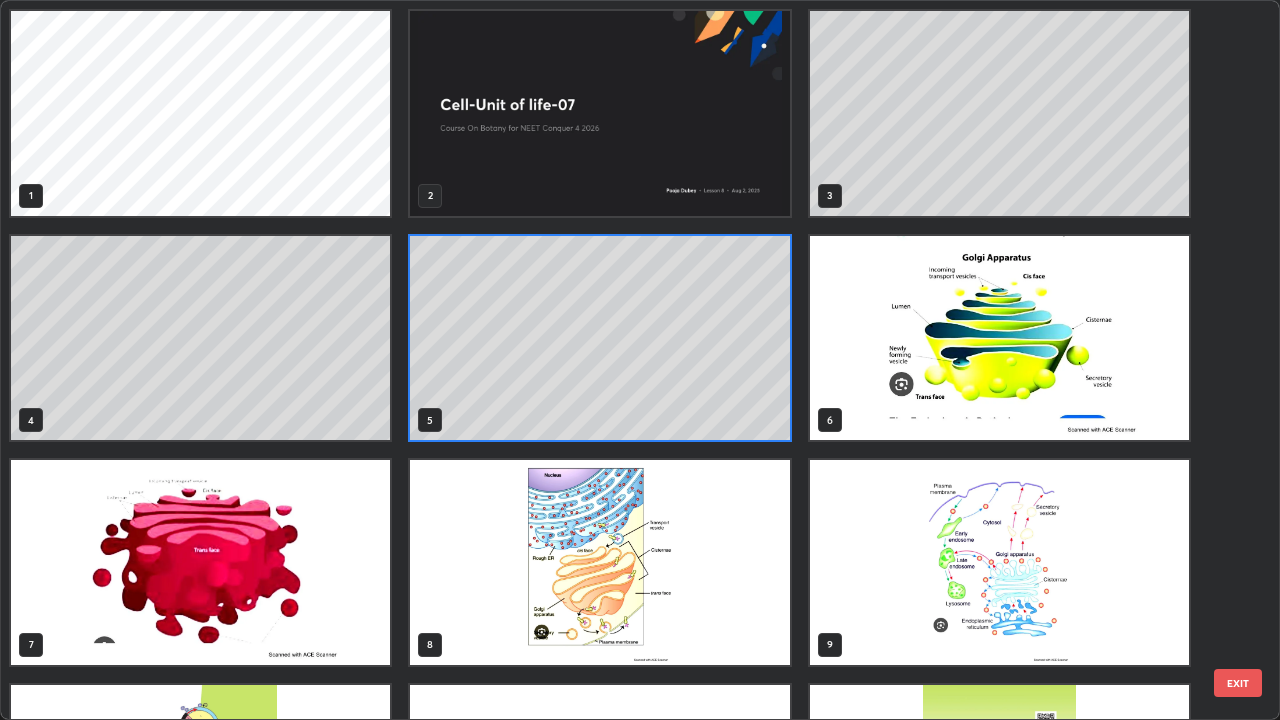 scroll, scrollTop: 7, scrollLeft: 11, axis: both 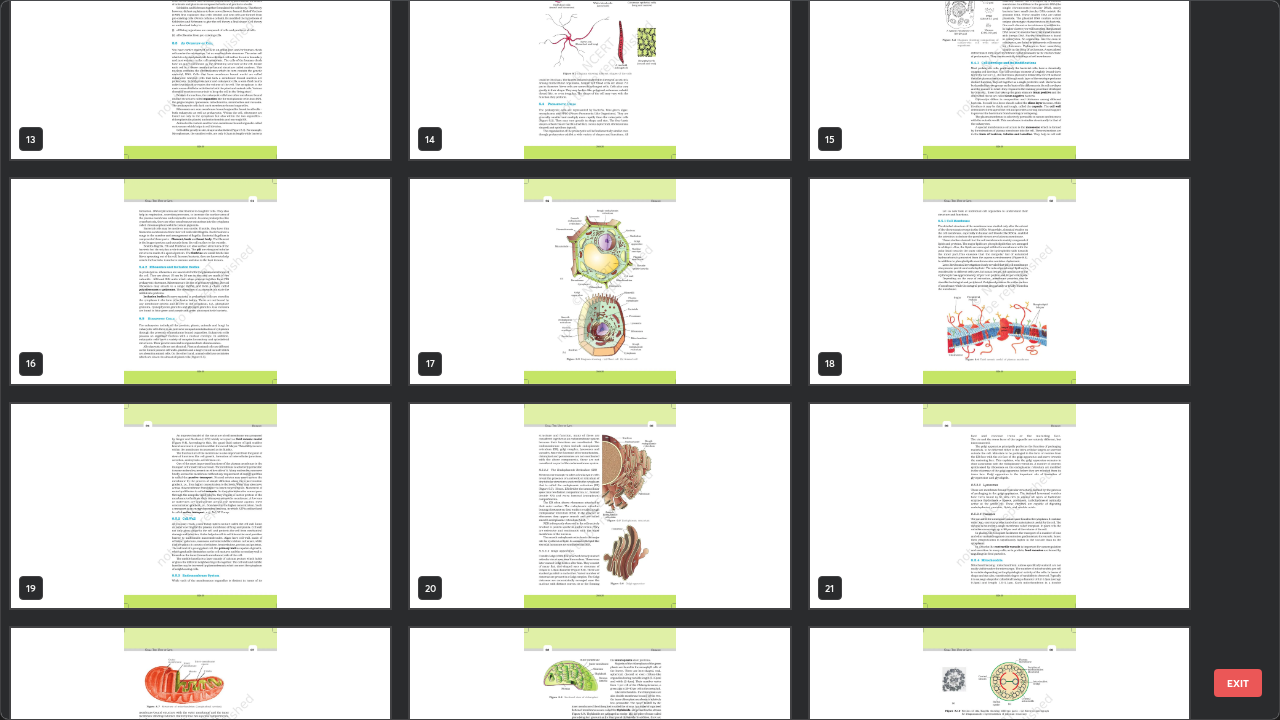 click at bounding box center (599, 506) 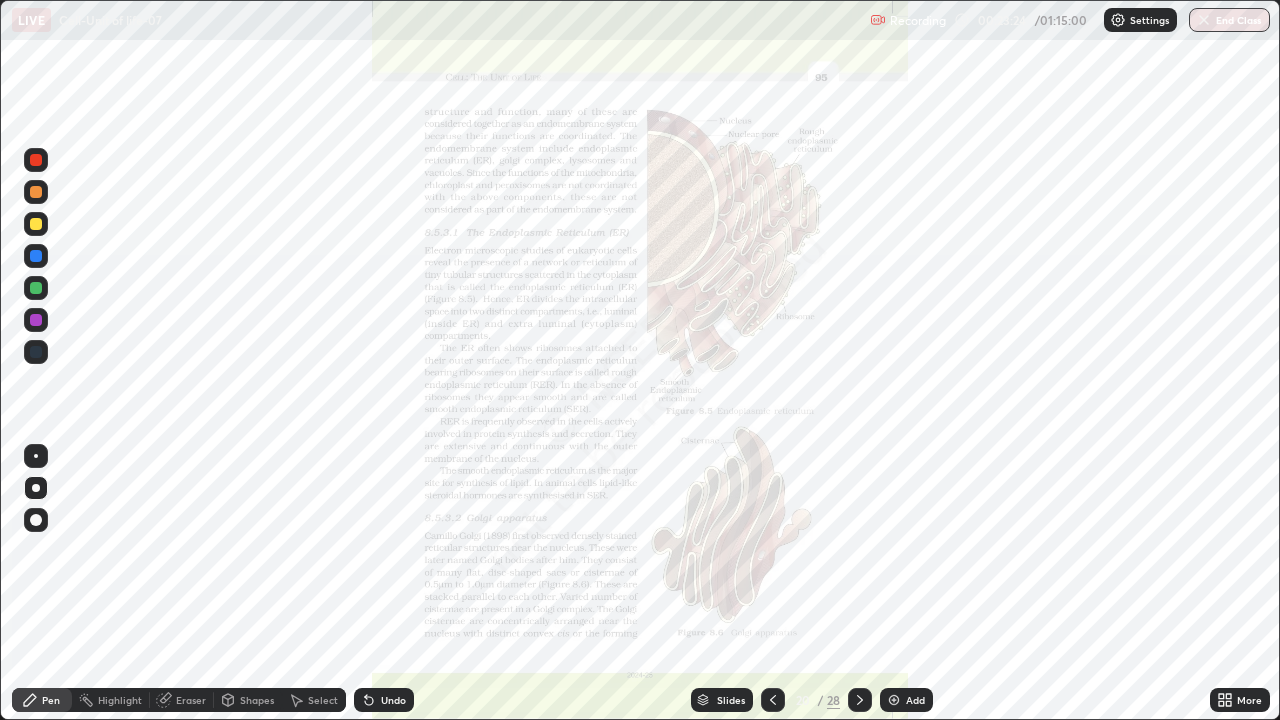 click at bounding box center (599, 506) 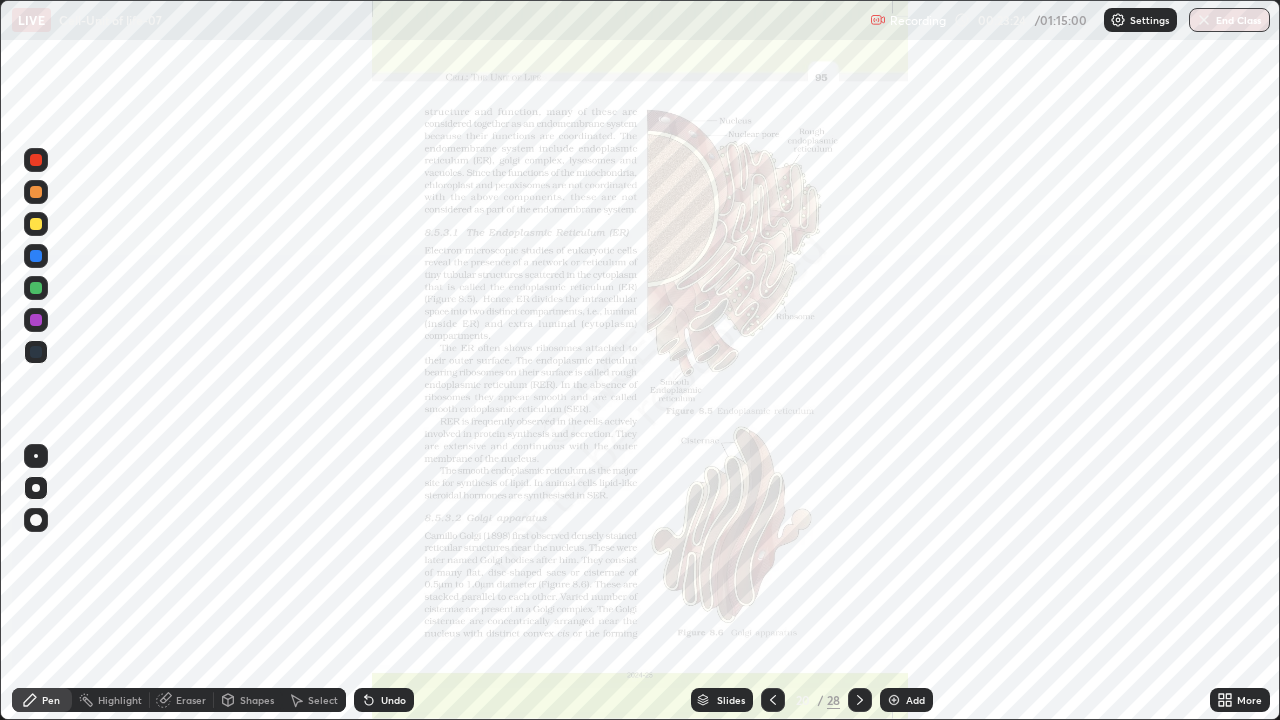 click at bounding box center (599, 506) 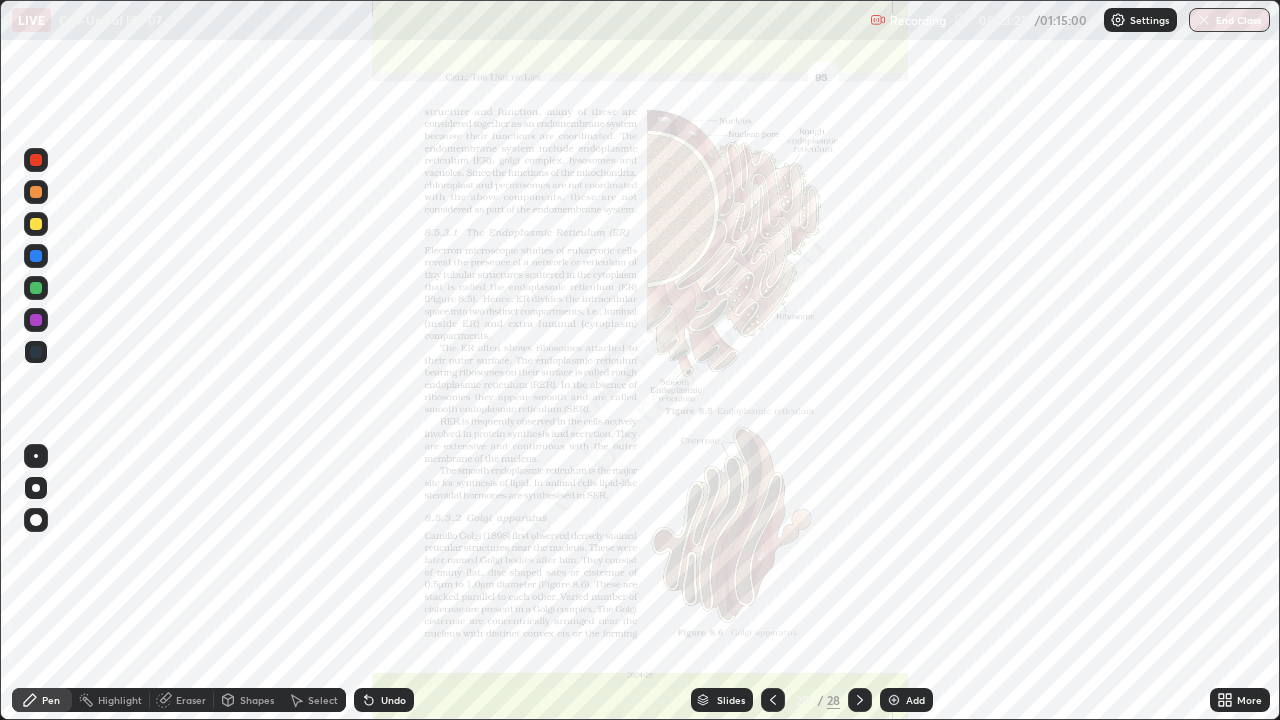 click on "More" at bounding box center (1240, 700) 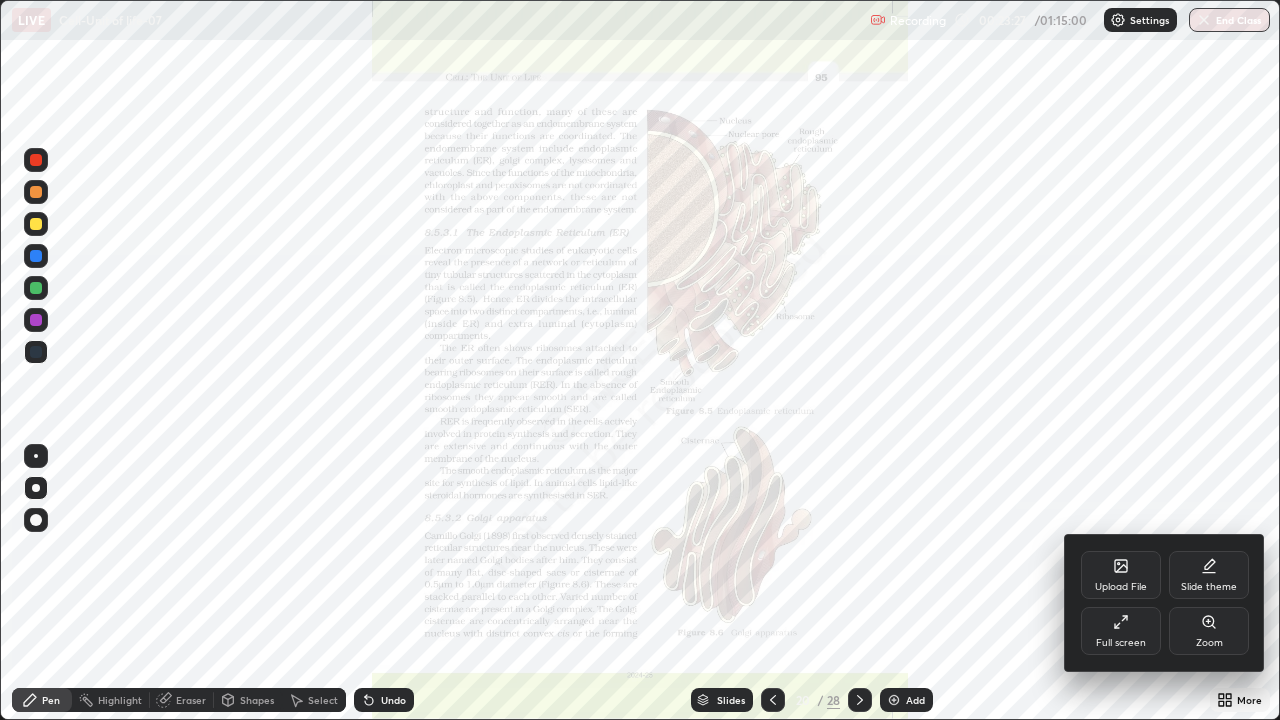click on "Zoom" at bounding box center [1209, 643] 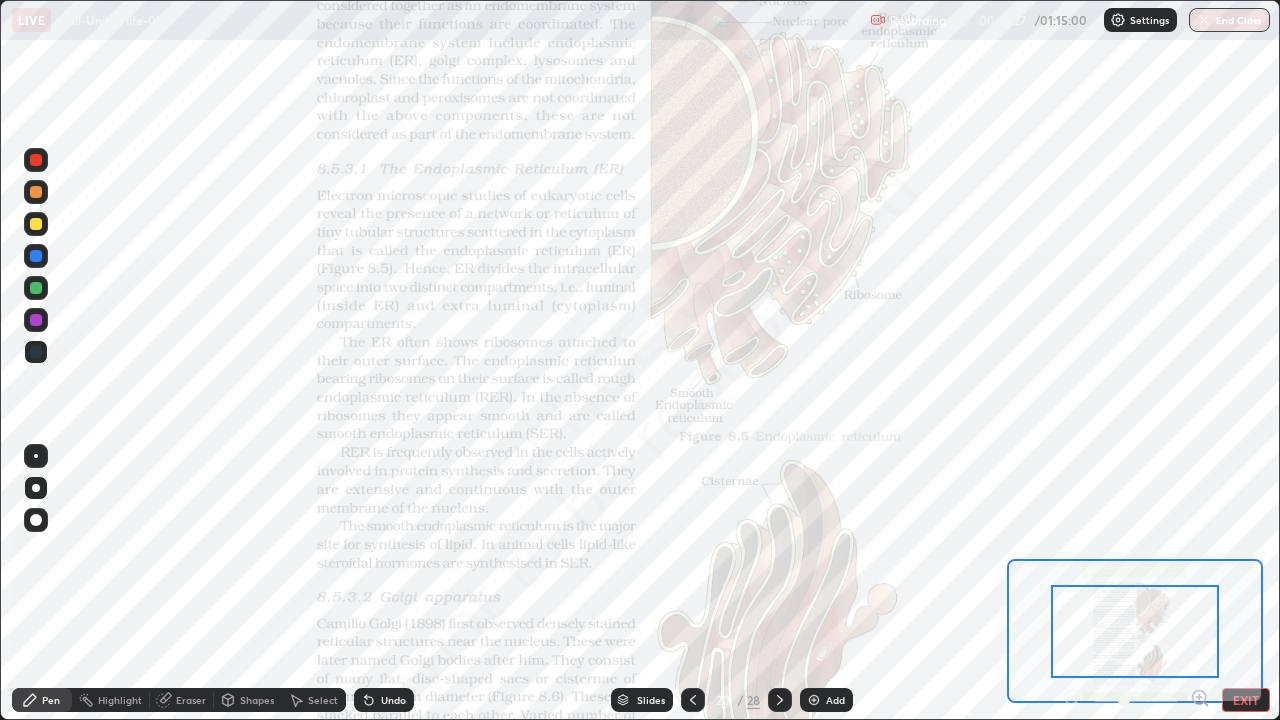 click 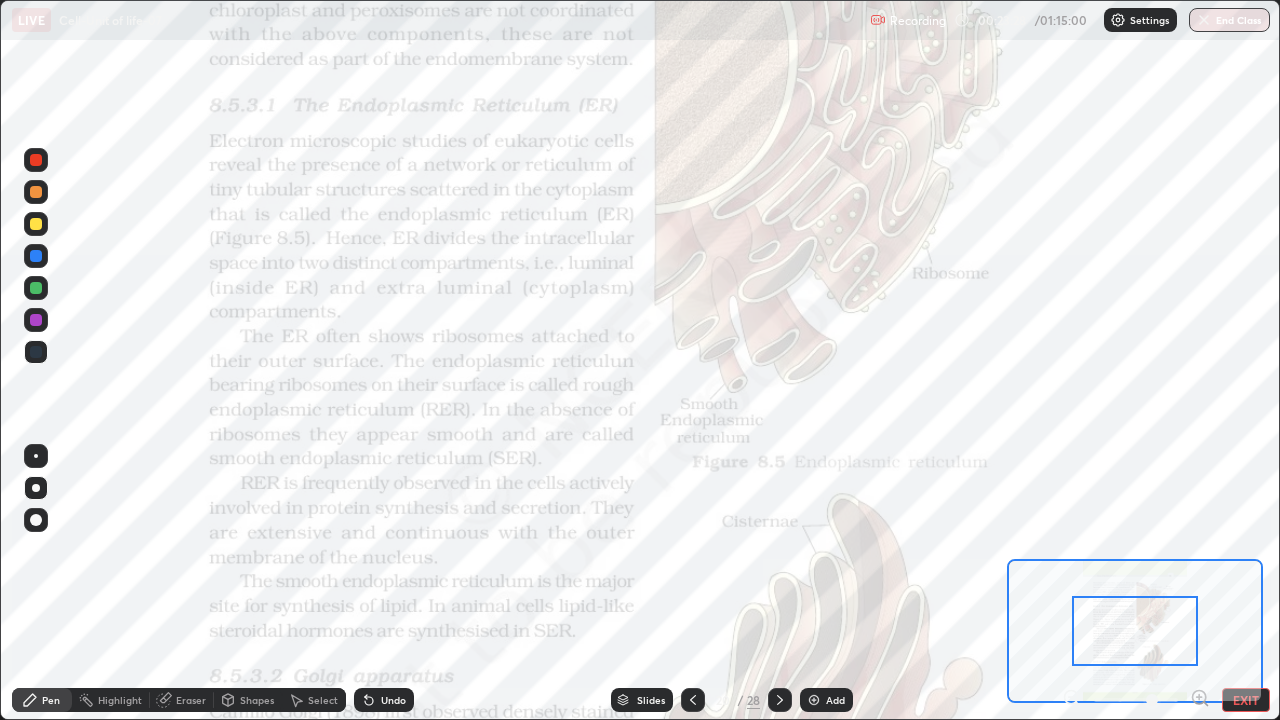 click 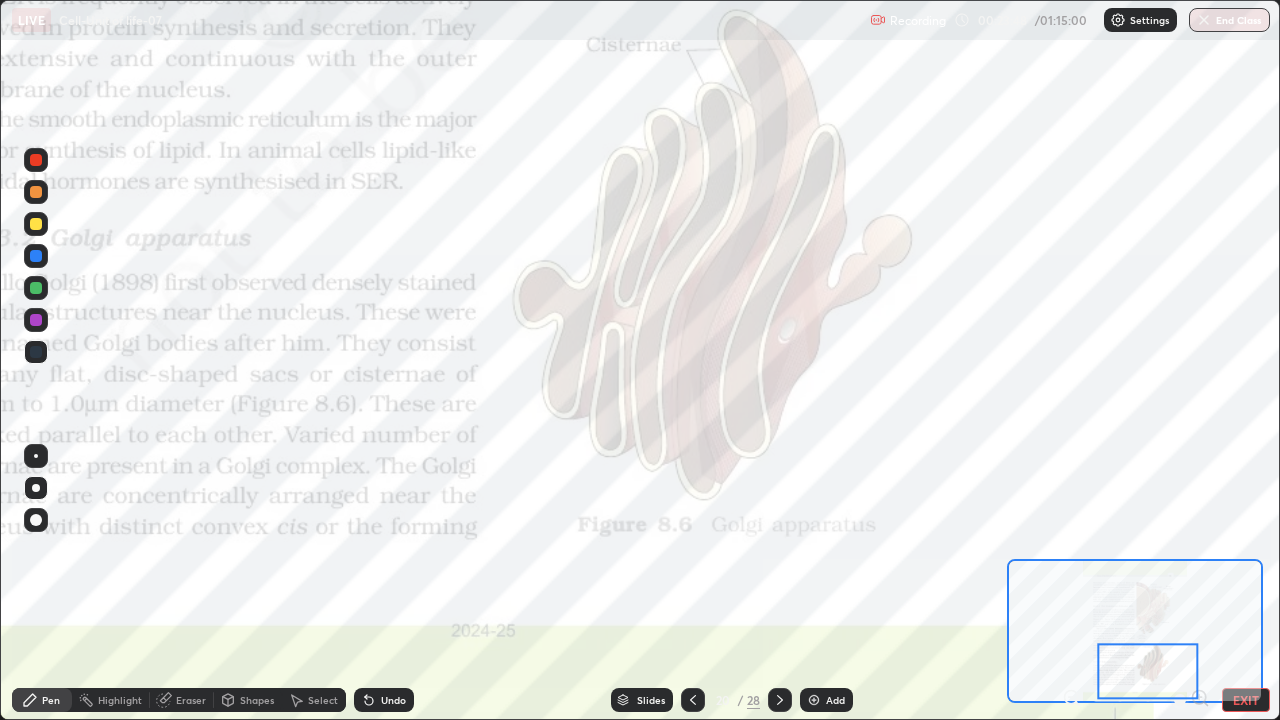 click on "Slides" at bounding box center [651, 700] 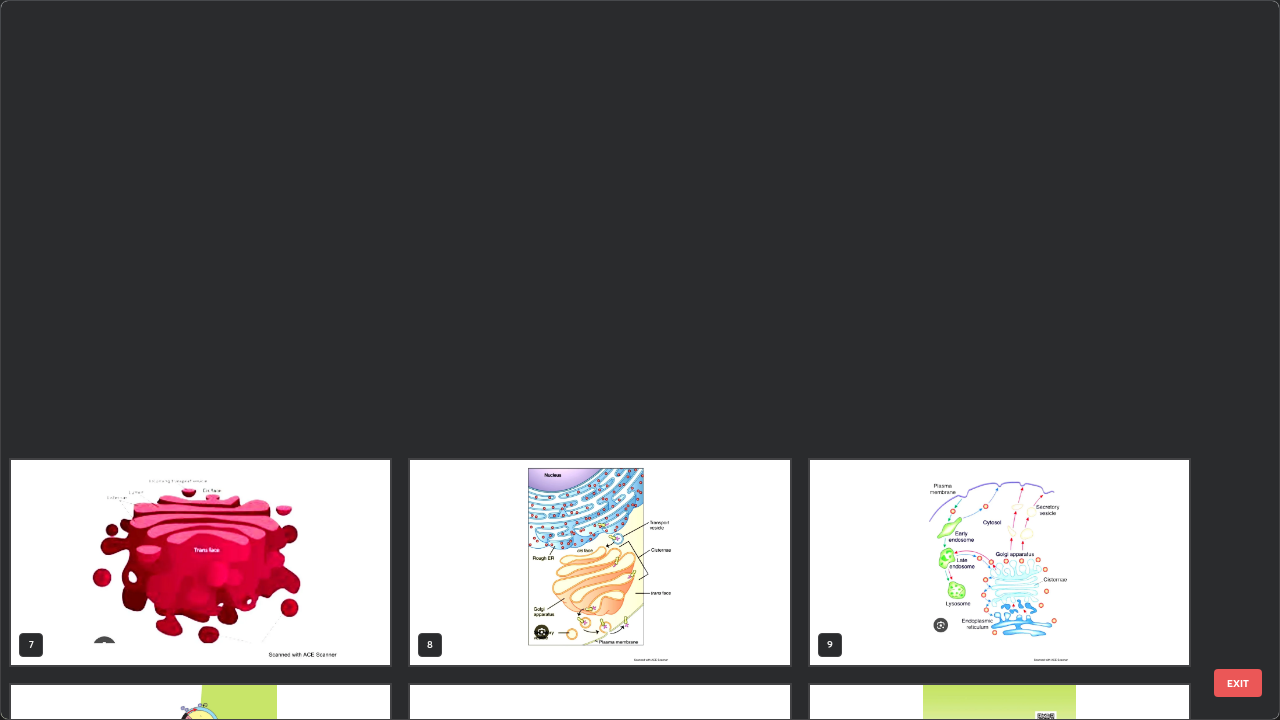 scroll, scrollTop: 854, scrollLeft: 0, axis: vertical 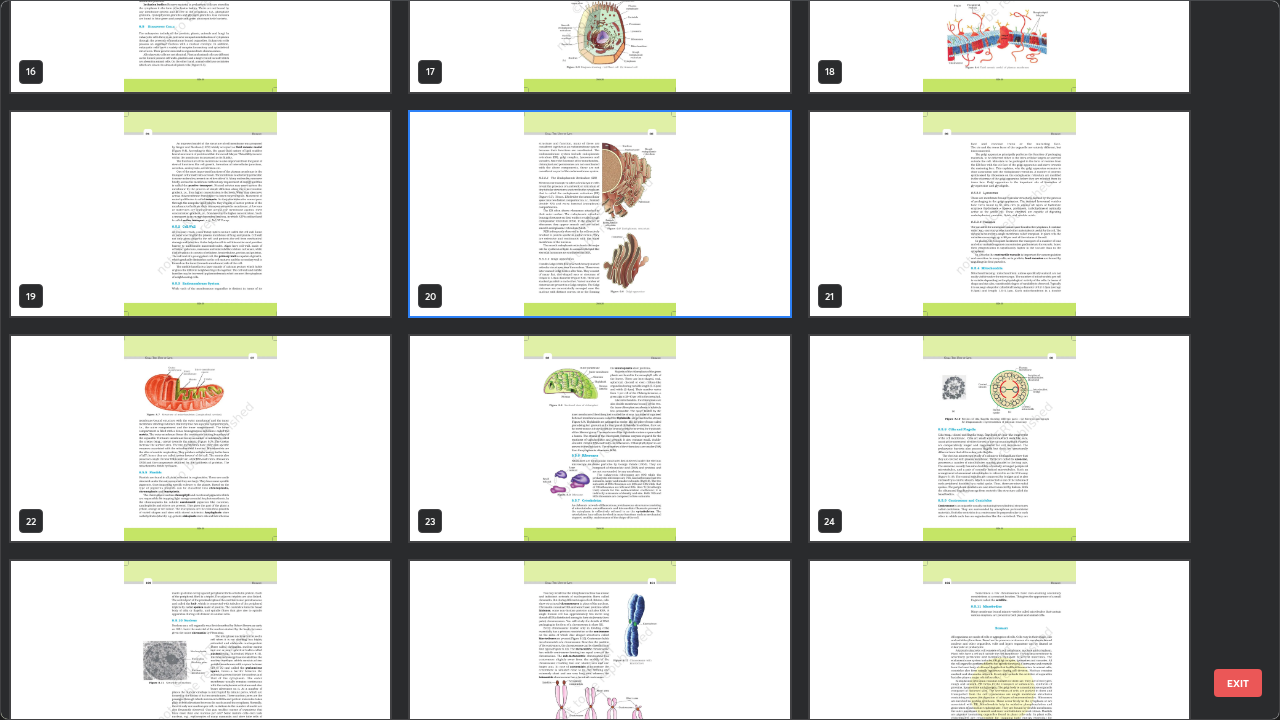 click at bounding box center [599, 214] 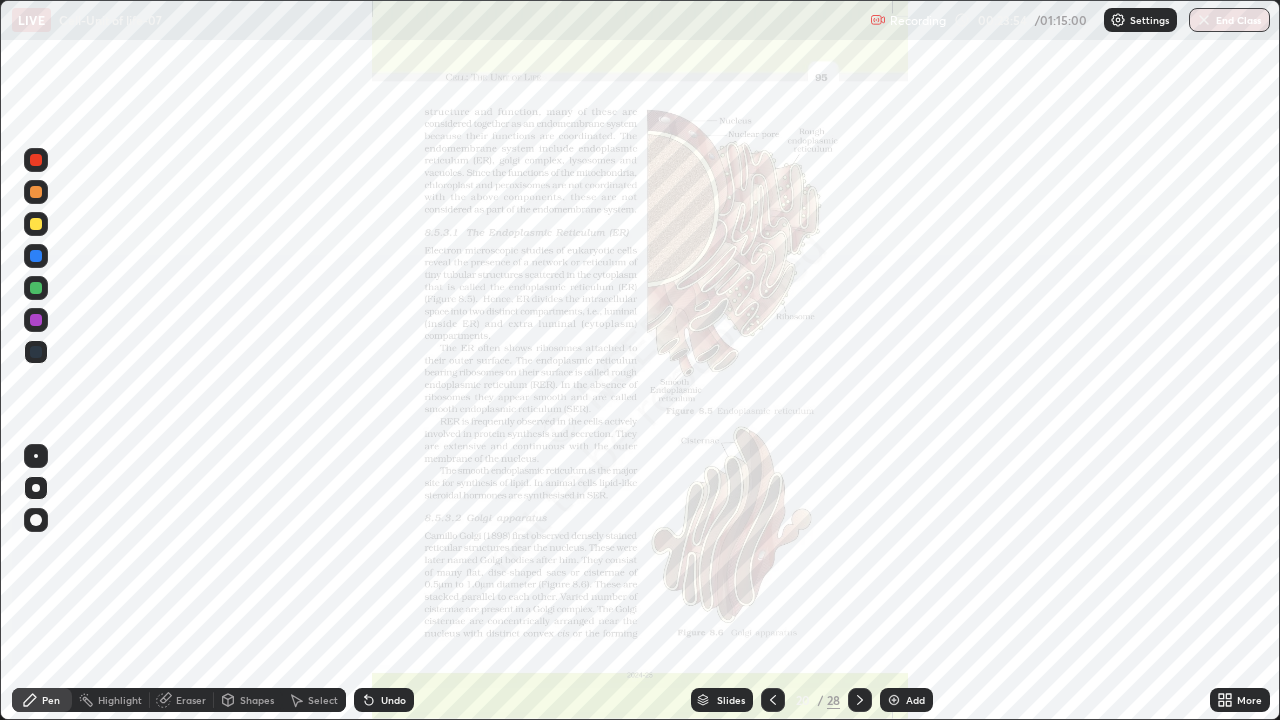 click at bounding box center [599, 214] 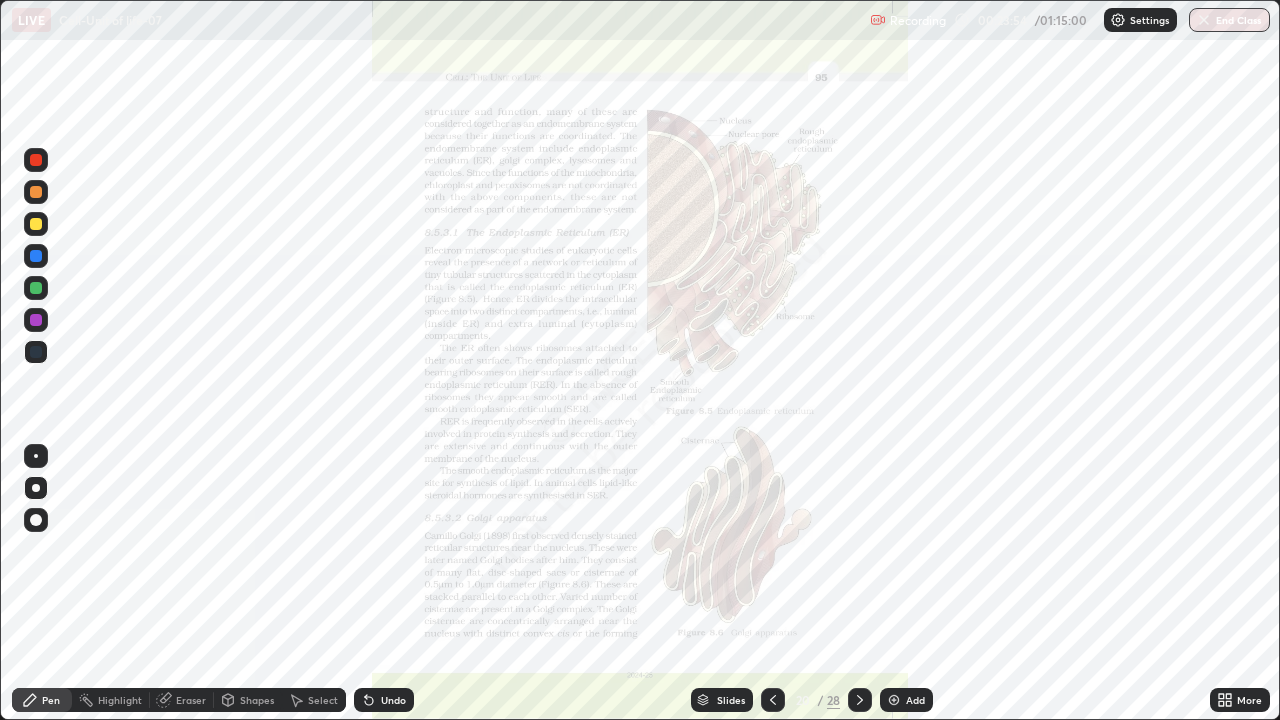 click at bounding box center (599, 214) 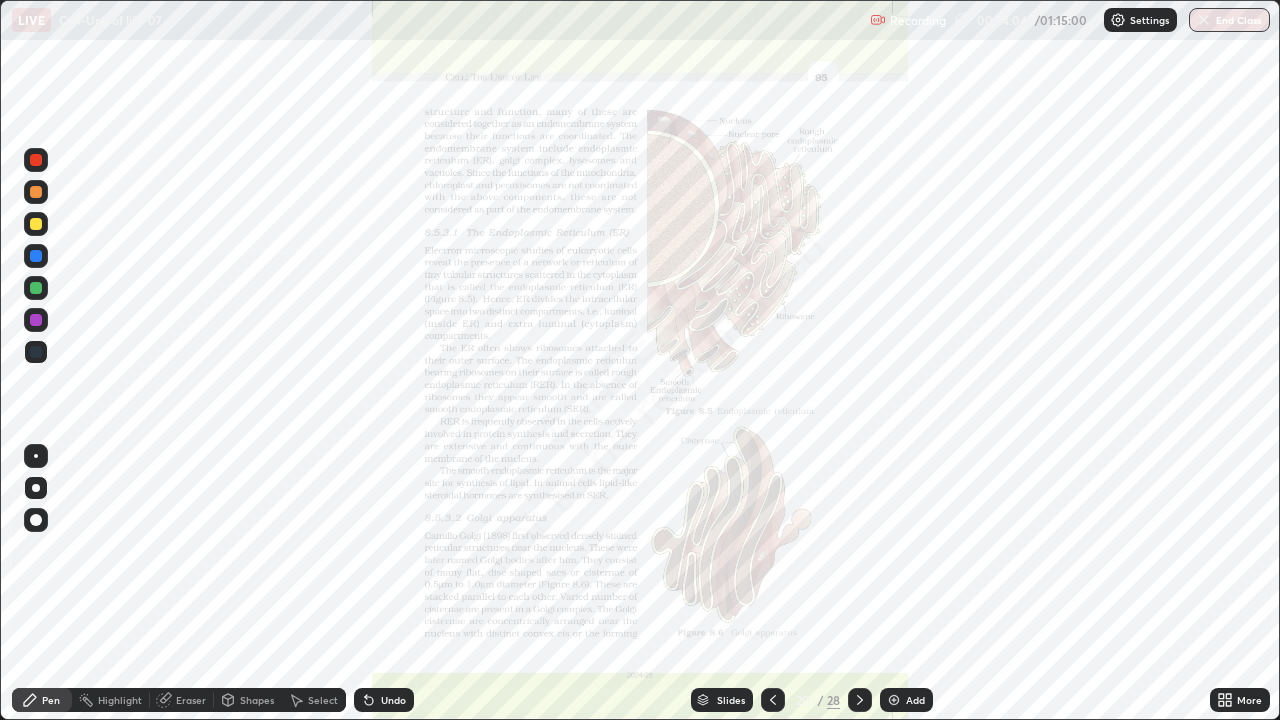 click on "Slides" at bounding box center (731, 700) 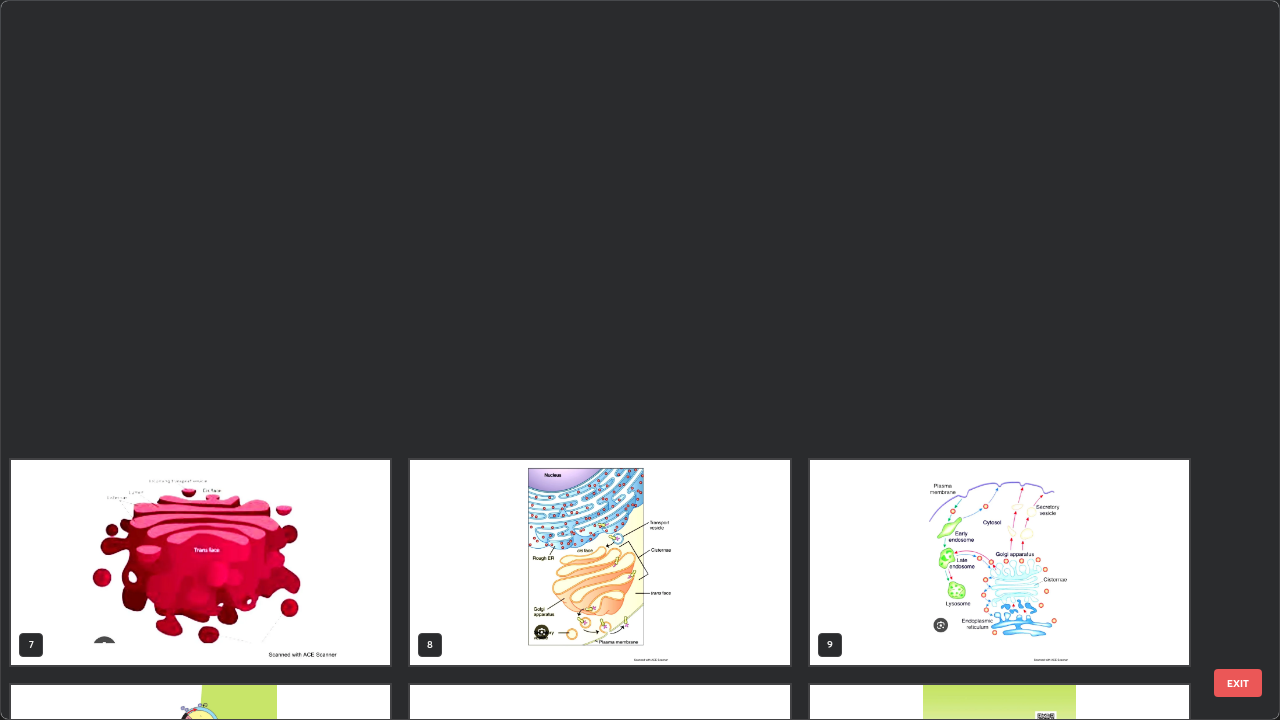 scroll, scrollTop: 854, scrollLeft: 0, axis: vertical 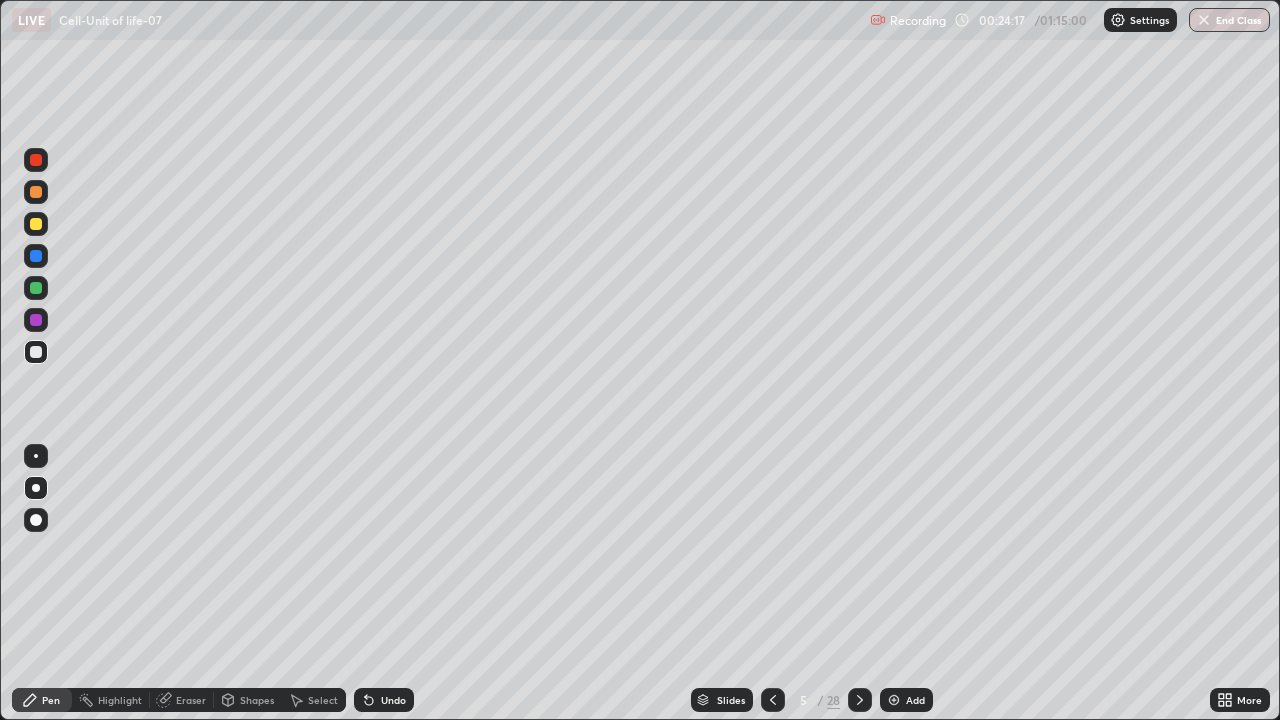 click at bounding box center (894, 700) 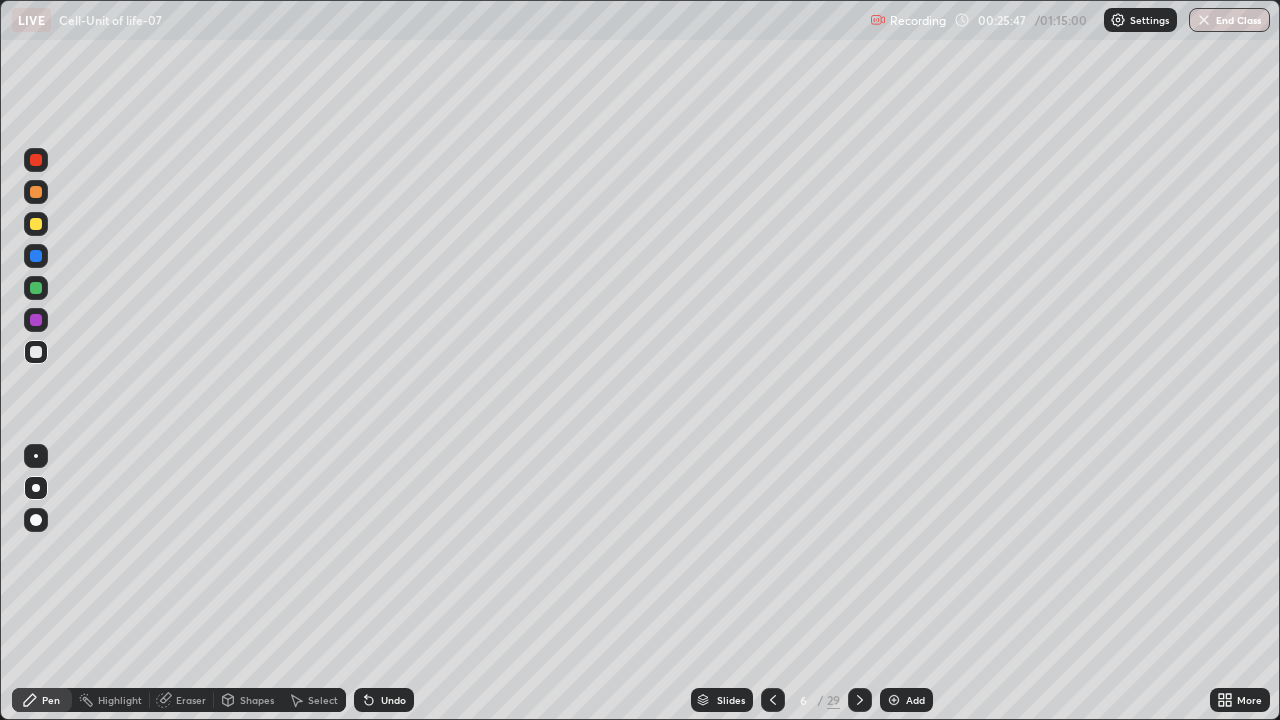 click on "Eraser" at bounding box center (191, 700) 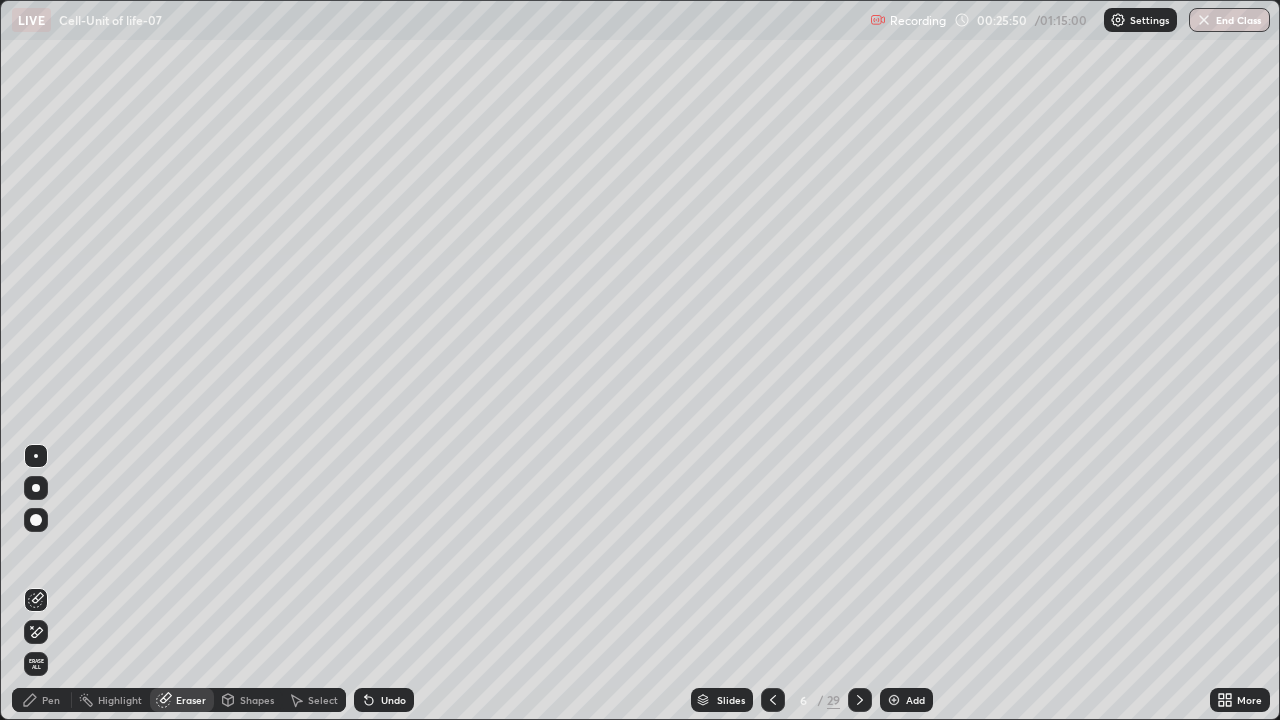 click on "Pen" at bounding box center (51, 700) 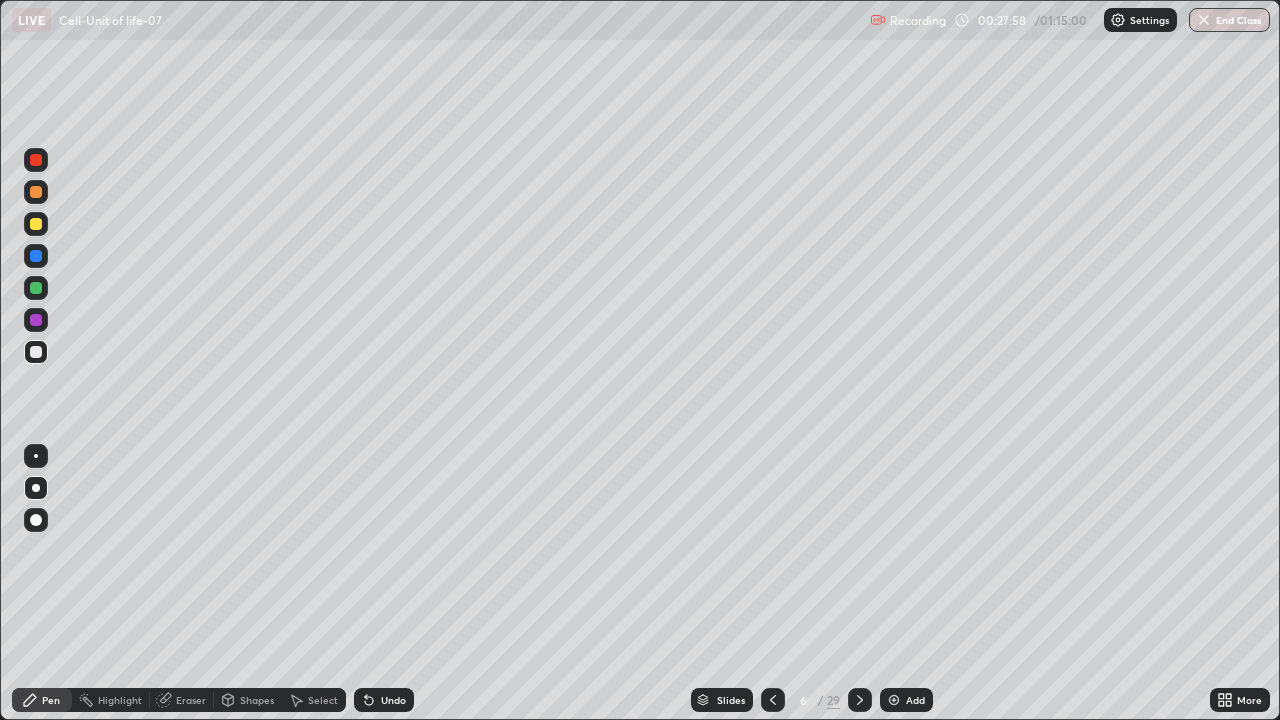 click on "Slides" at bounding box center (731, 700) 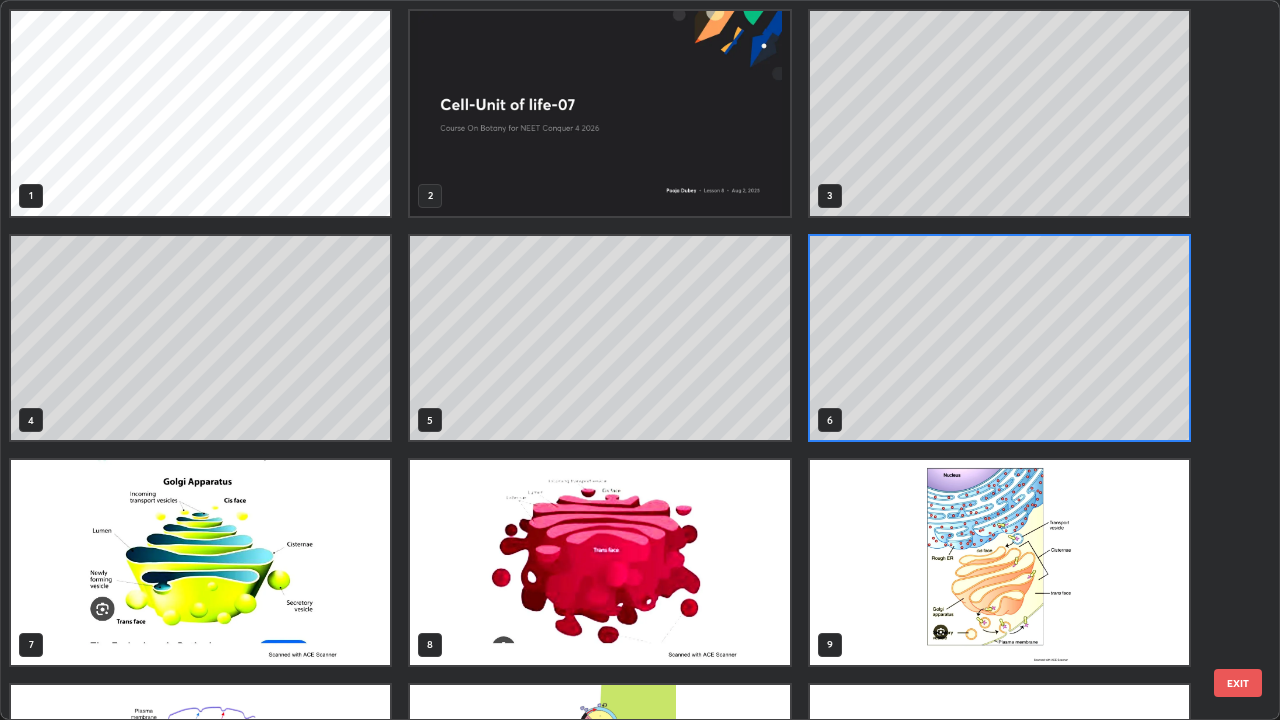 scroll, scrollTop: 7, scrollLeft: 11, axis: both 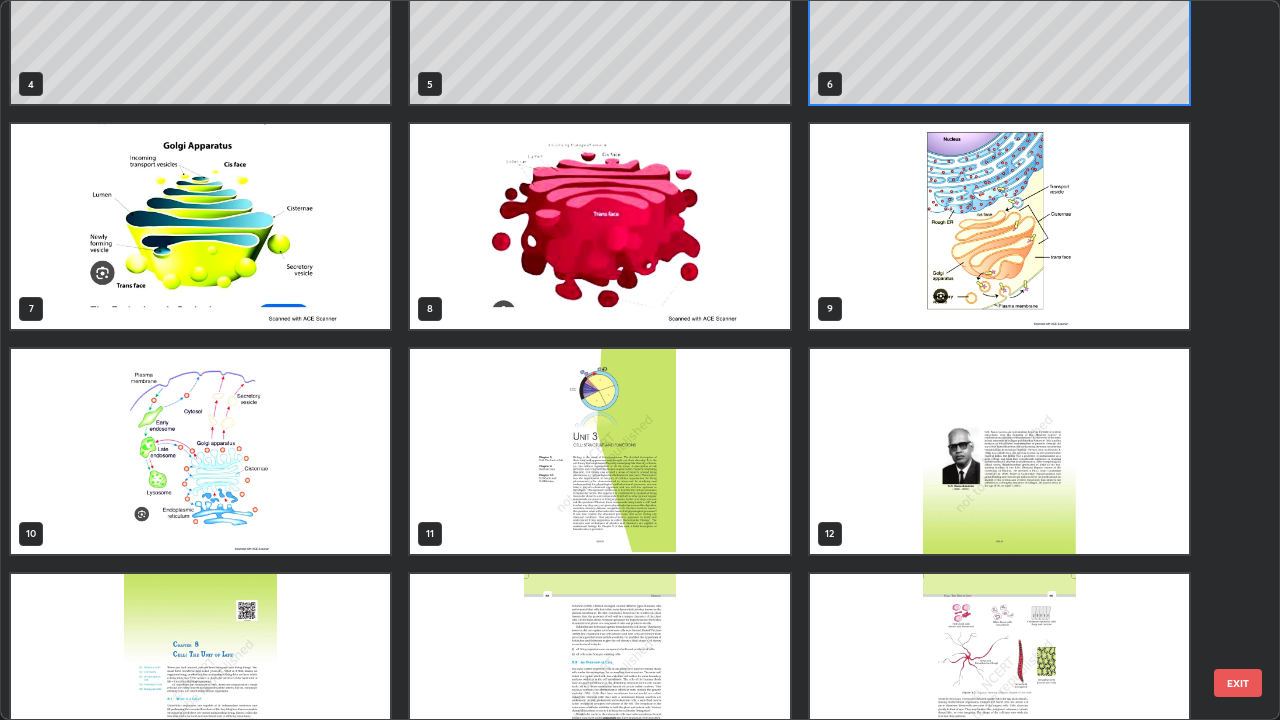 click at bounding box center (999, 226) 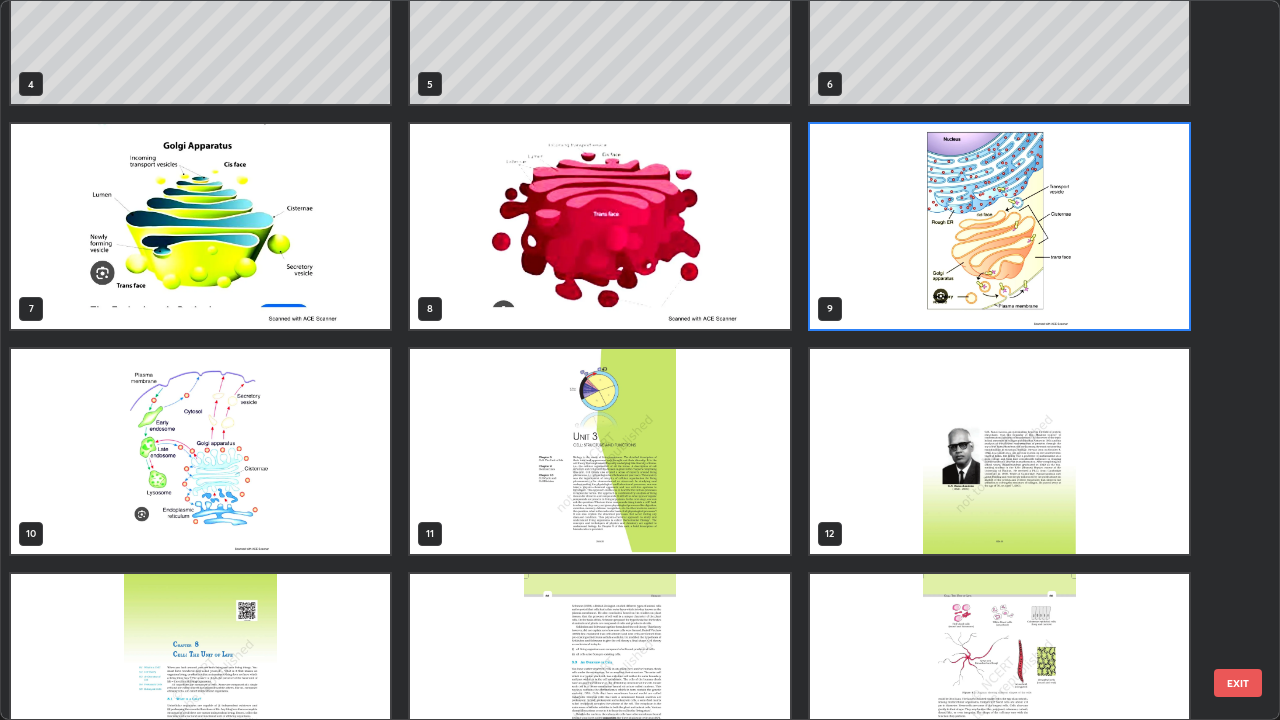 click at bounding box center (999, 226) 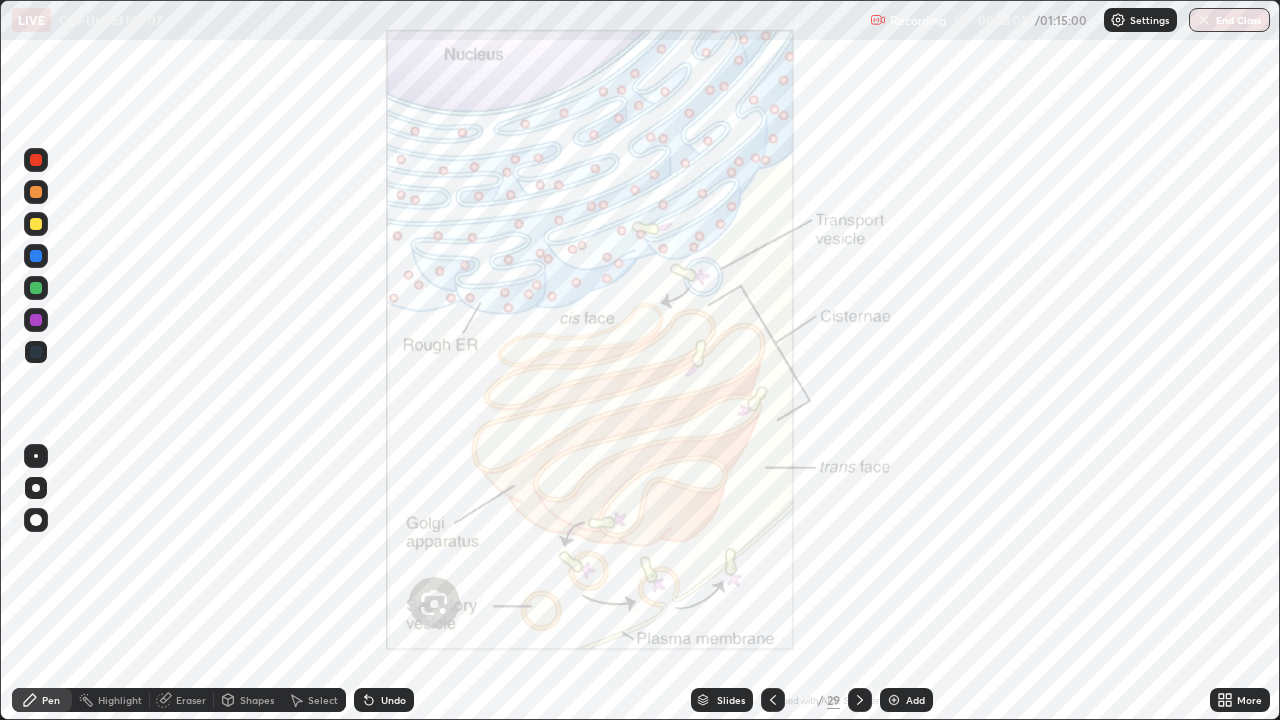 click at bounding box center [999, 226] 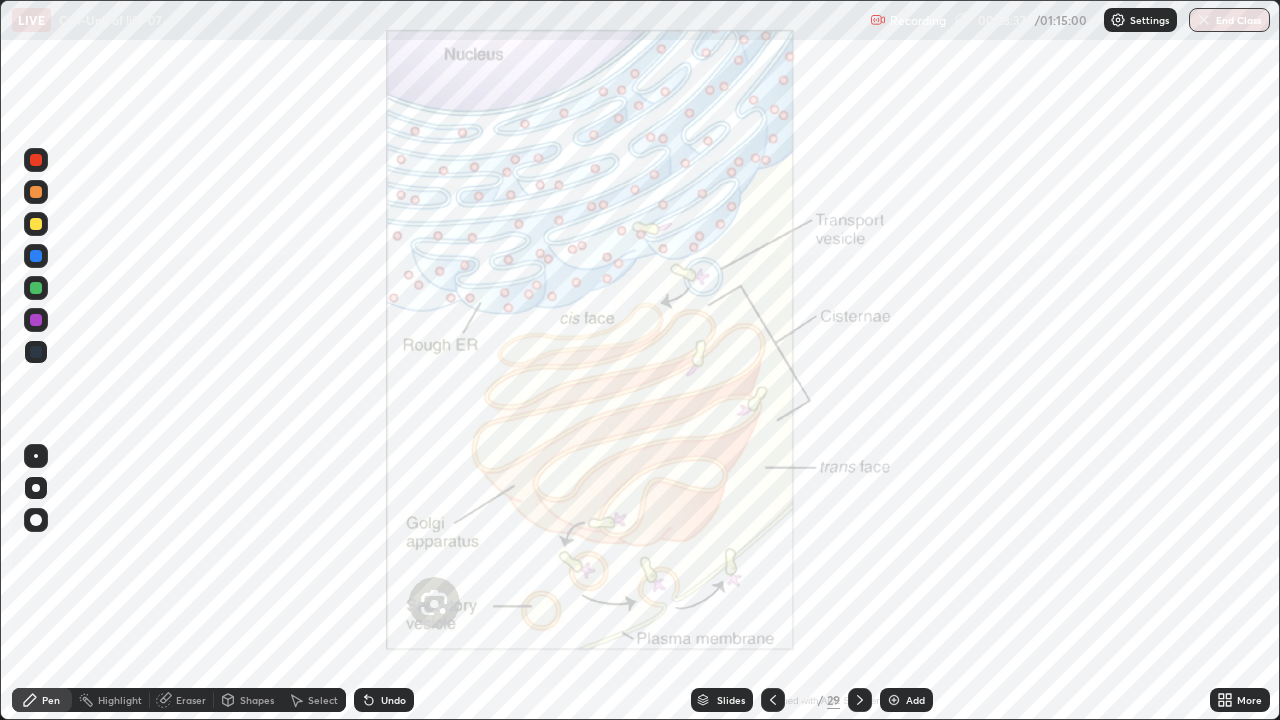 click on "Slides" at bounding box center (731, 700) 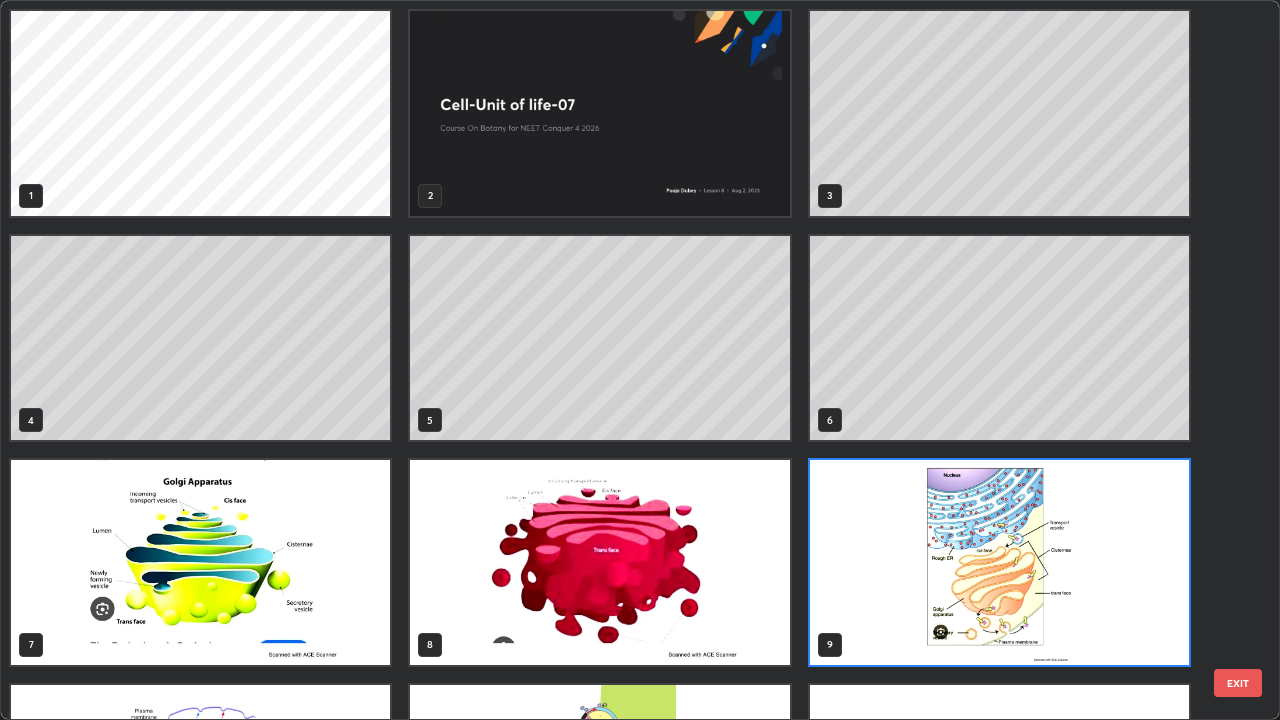 scroll, scrollTop: 7, scrollLeft: 11, axis: both 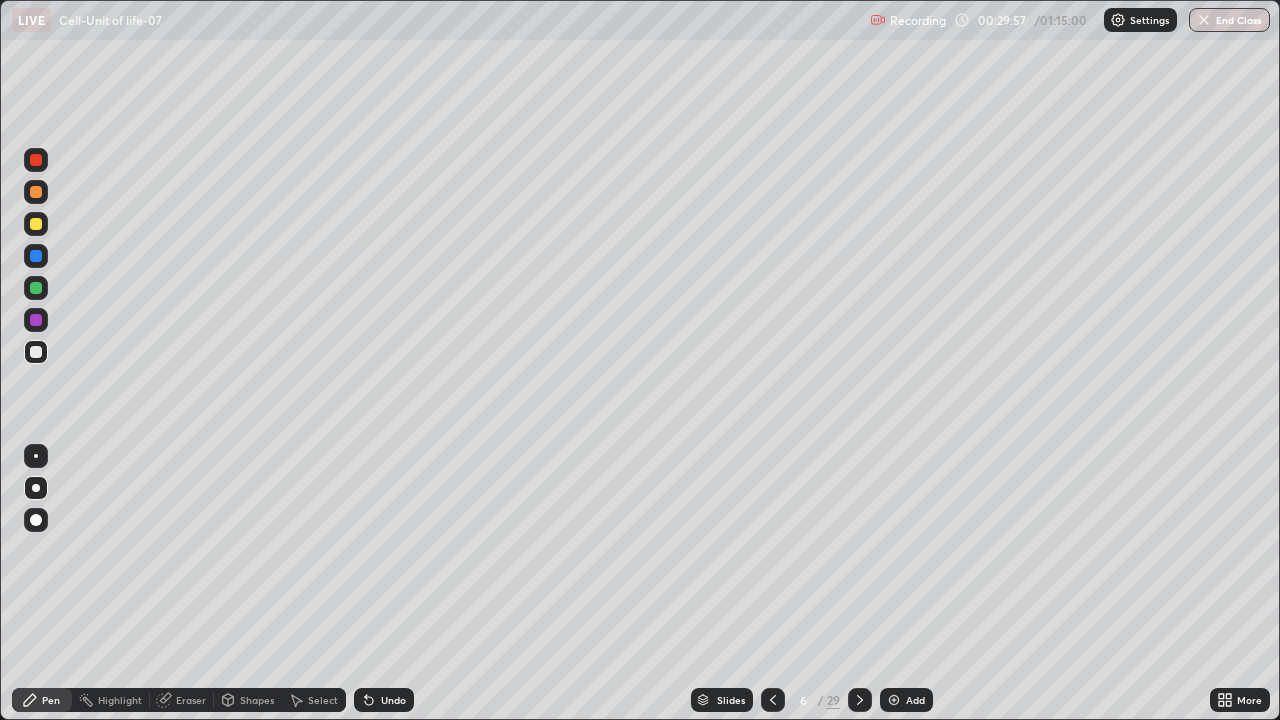 click on "Slides" at bounding box center (722, 700) 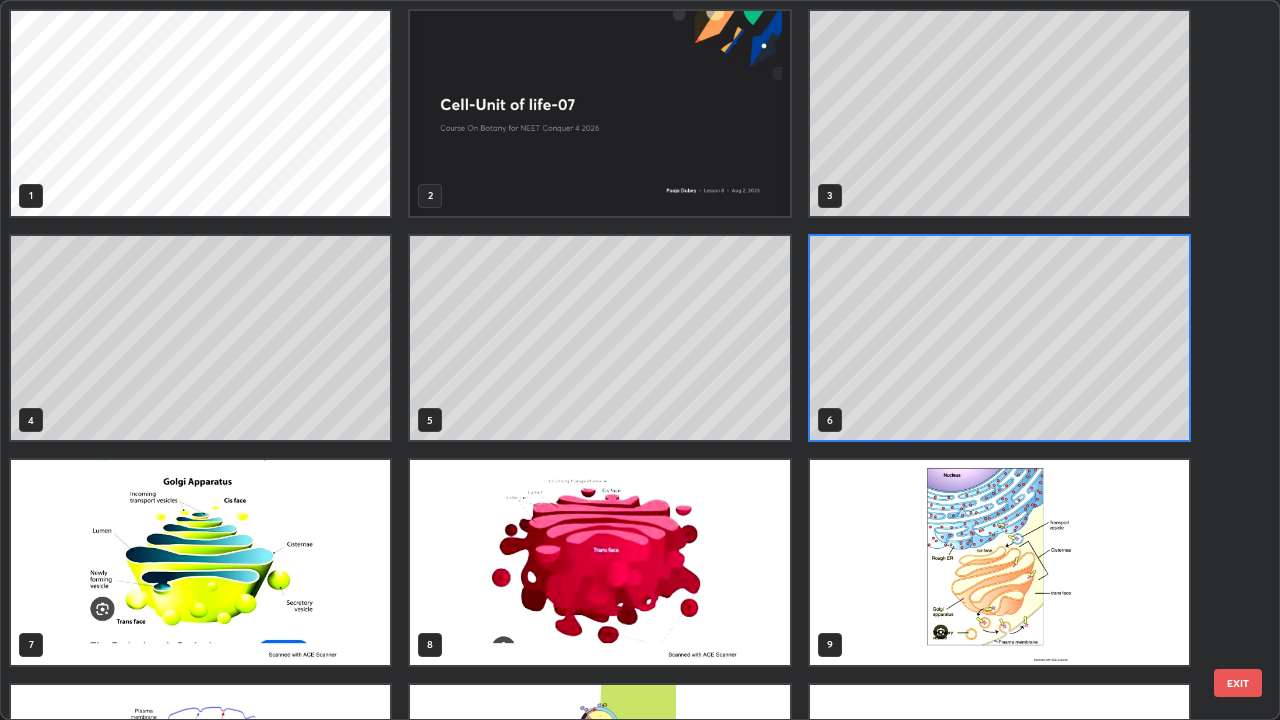 scroll, scrollTop: 7, scrollLeft: 11, axis: both 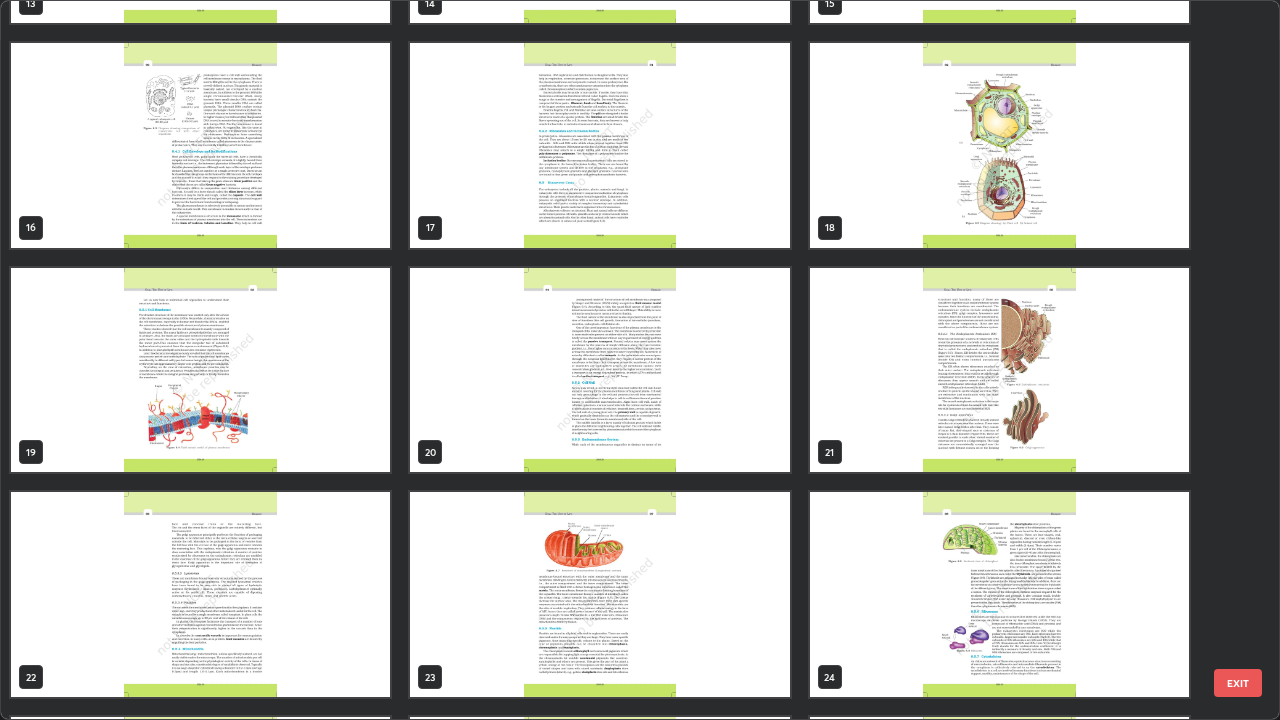 click at bounding box center (999, 370) 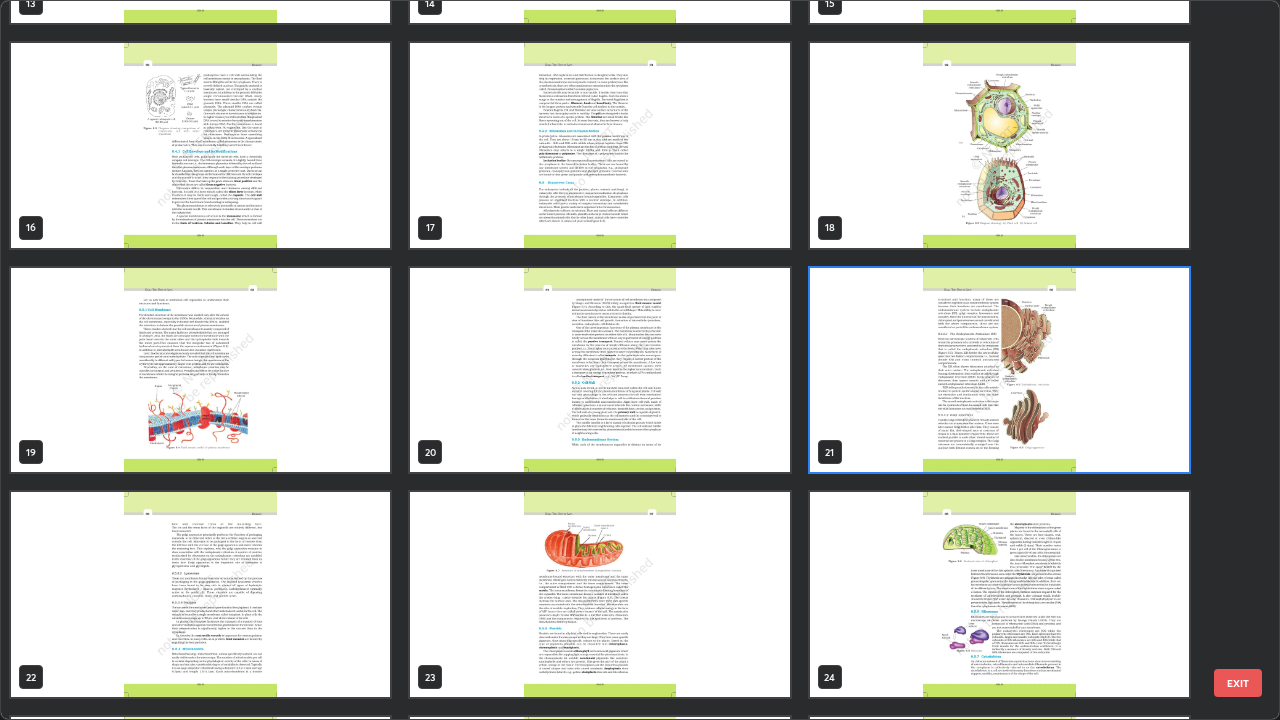 click at bounding box center [999, 370] 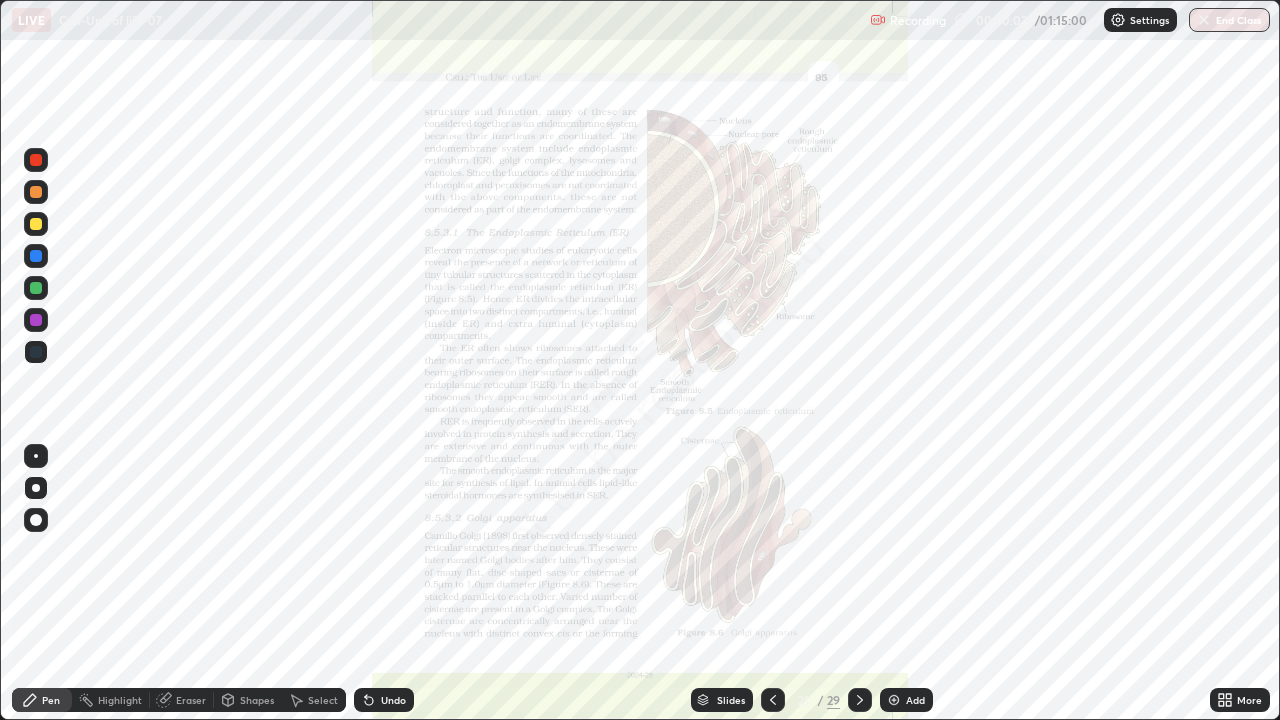 click on "More" at bounding box center (1249, 700) 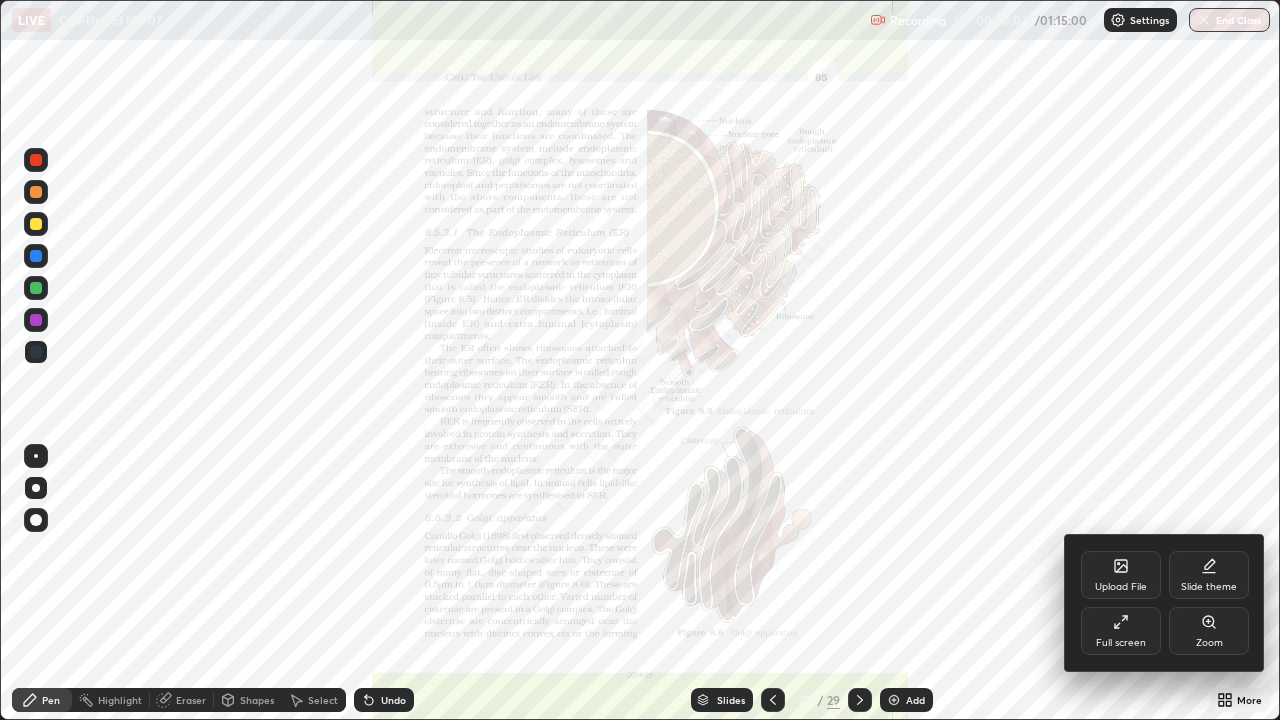 click on "Zoom" at bounding box center [1209, 631] 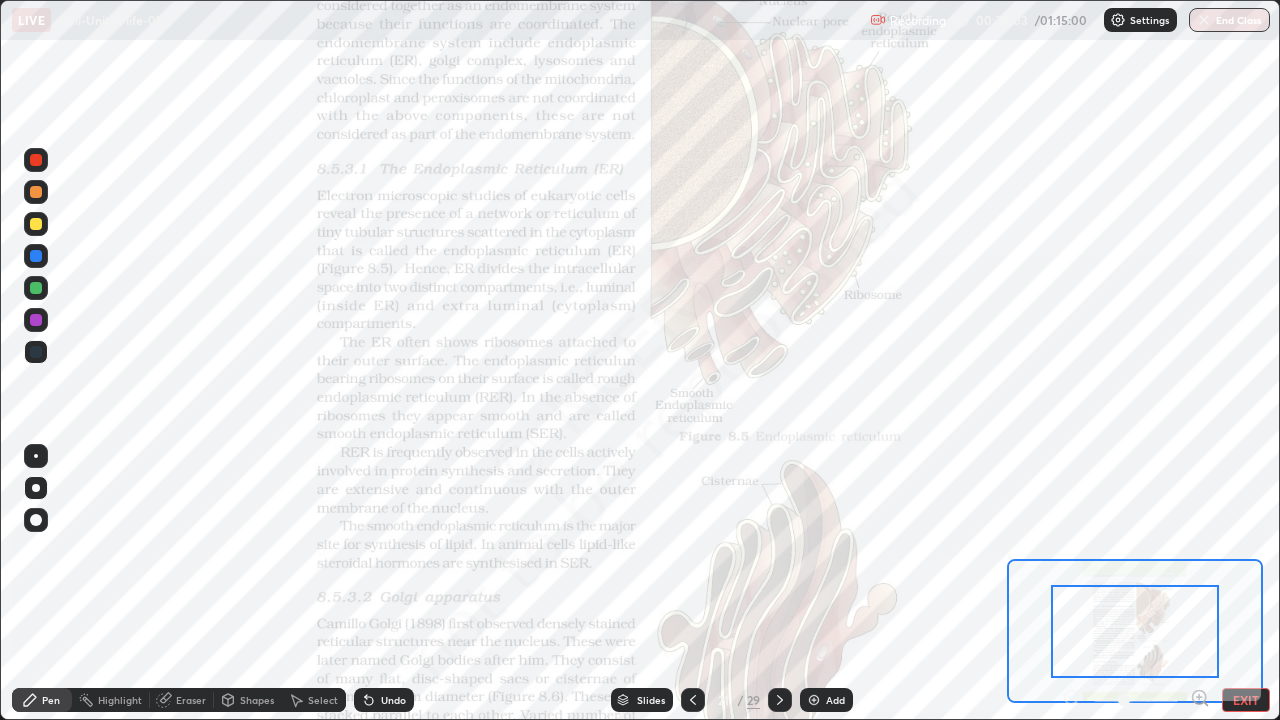 click 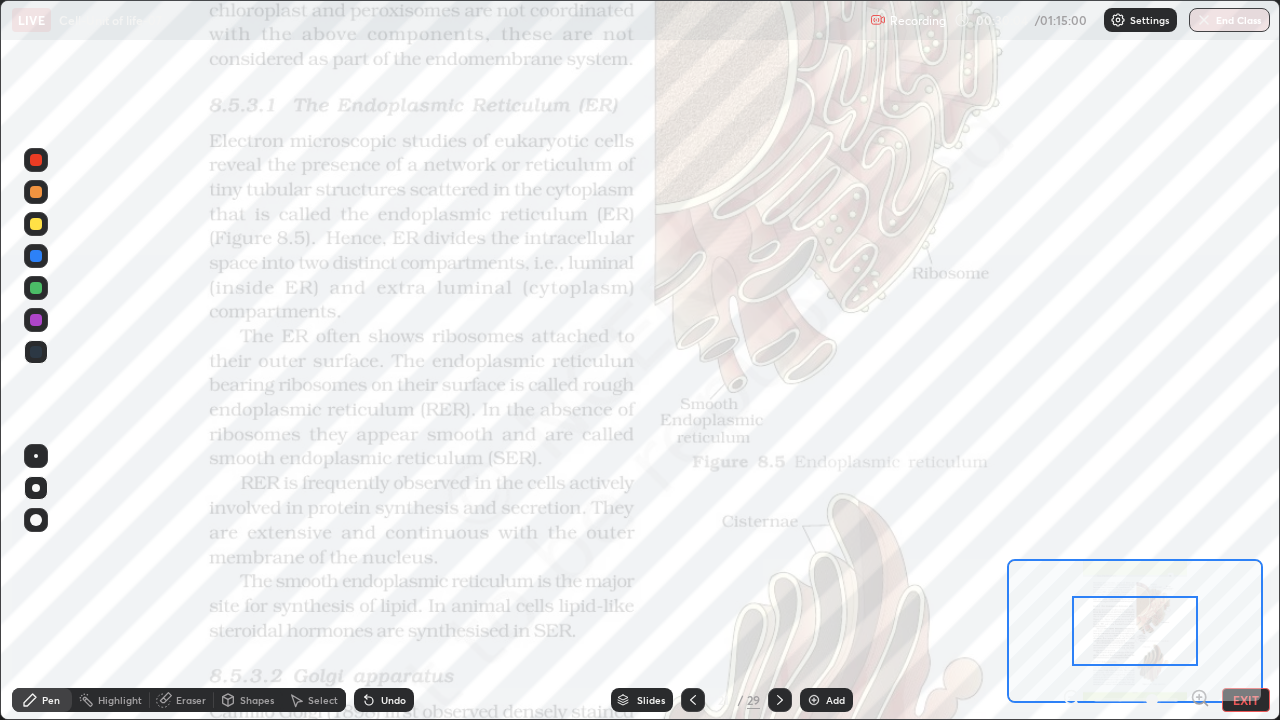 click 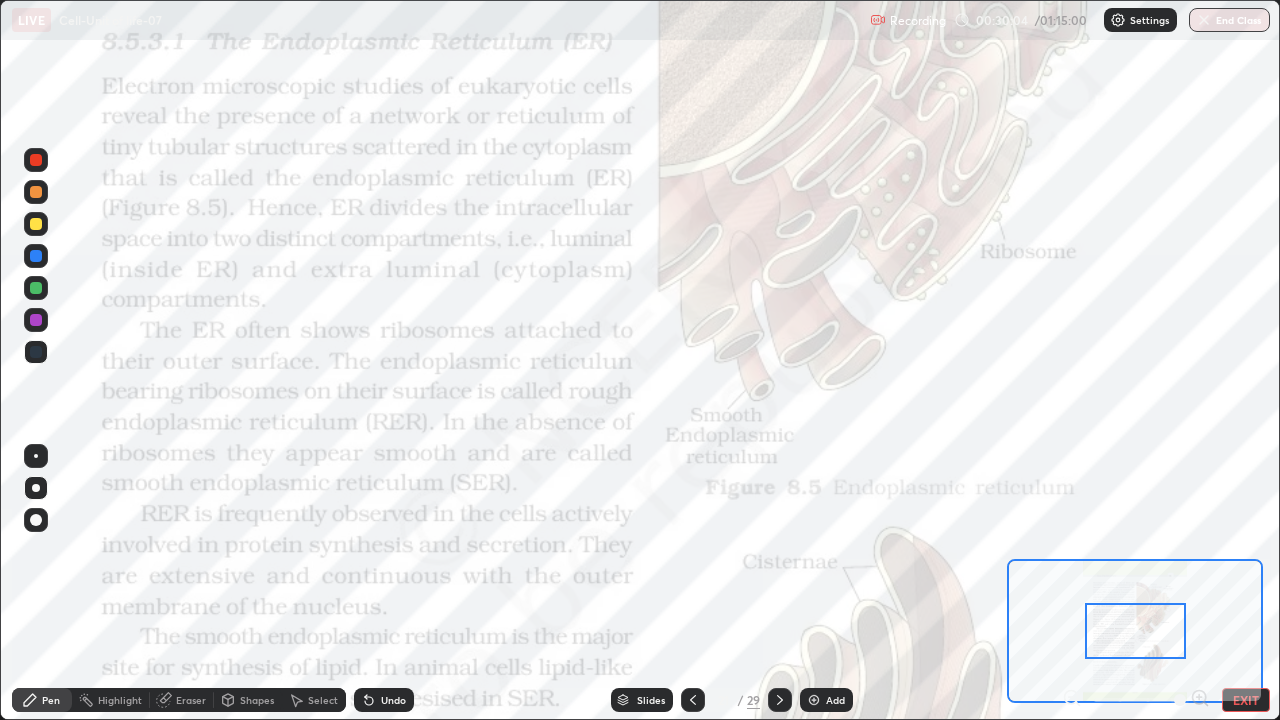 click on "EXIT" at bounding box center [1246, 700] 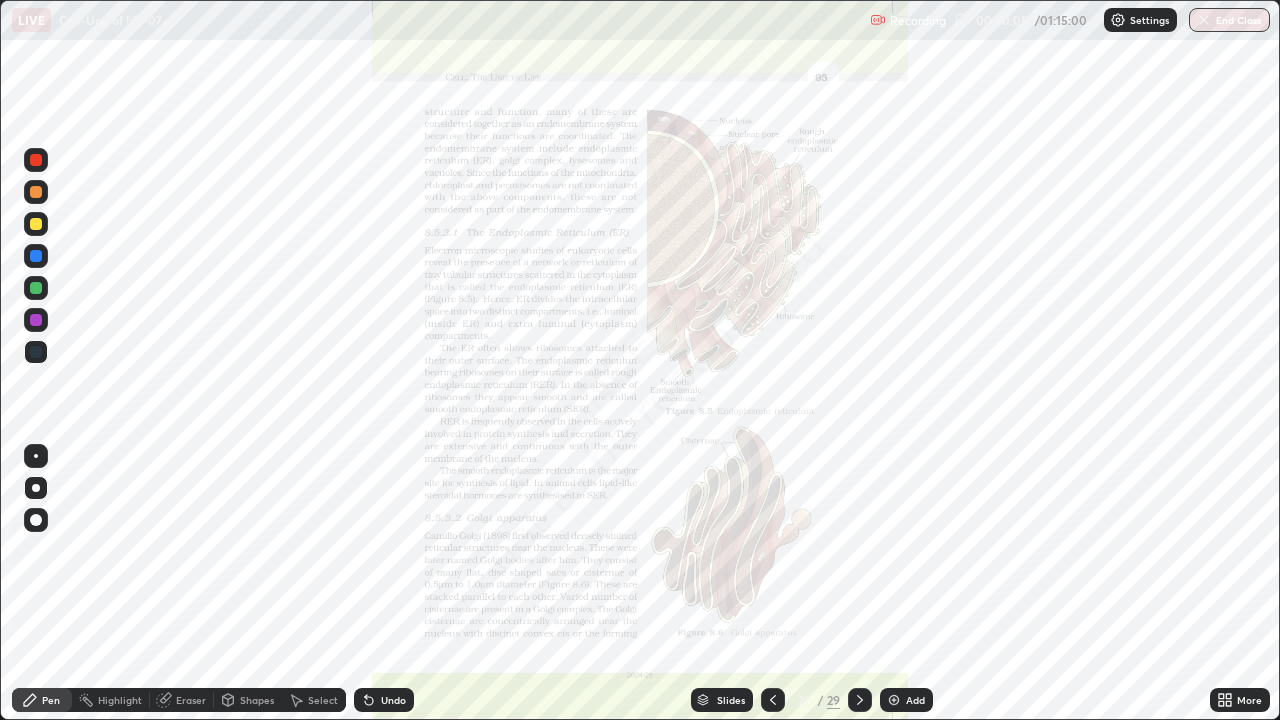 click 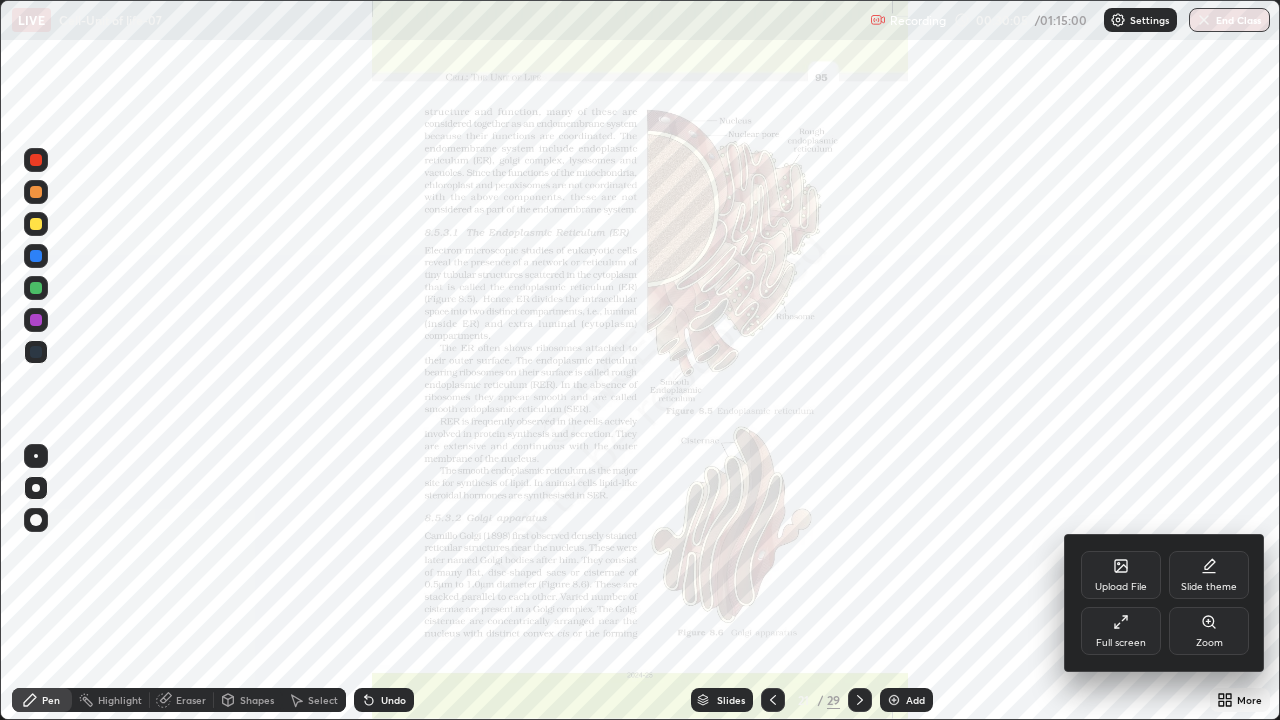 click on "Zoom" at bounding box center (1209, 643) 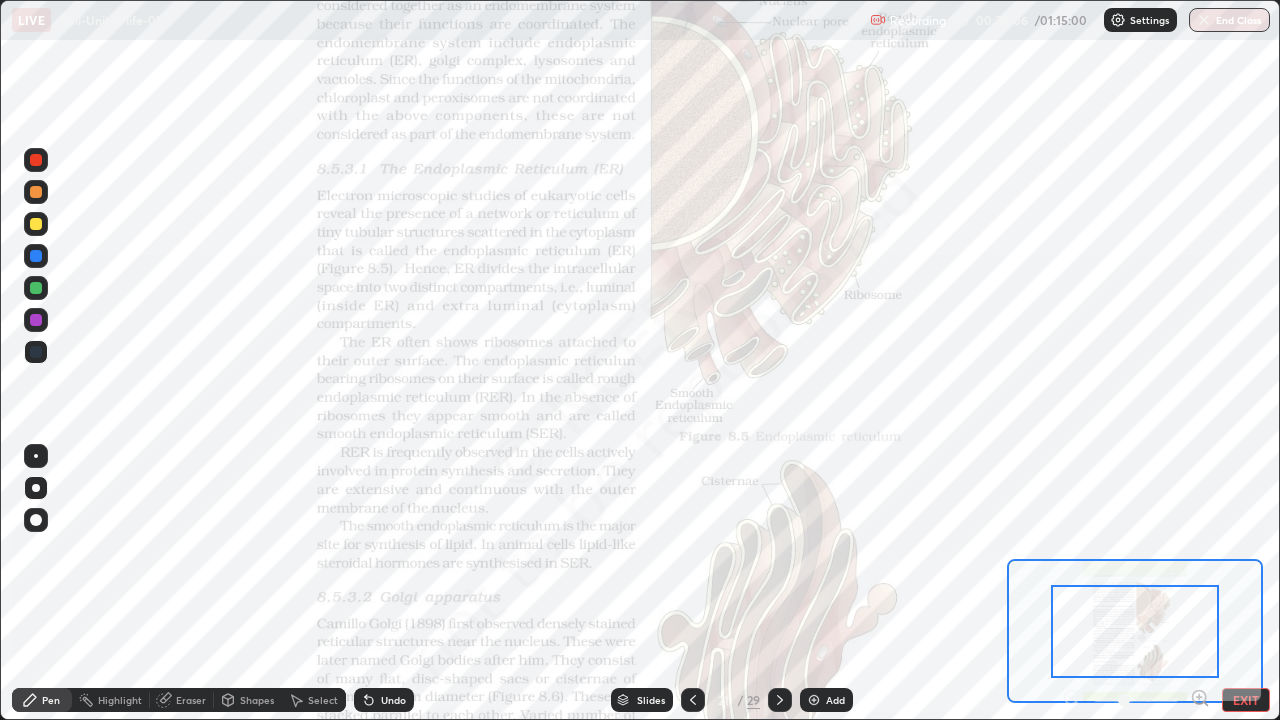 click 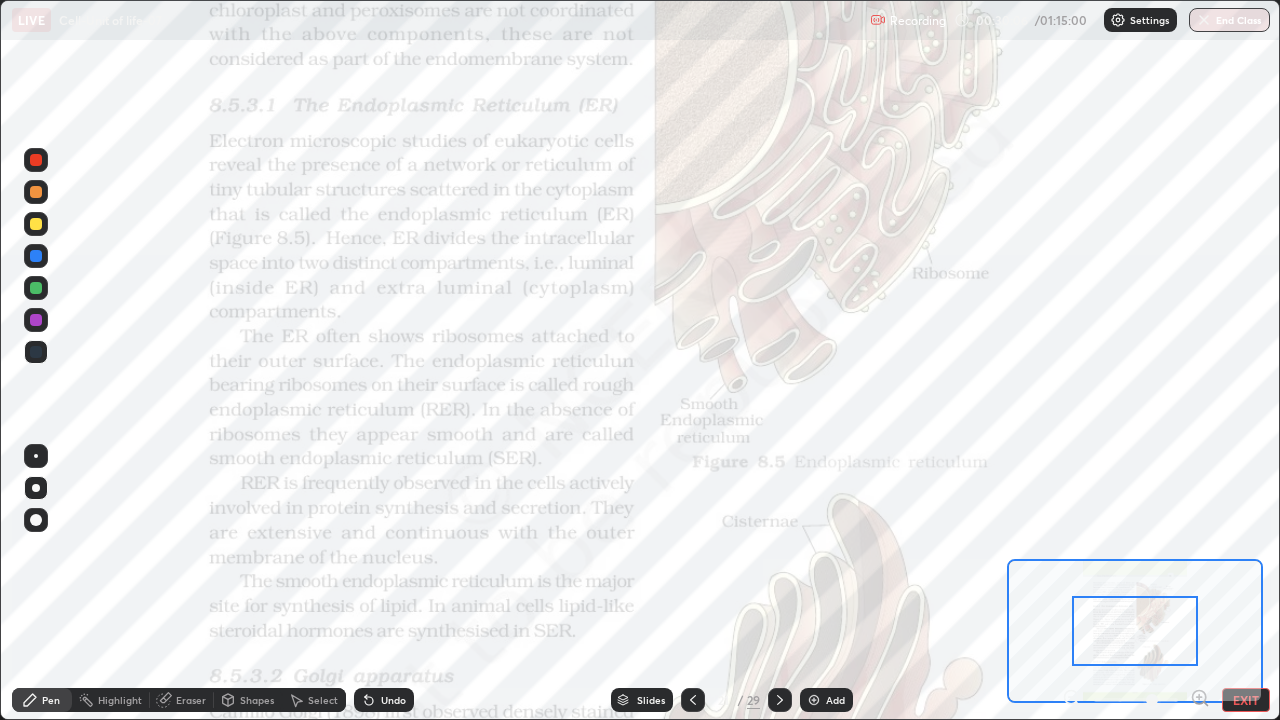 click 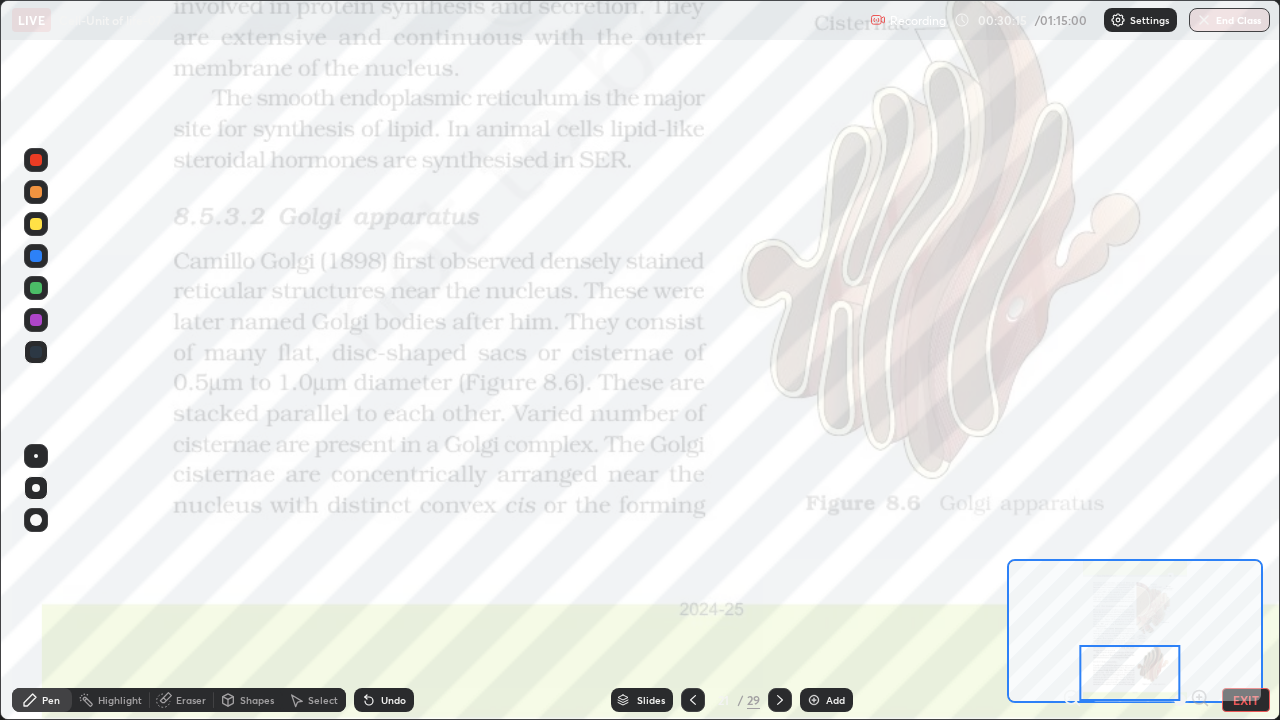 click 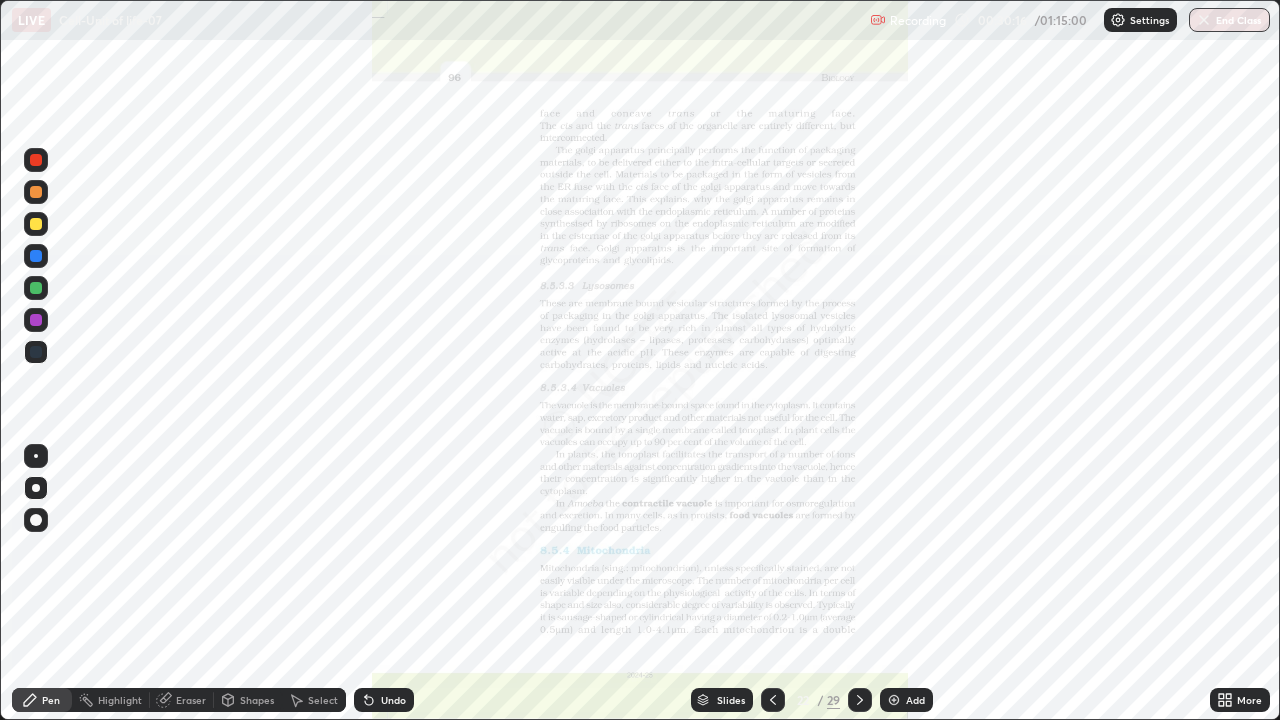 click on "More" at bounding box center (1240, 700) 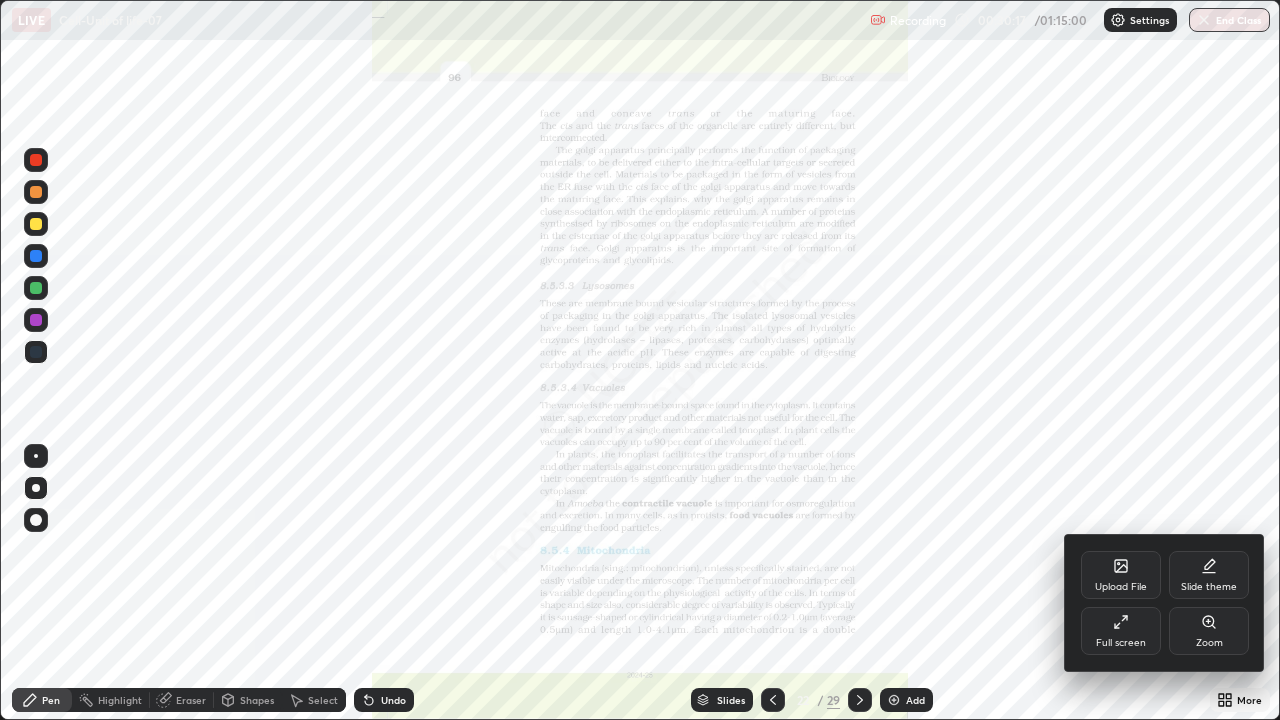 click on "Zoom" at bounding box center (1209, 631) 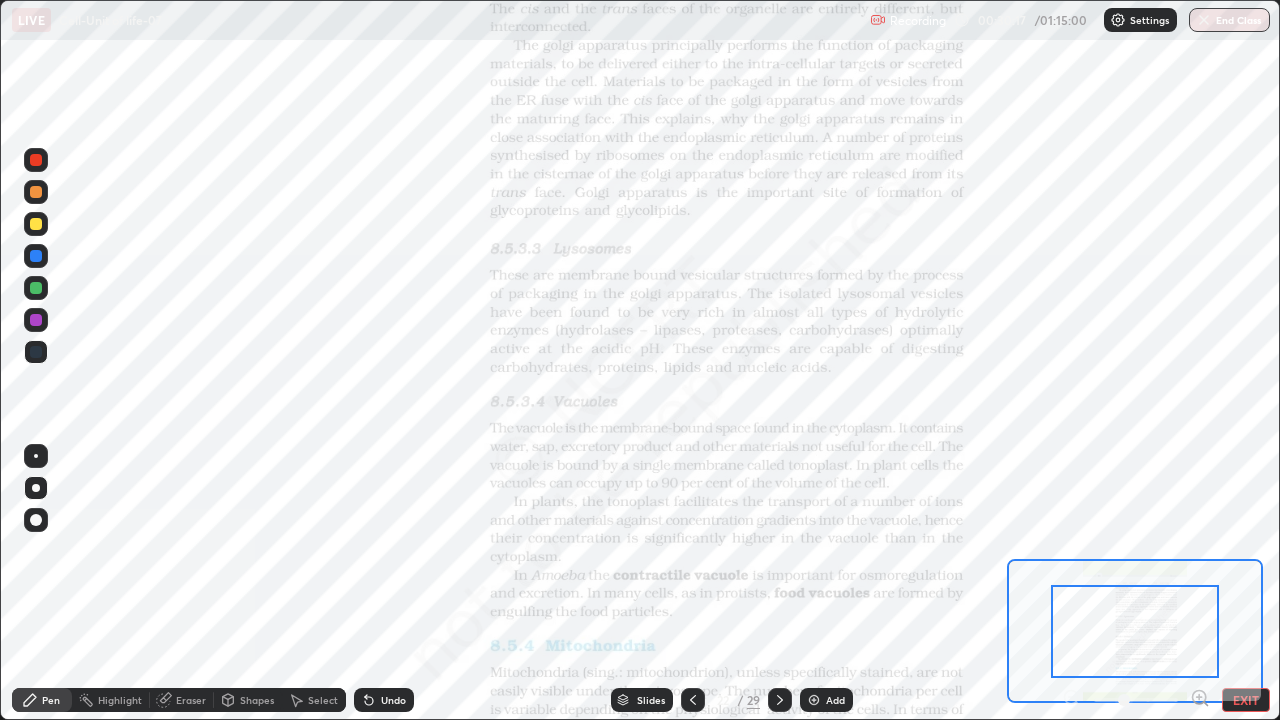 click 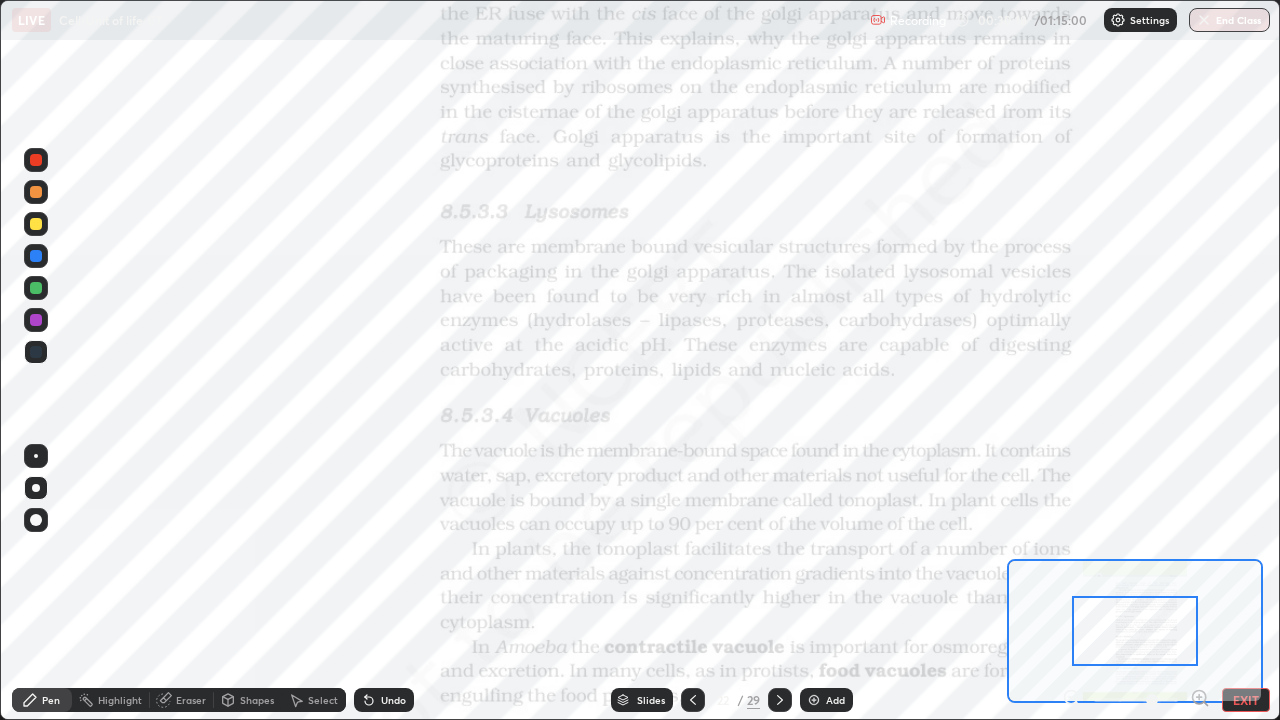 click 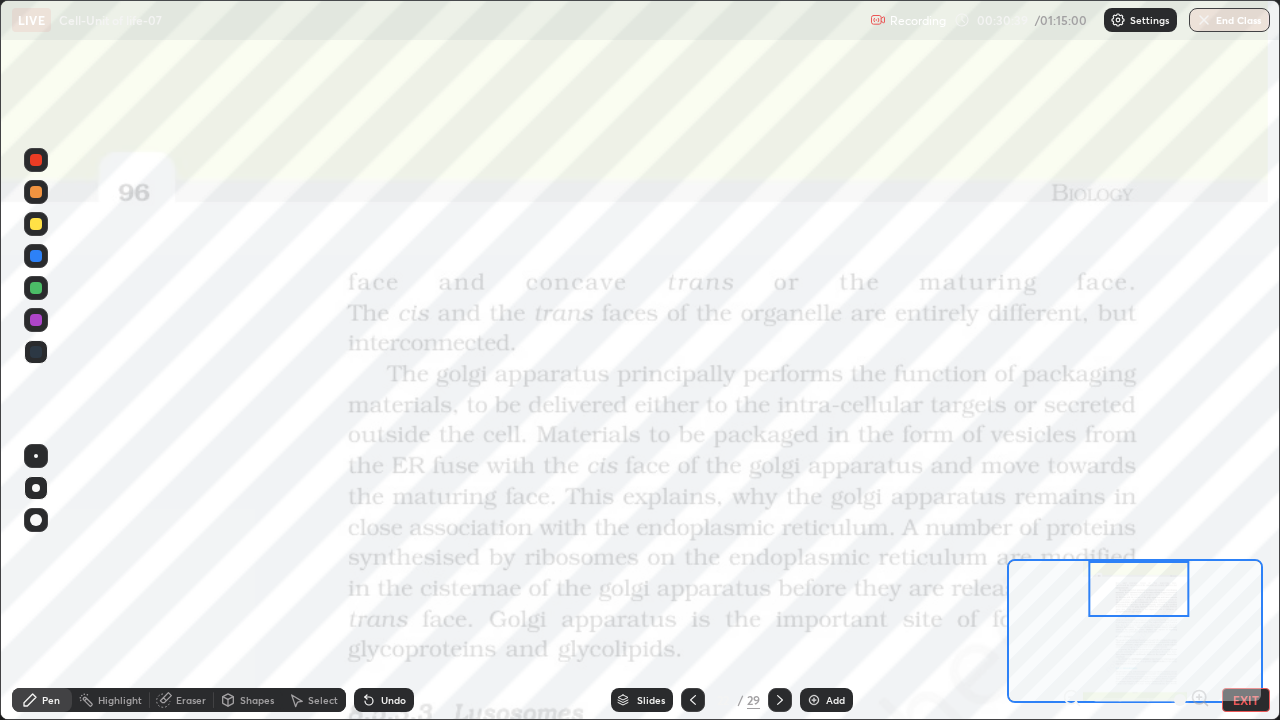 click on "Slides" at bounding box center [651, 700] 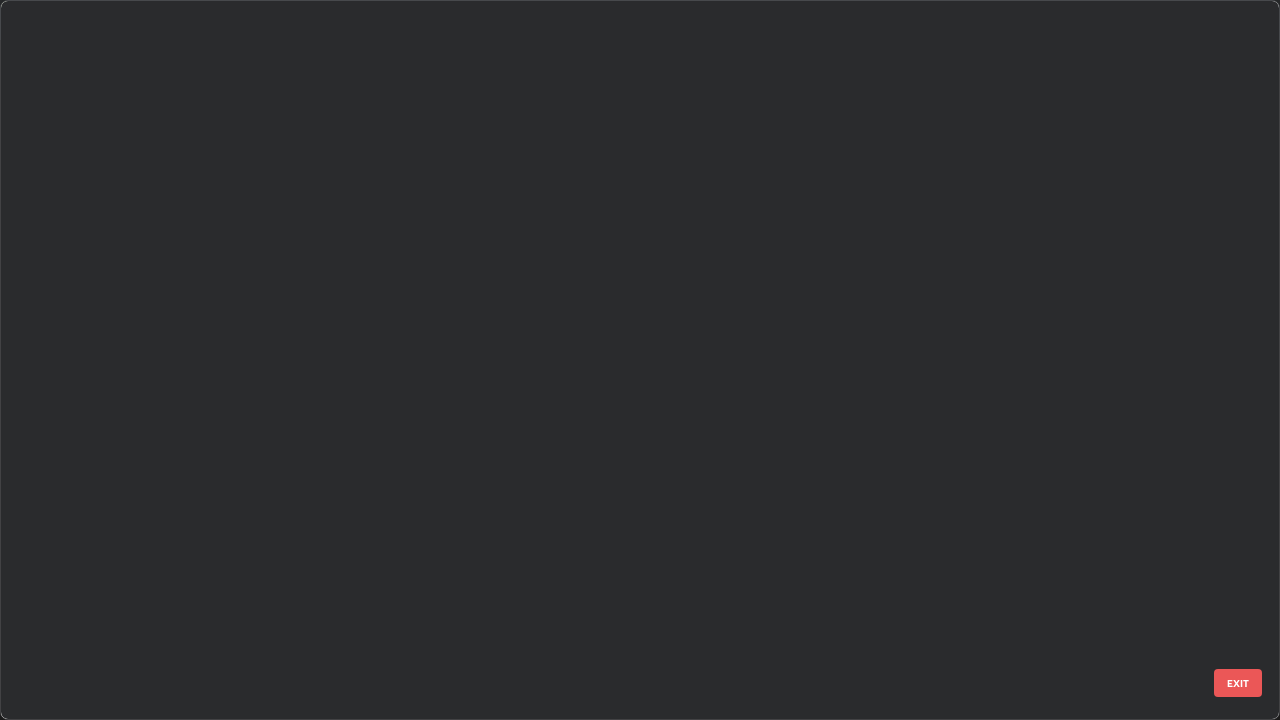 scroll, scrollTop: 1079, scrollLeft: 0, axis: vertical 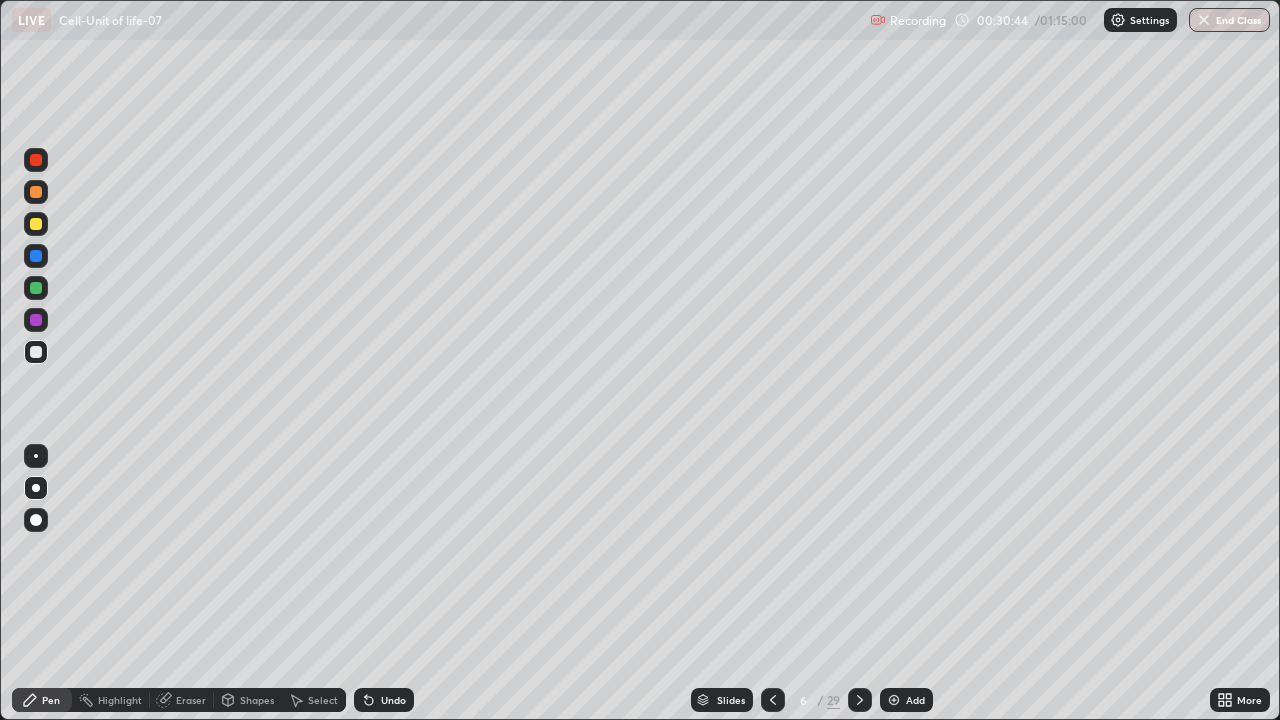 click on "Add" at bounding box center (906, 700) 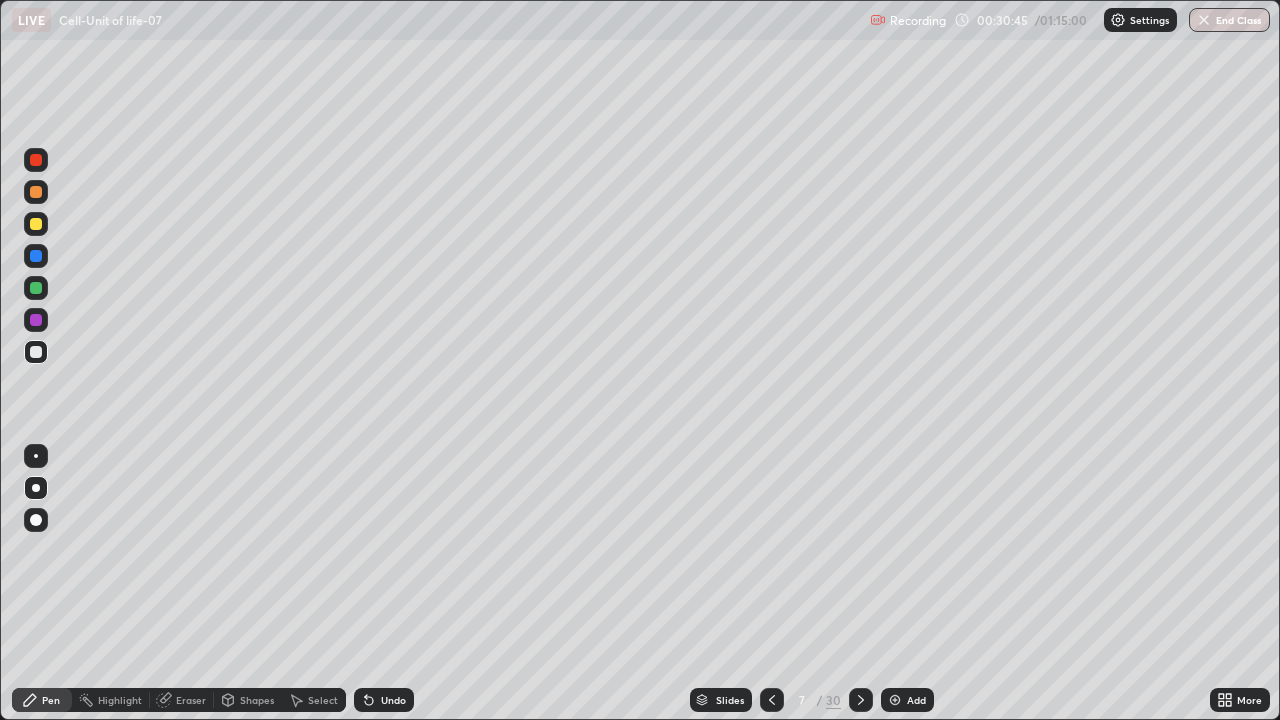 click at bounding box center [36, 288] 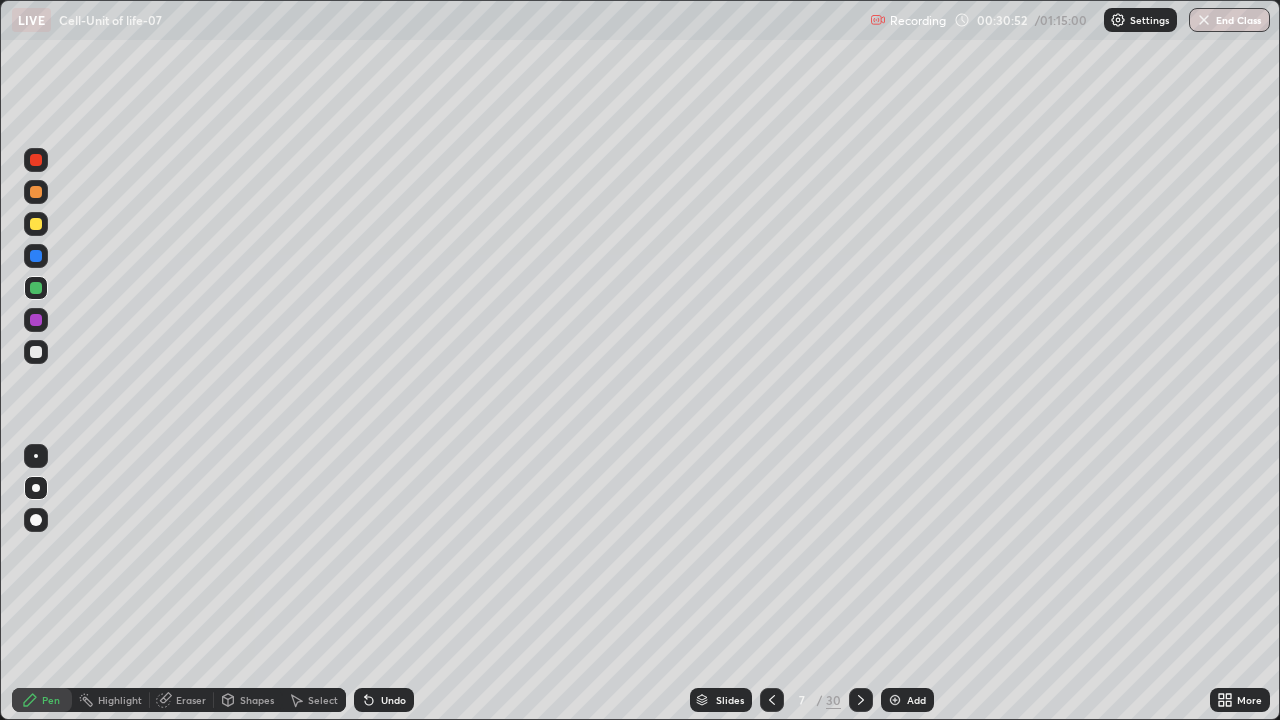 click at bounding box center [36, 352] 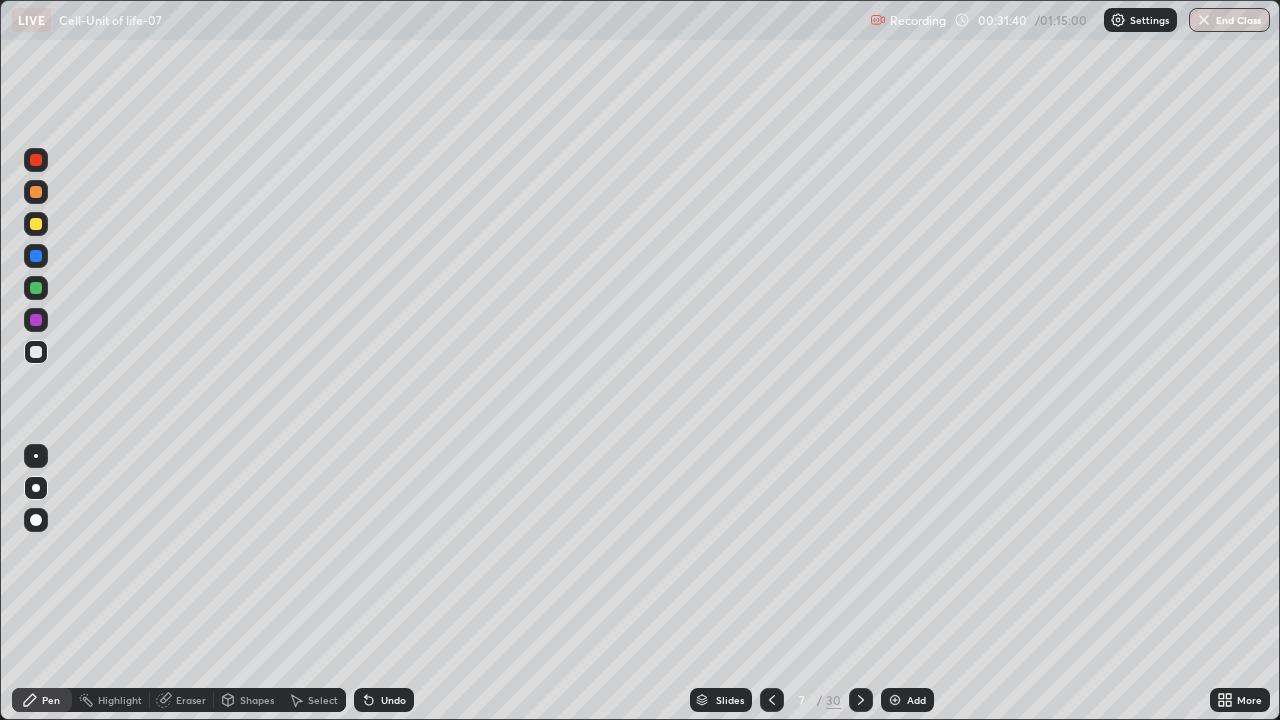 click at bounding box center [36, 288] 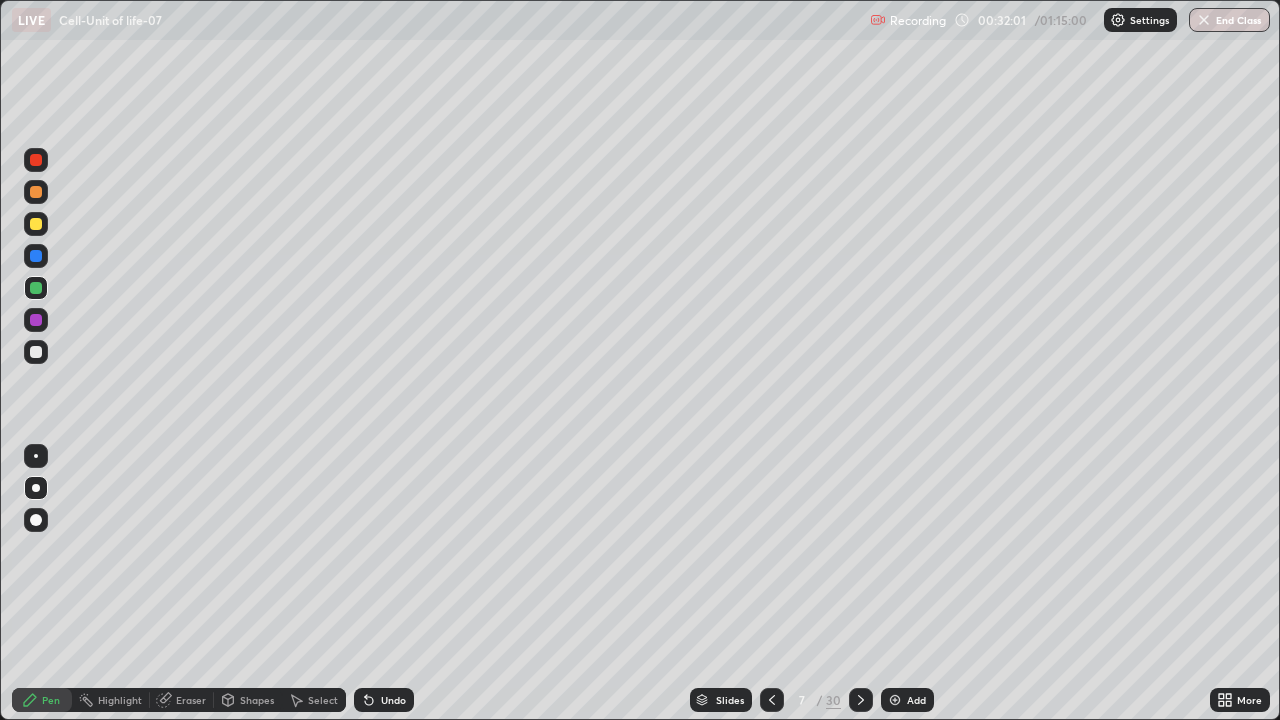 click 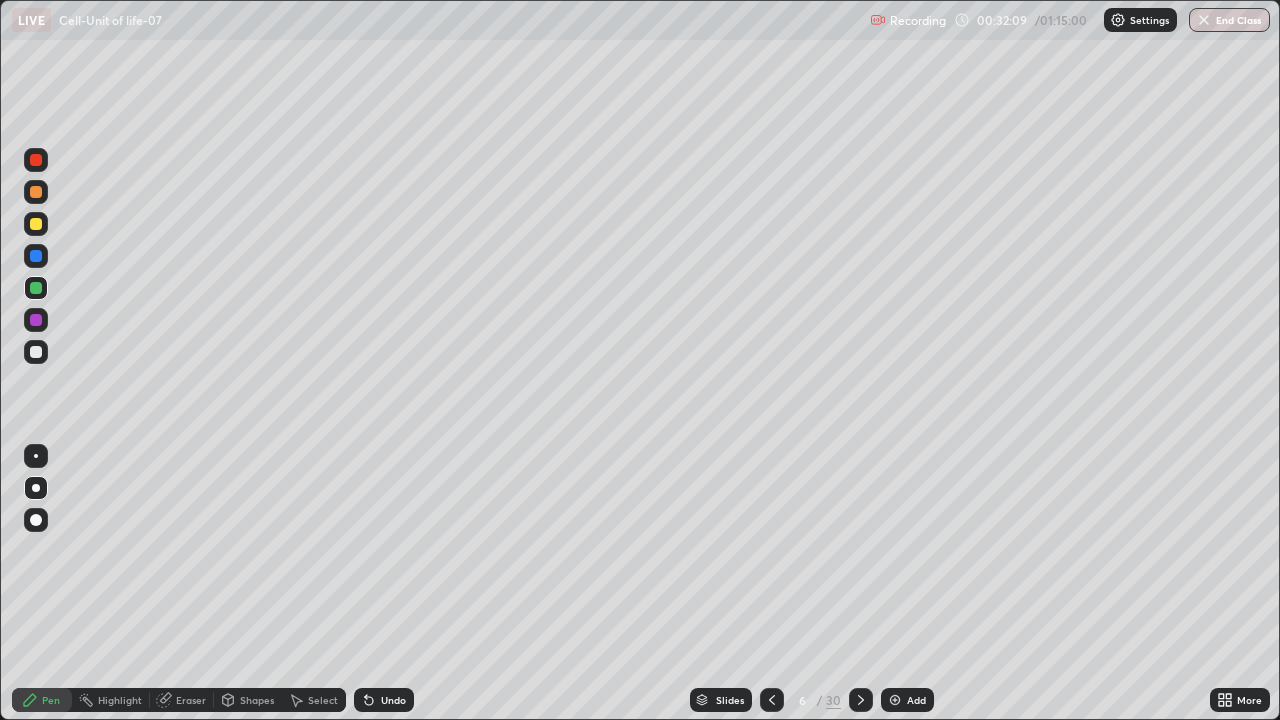click at bounding box center (772, 700) 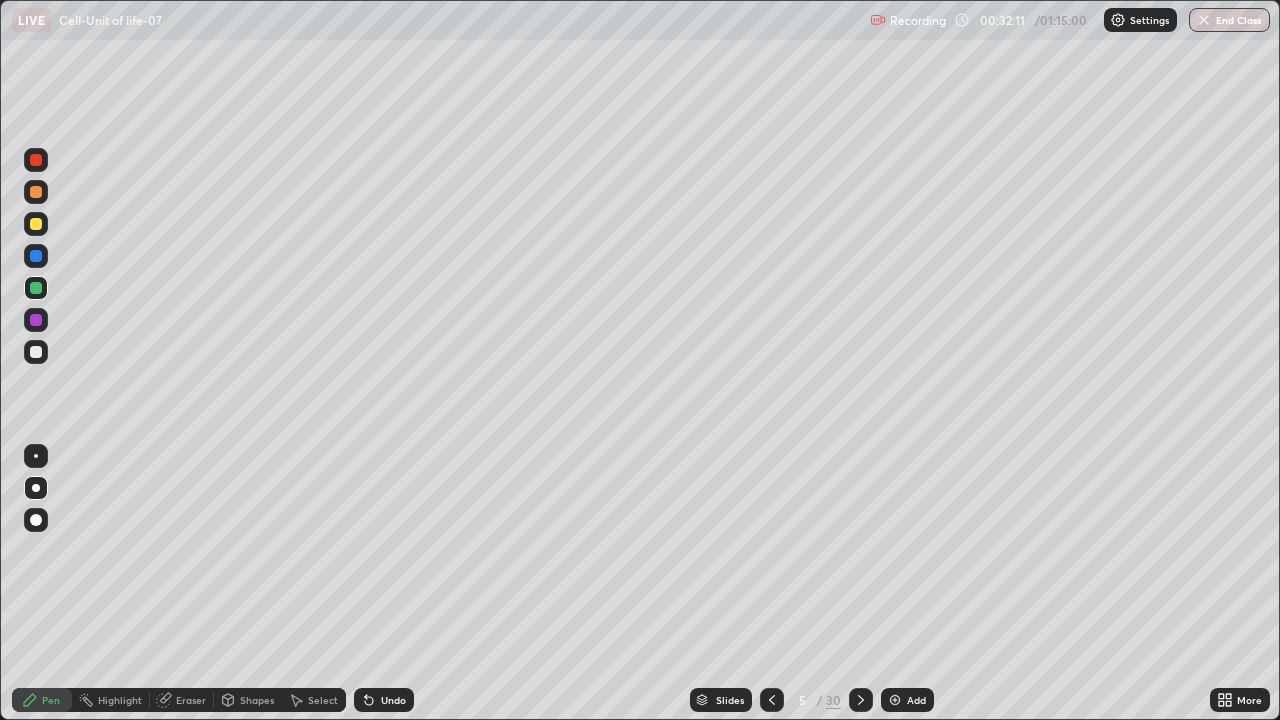 click 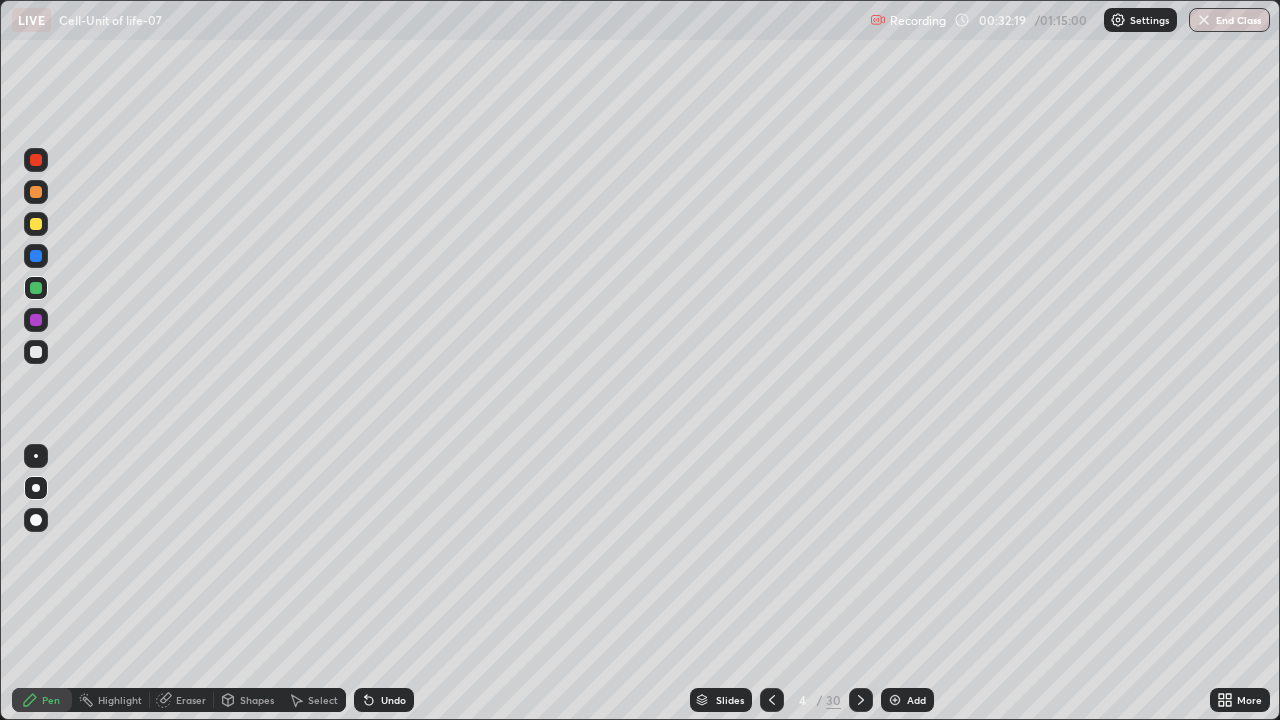 click on "Slides" at bounding box center (730, 700) 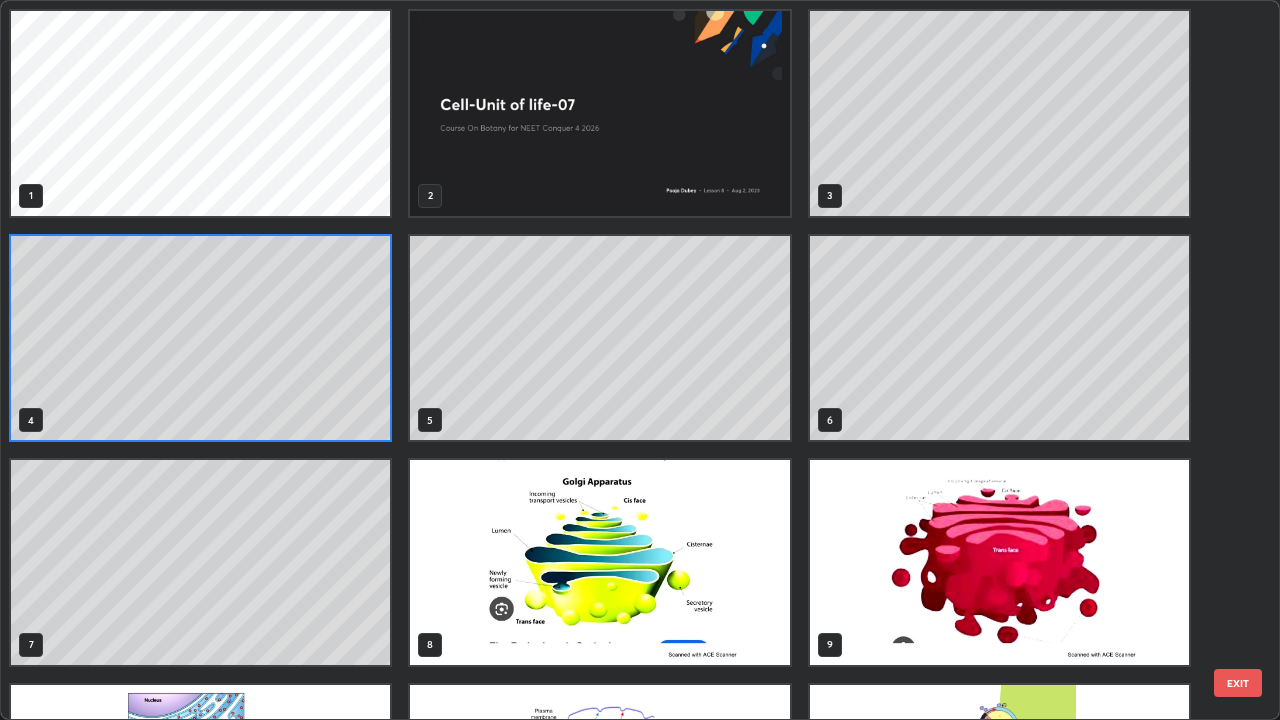 scroll, scrollTop: 7, scrollLeft: 11, axis: both 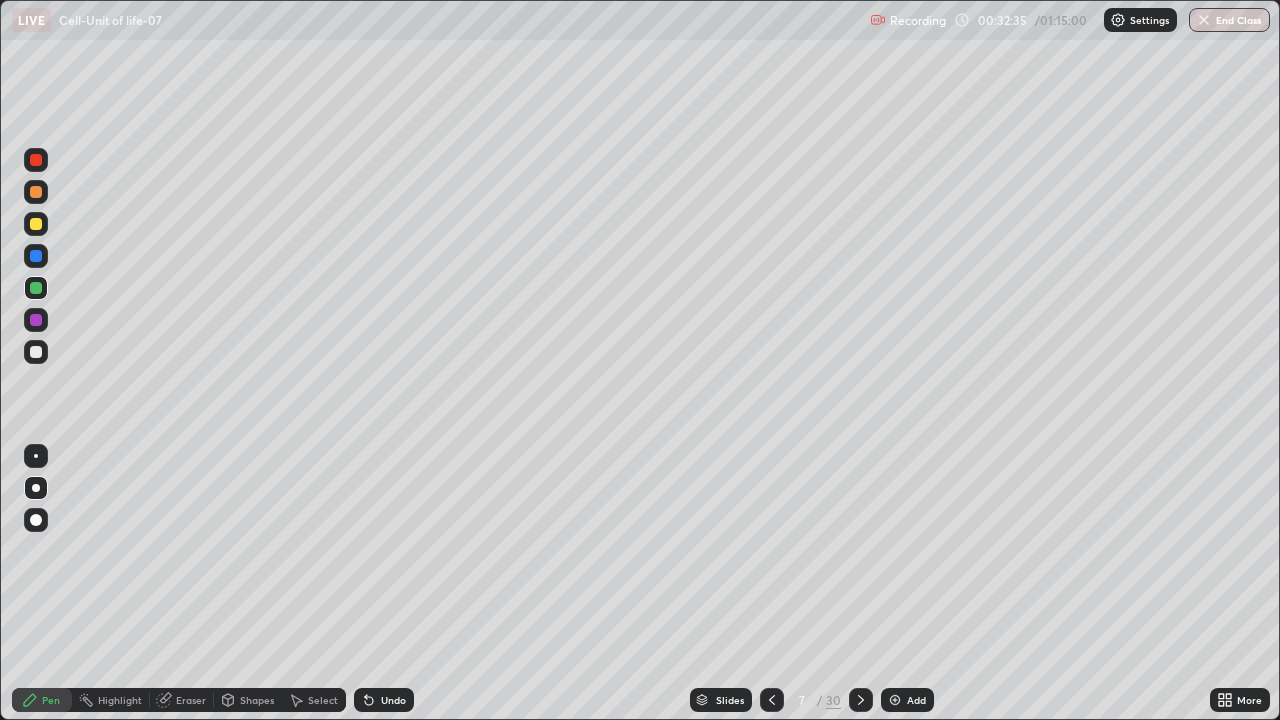 click at bounding box center [36, 352] 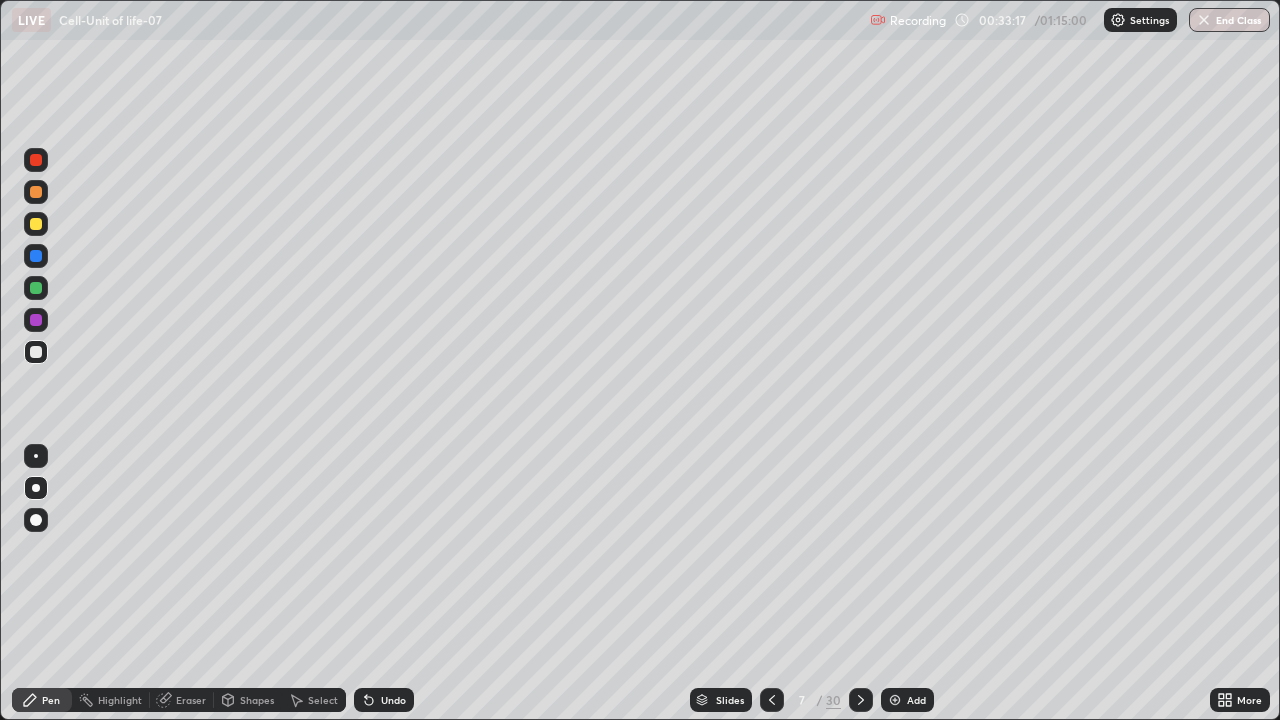 click on "Undo" at bounding box center [393, 700] 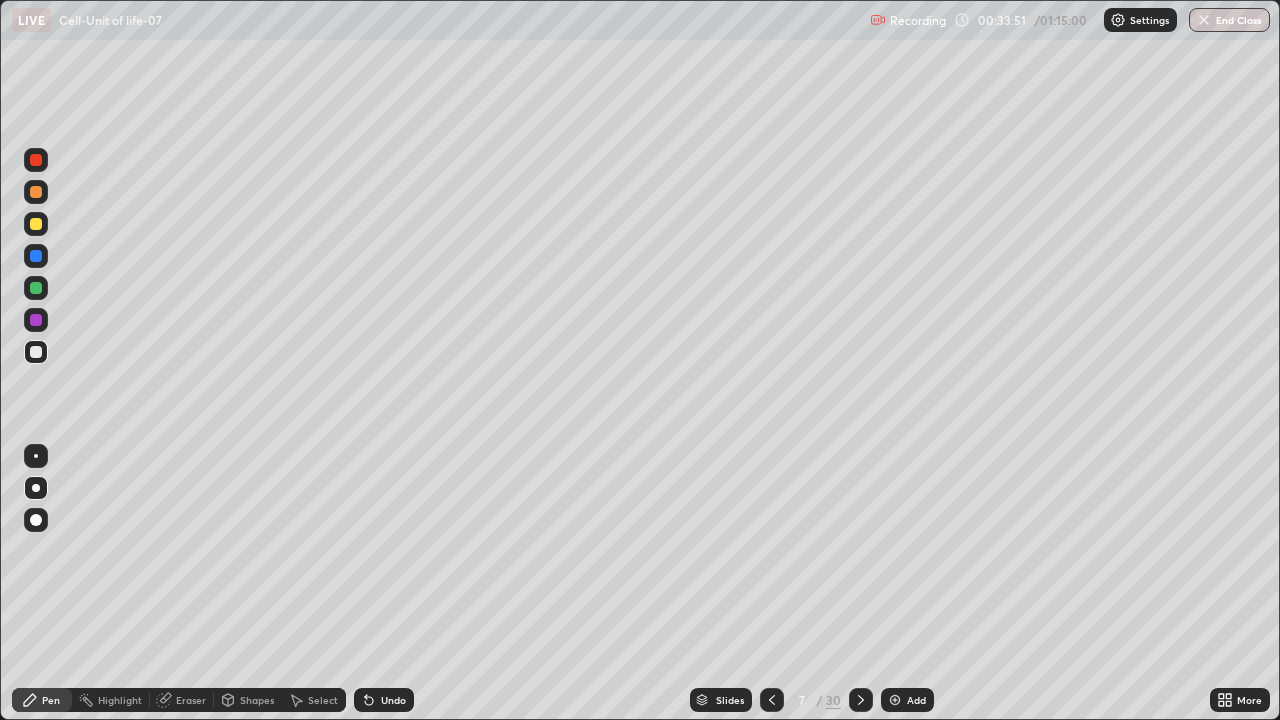 click at bounding box center (36, 288) 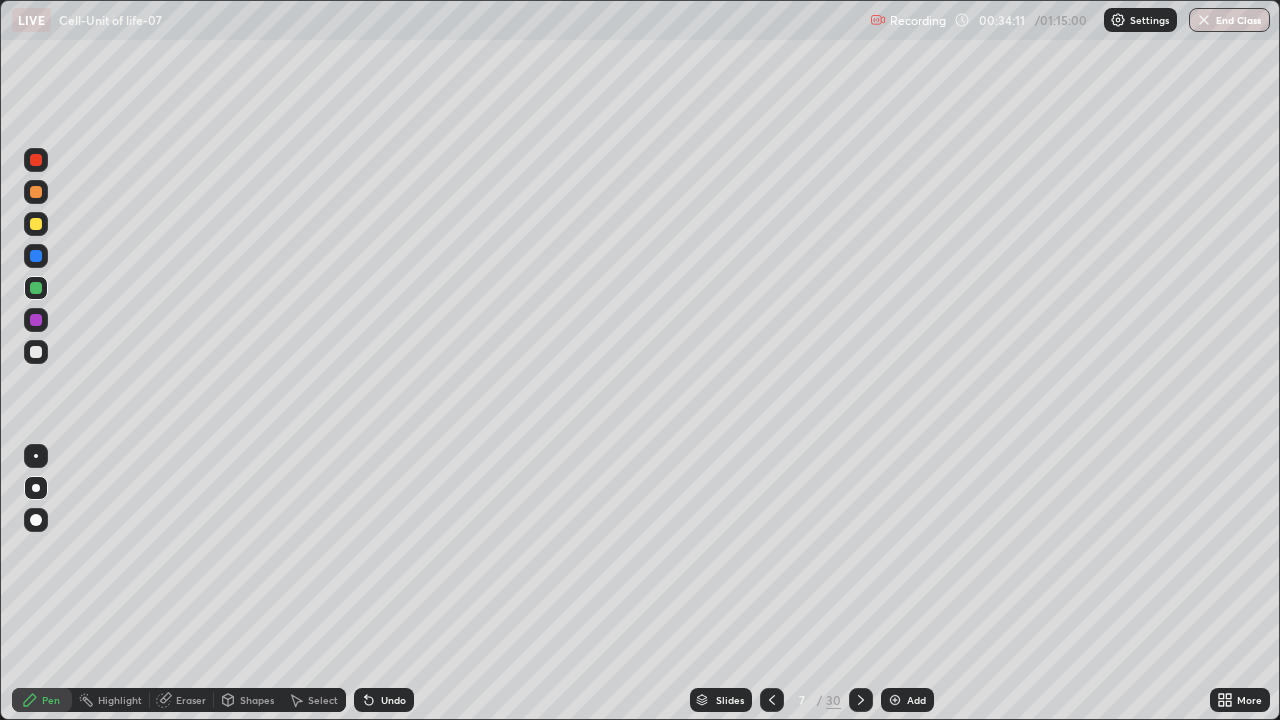 click at bounding box center (36, 352) 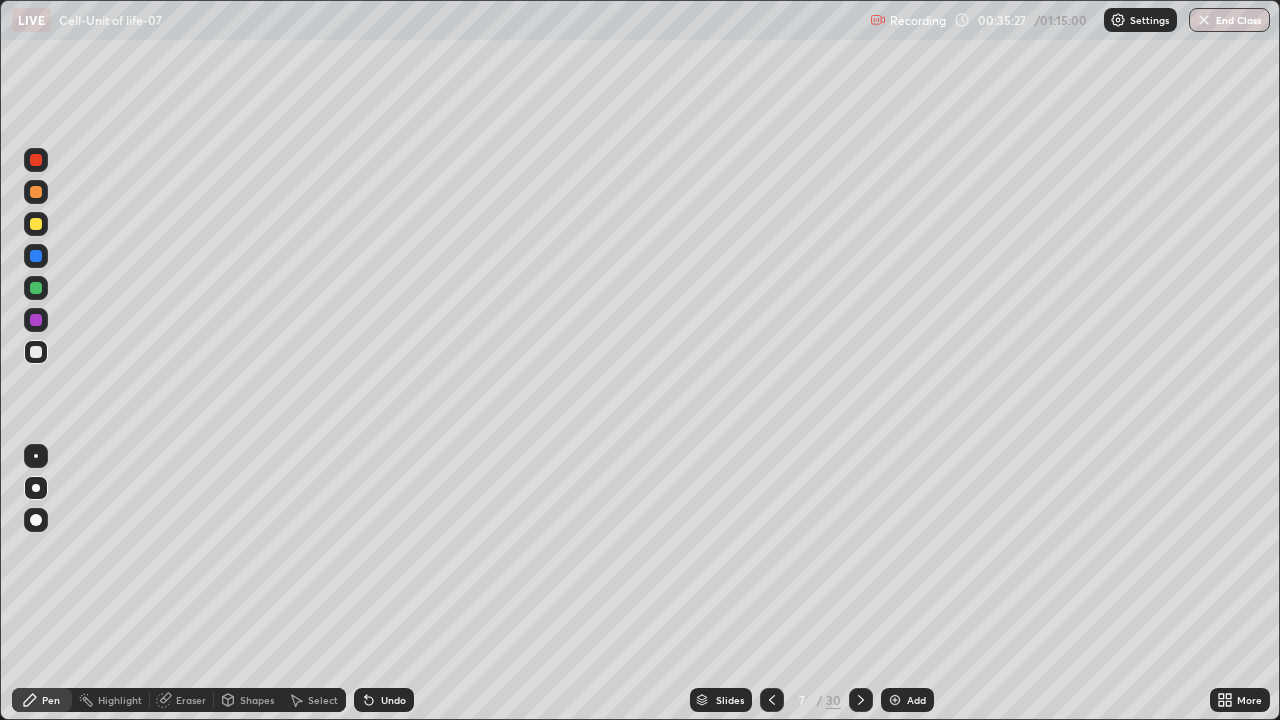 click on "Add" at bounding box center [916, 700] 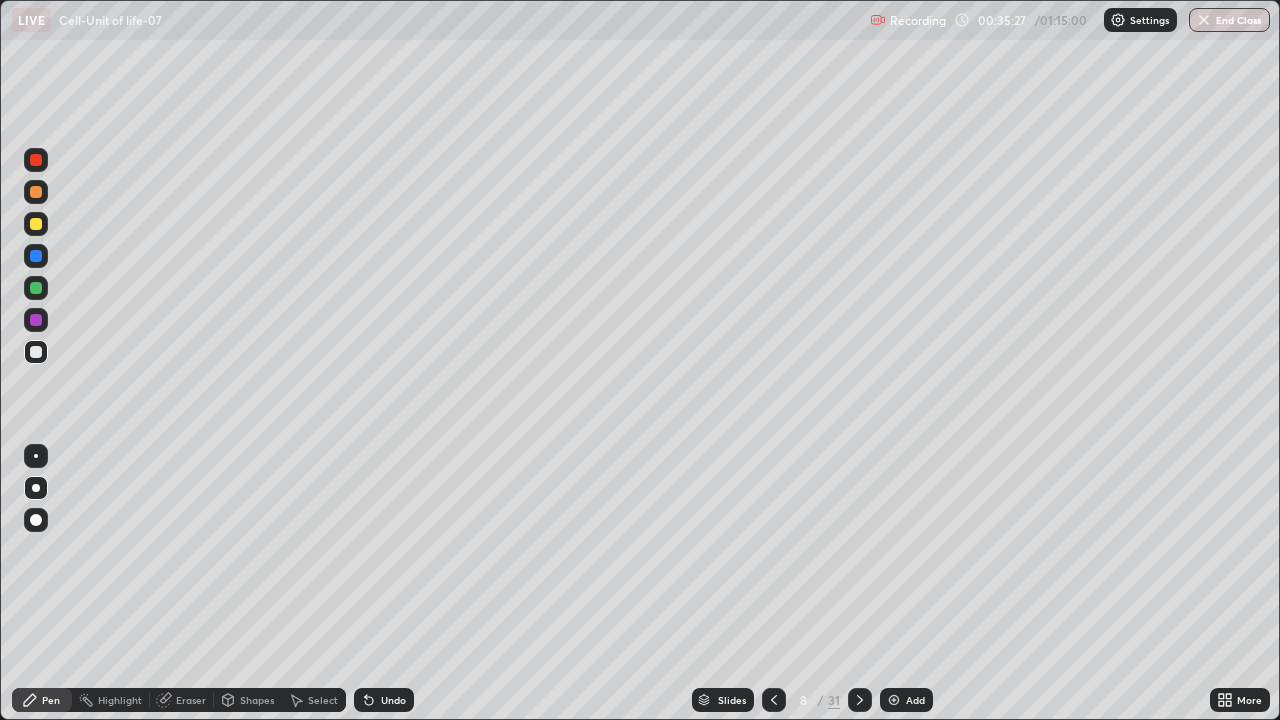 click on "Add" at bounding box center [915, 700] 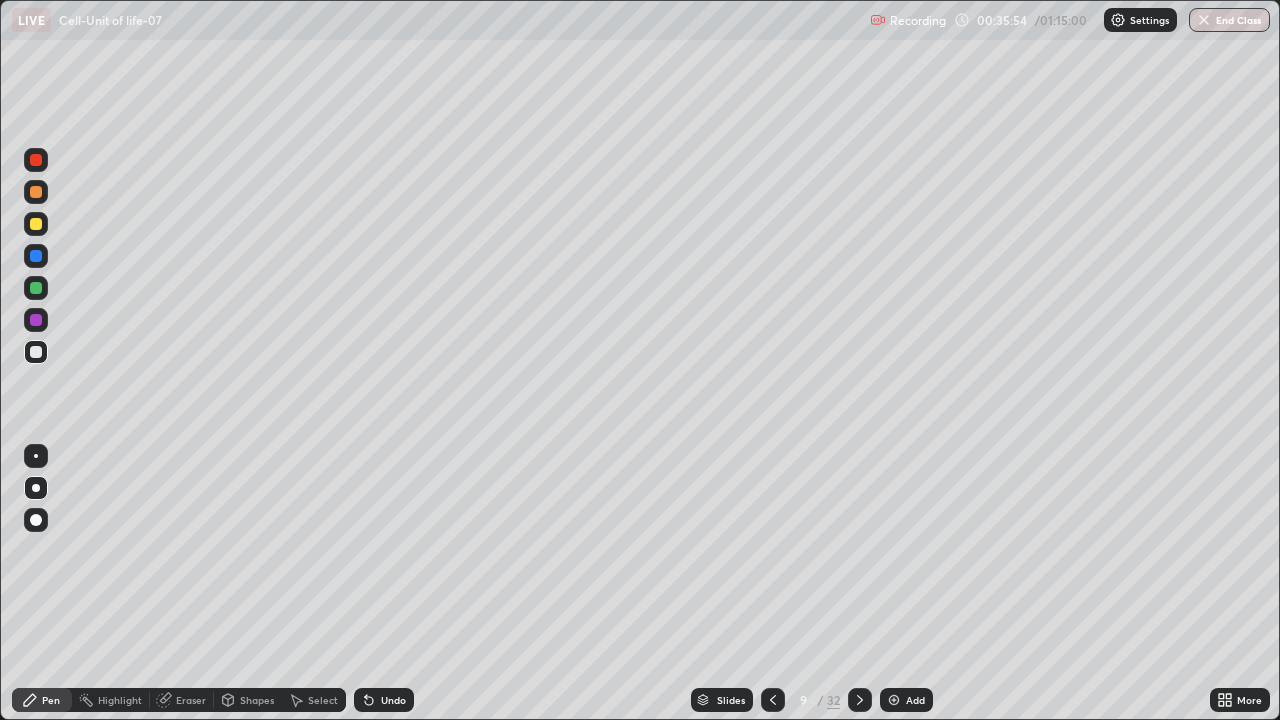 click on "Shapes" at bounding box center [257, 700] 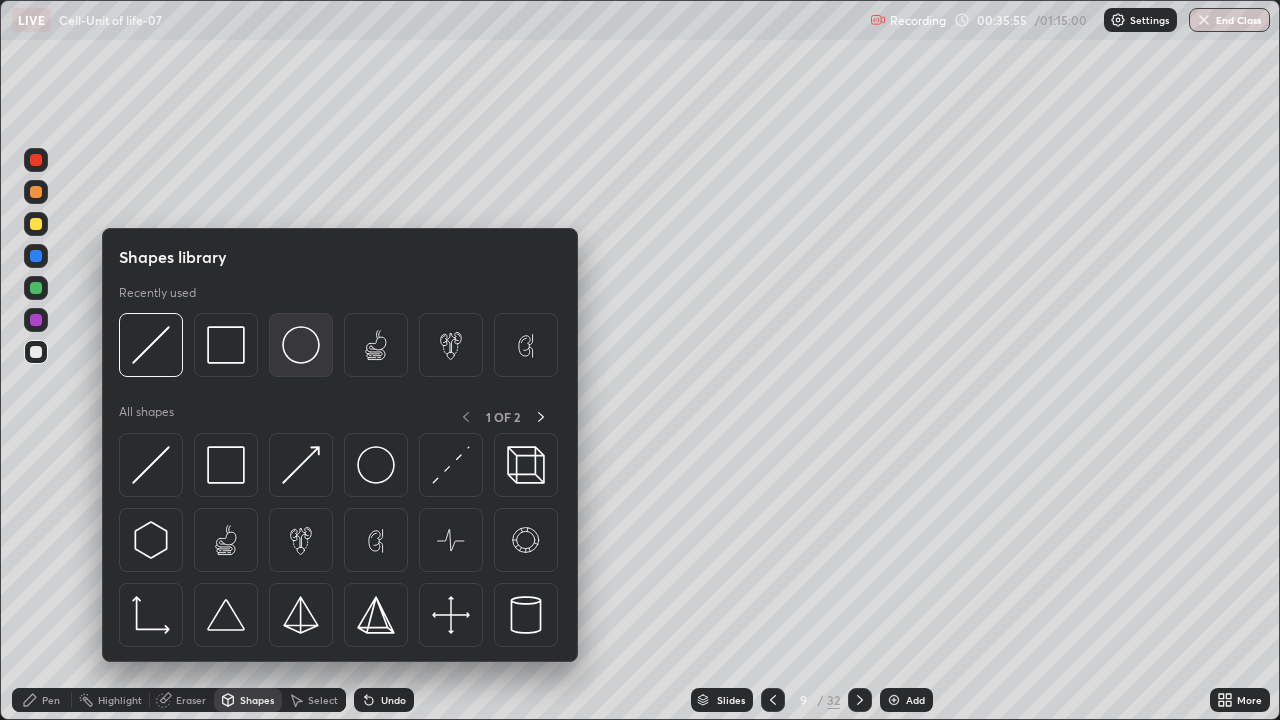 click at bounding box center (301, 345) 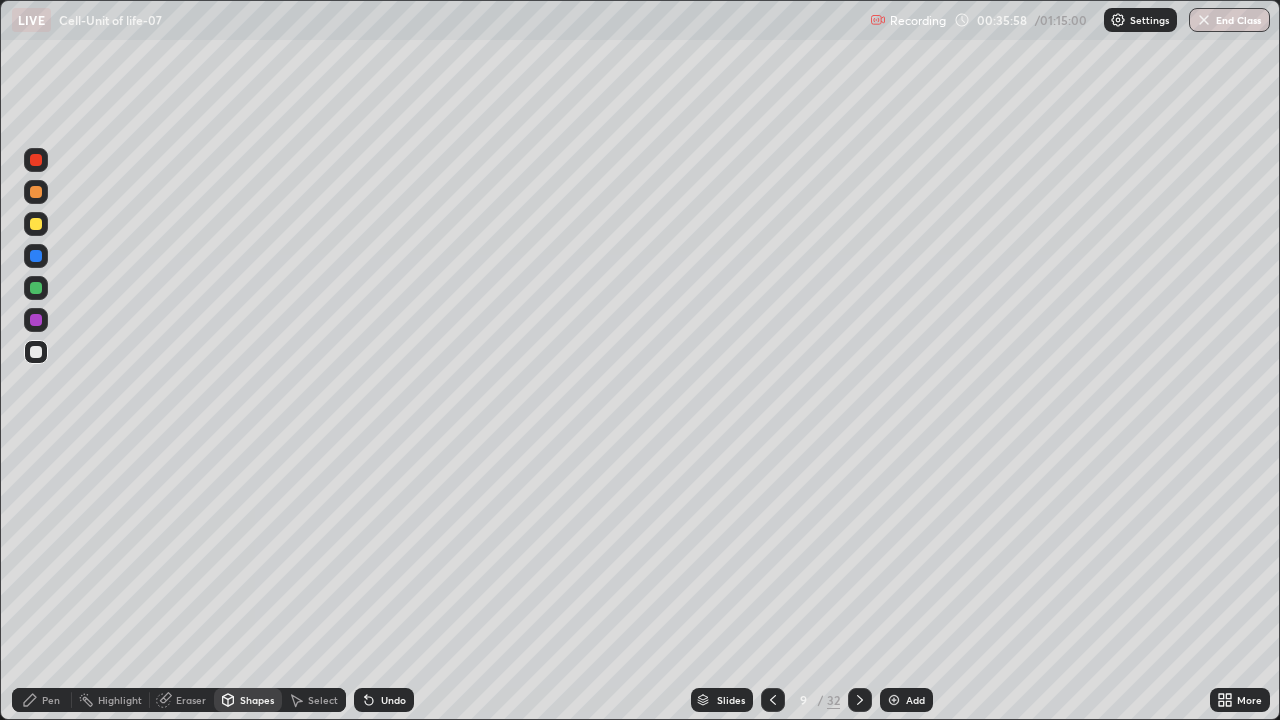 click on "Pen" at bounding box center (51, 700) 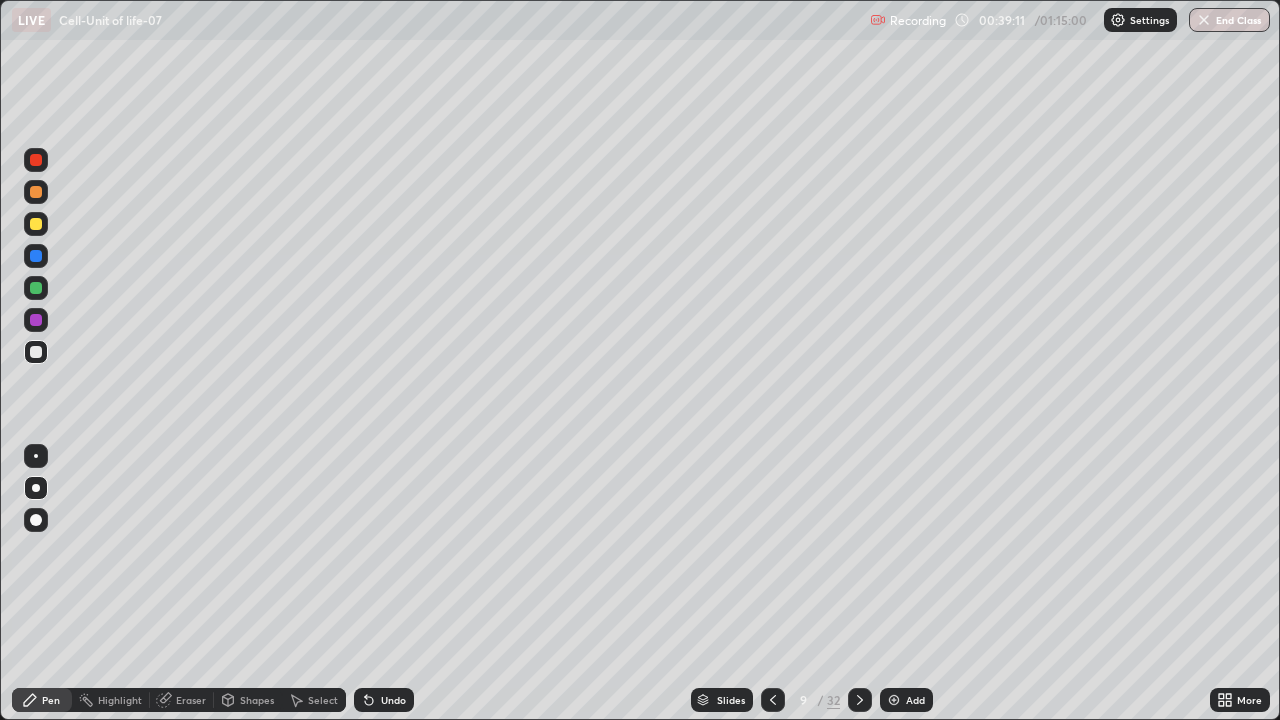 click on "Add" at bounding box center (915, 700) 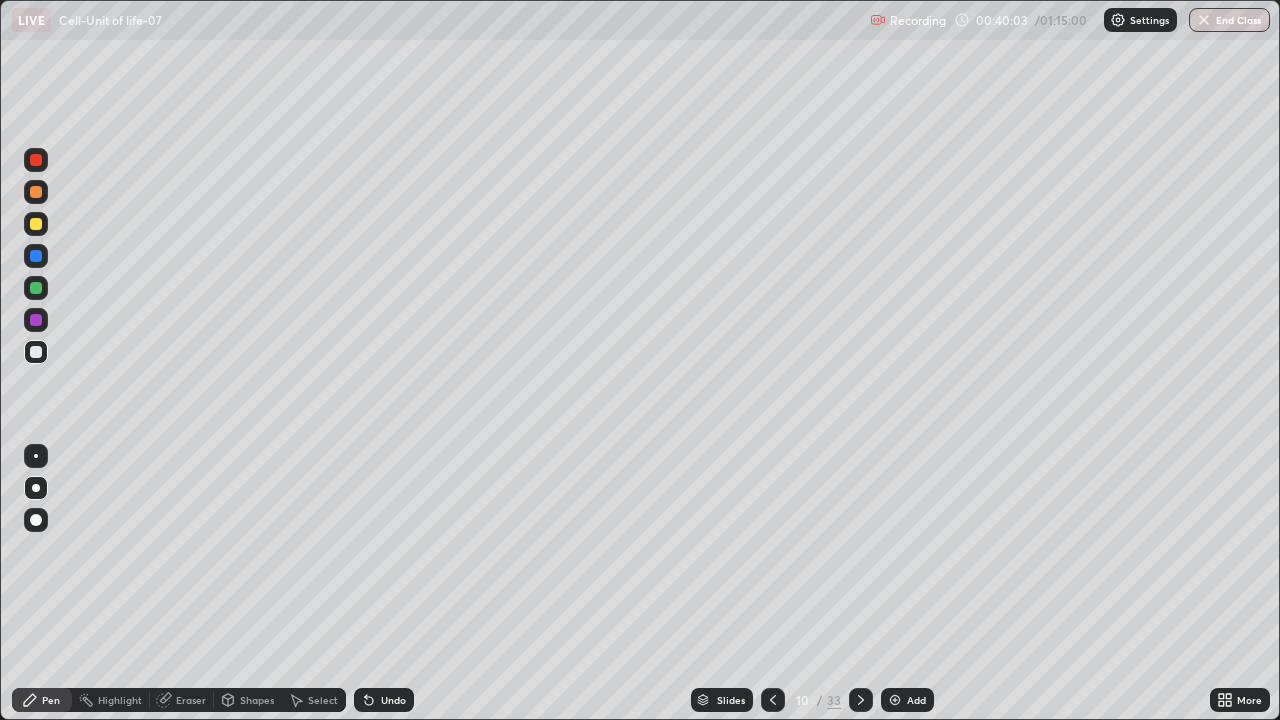 click at bounding box center [773, 700] 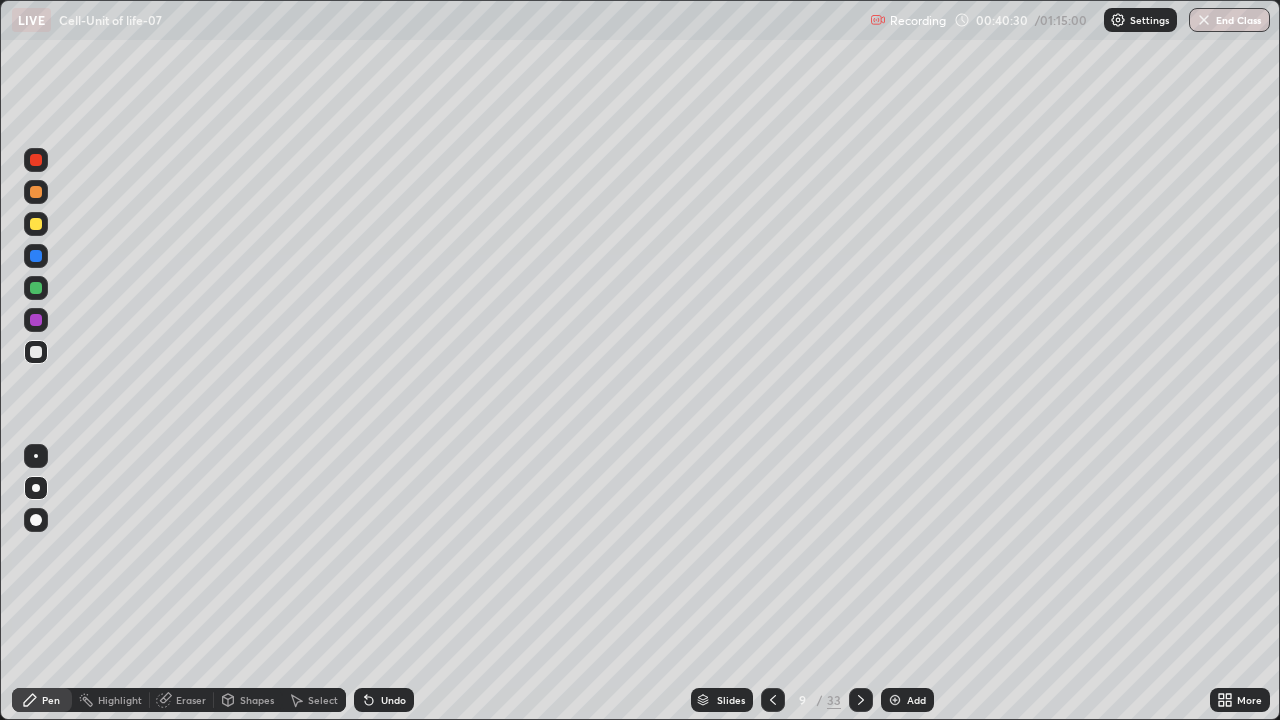 click 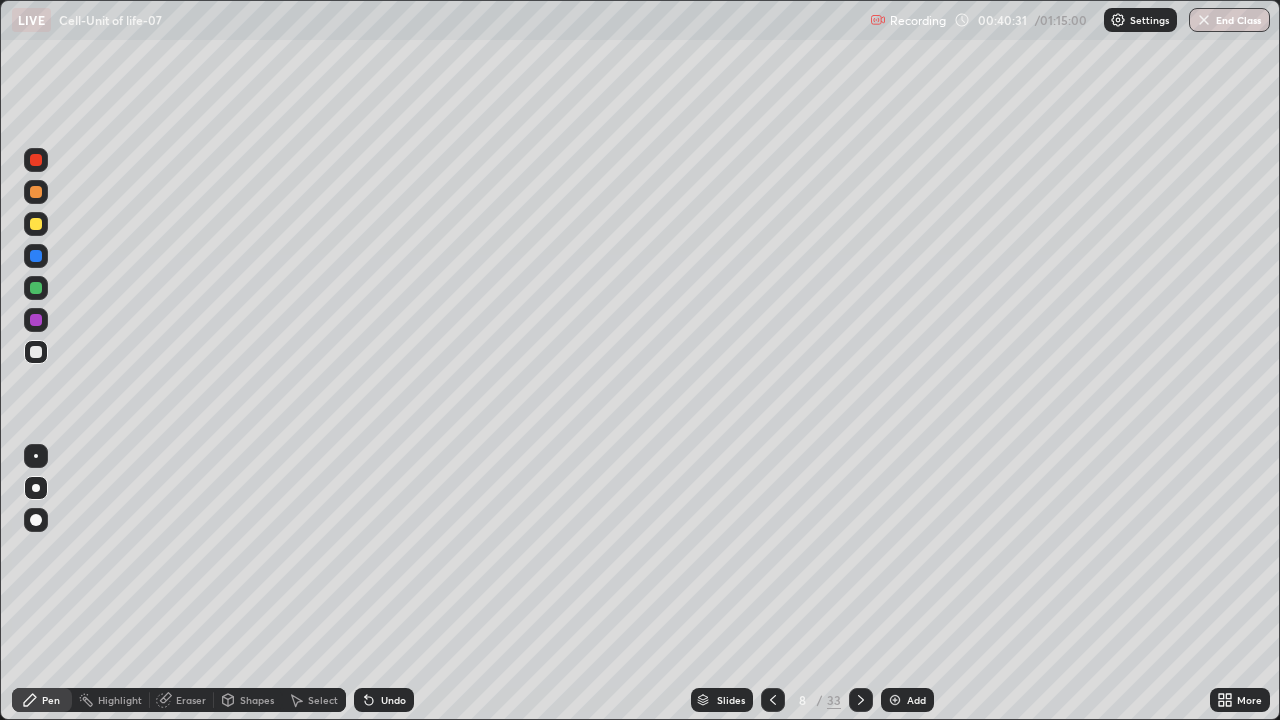 click 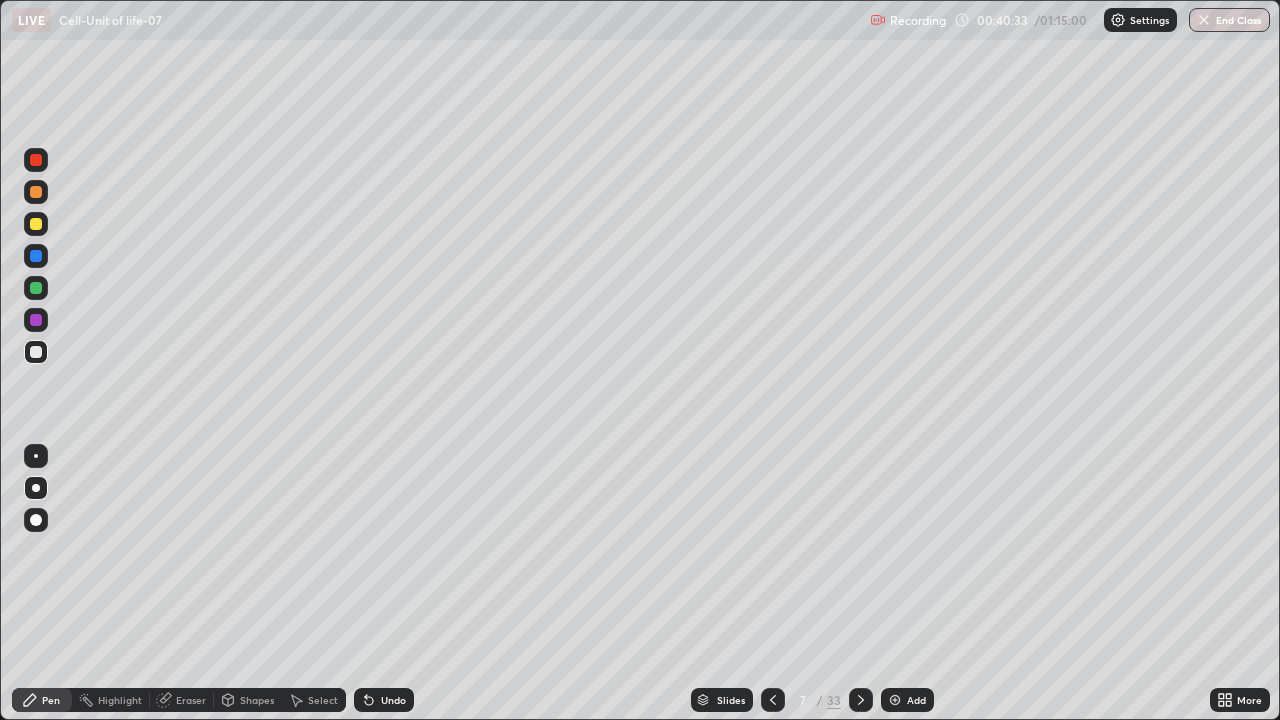 click 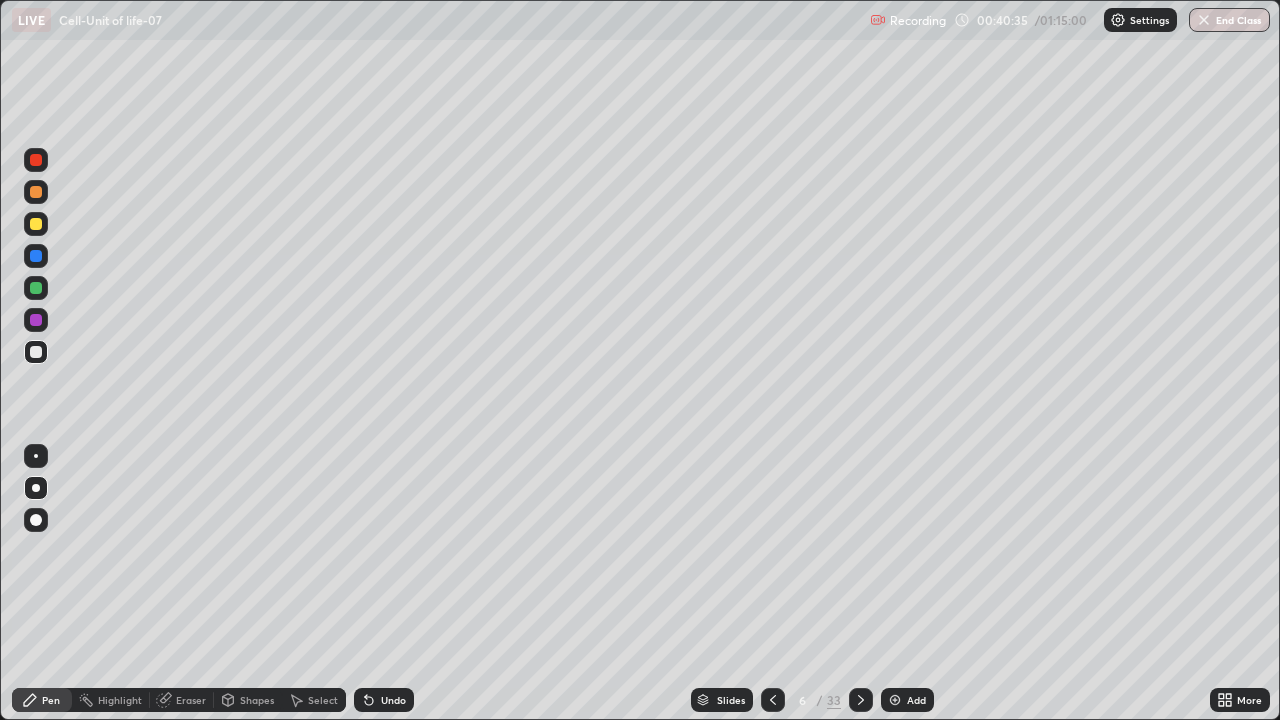 click 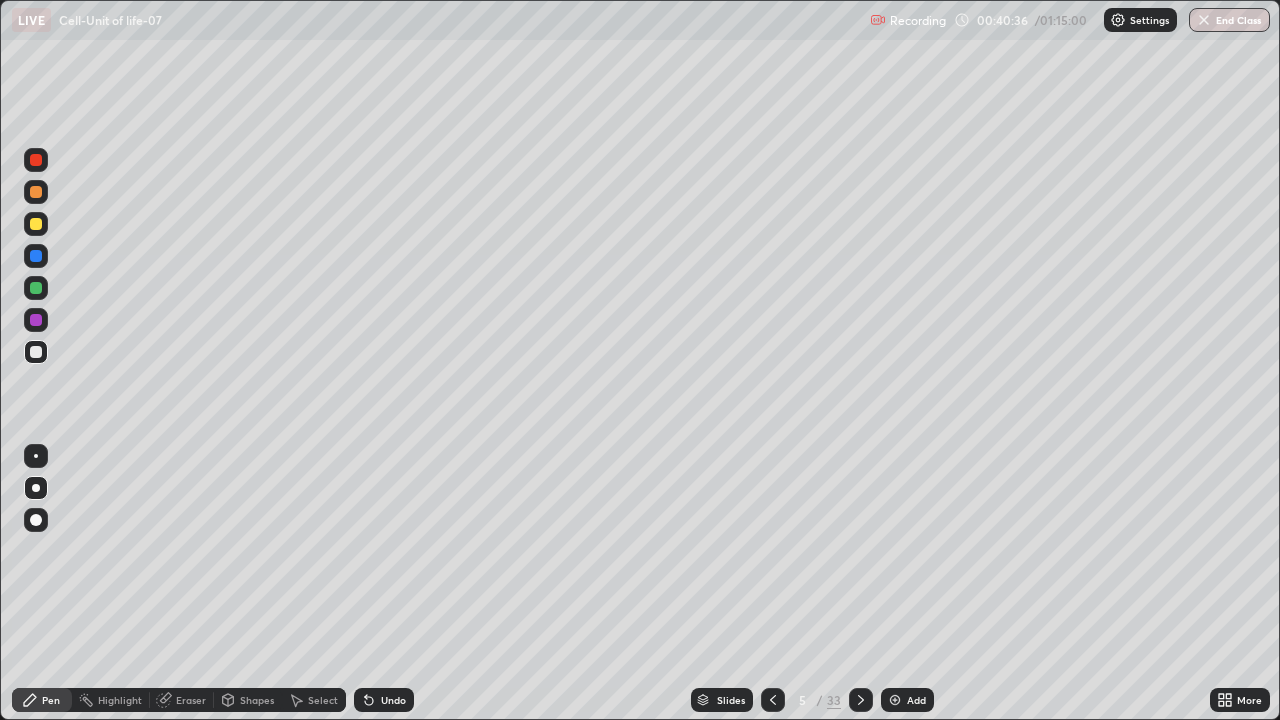 click 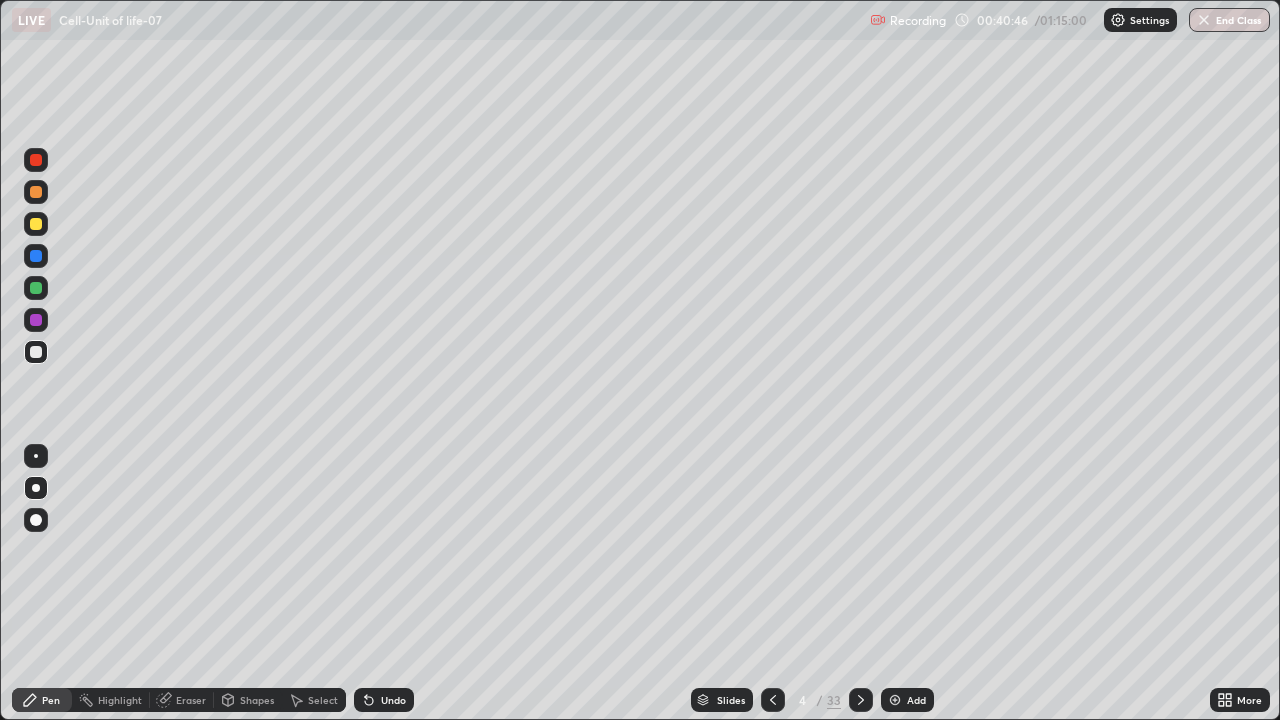 click on "Slides" at bounding box center [731, 700] 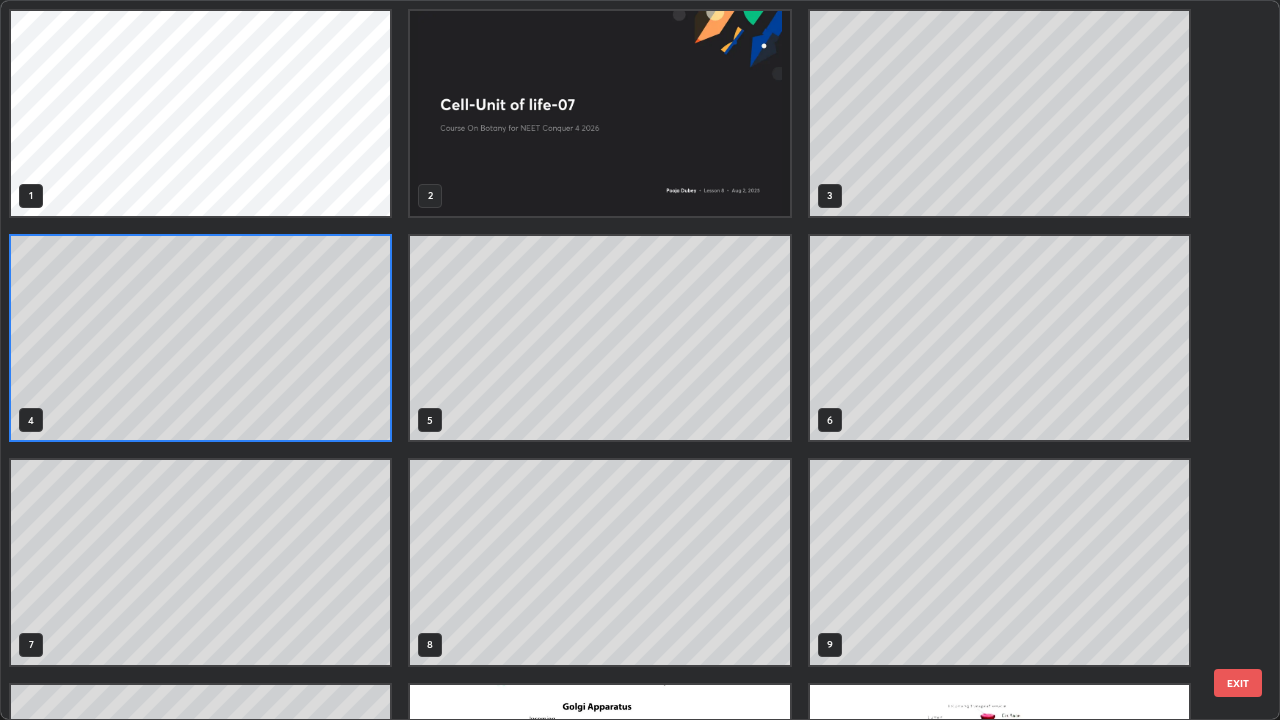 scroll, scrollTop: 7, scrollLeft: 11, axis: both 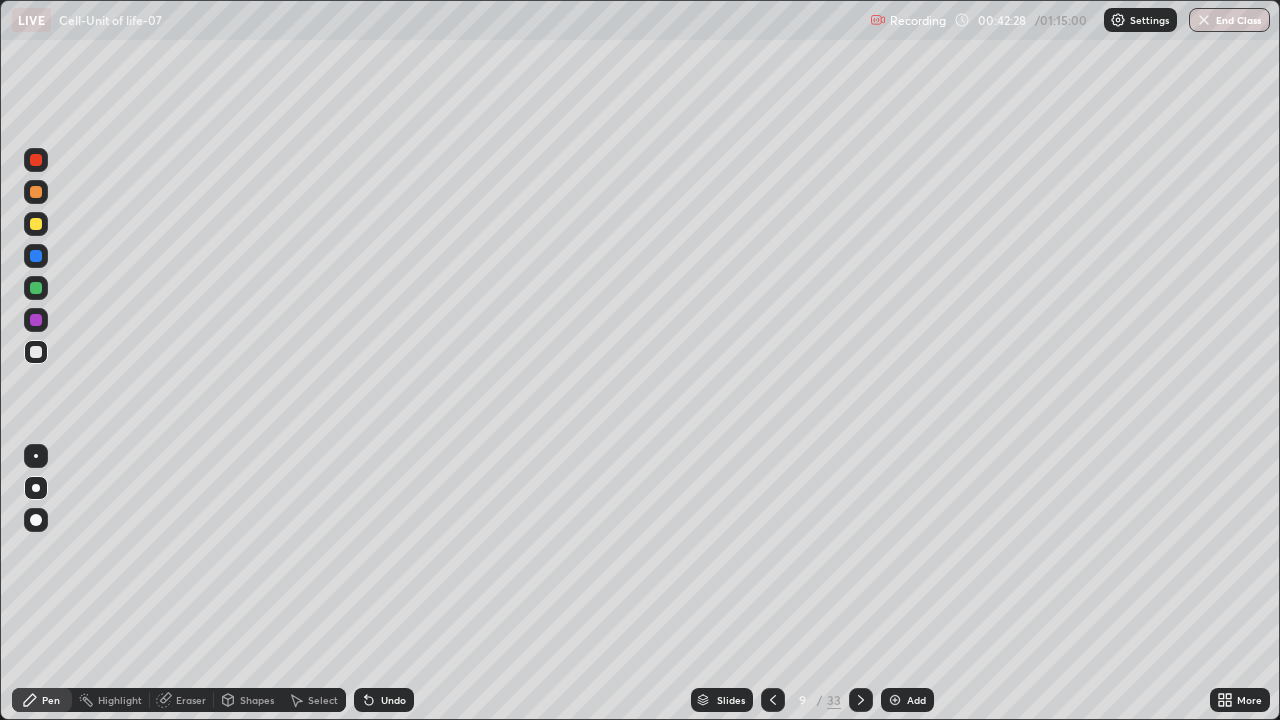 click on "Slides" at bounding box center (722, 700) 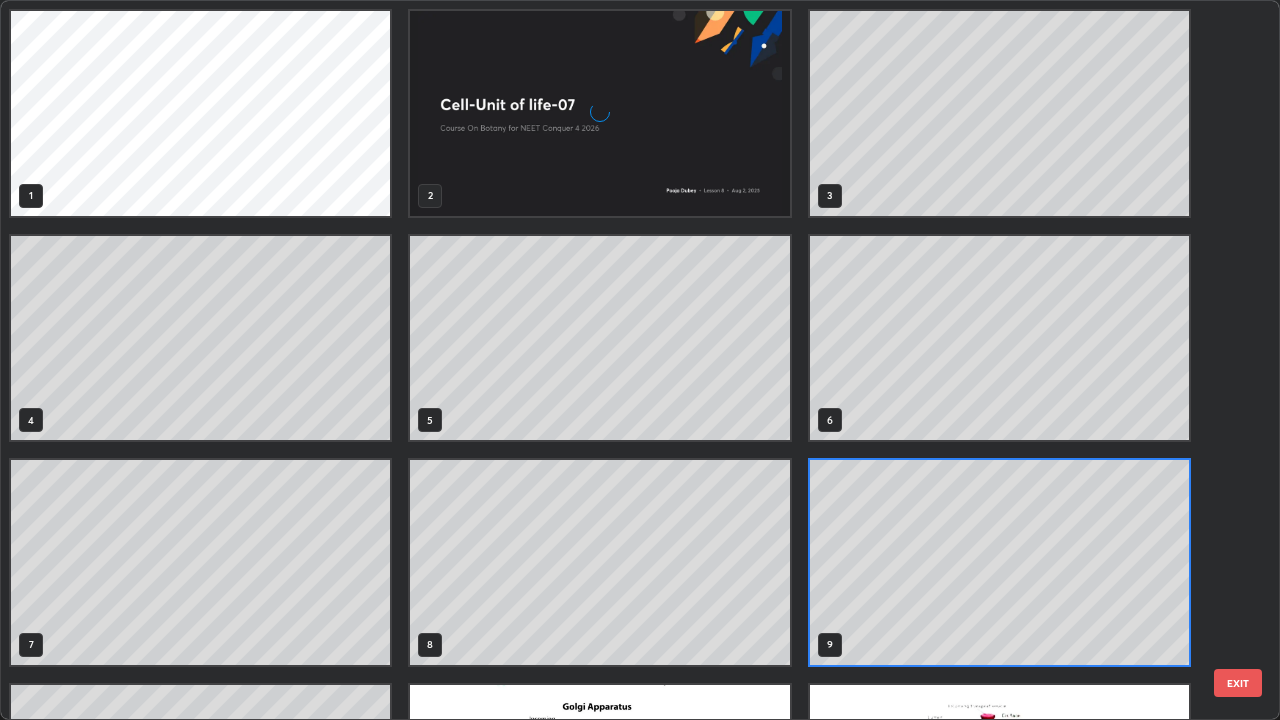 scroll, scrollTop: 7, scrollLeft: 11, axis: both 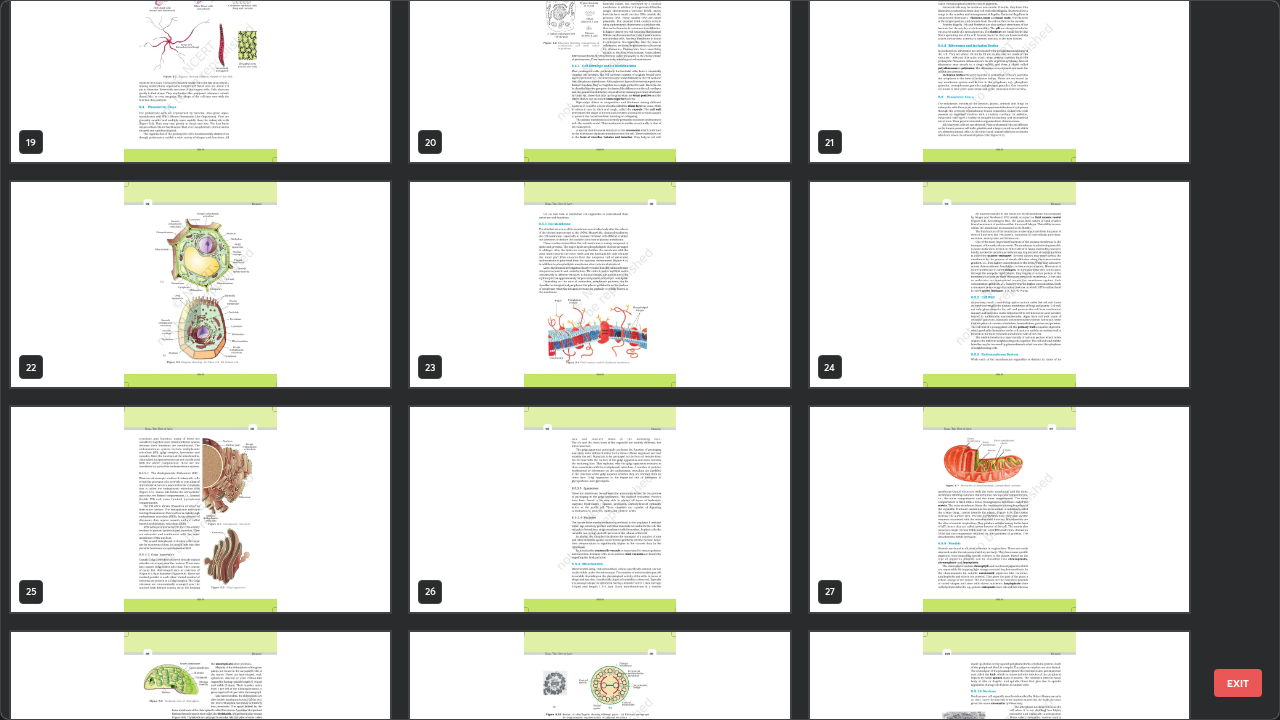 click at bounding box center (200, 509) 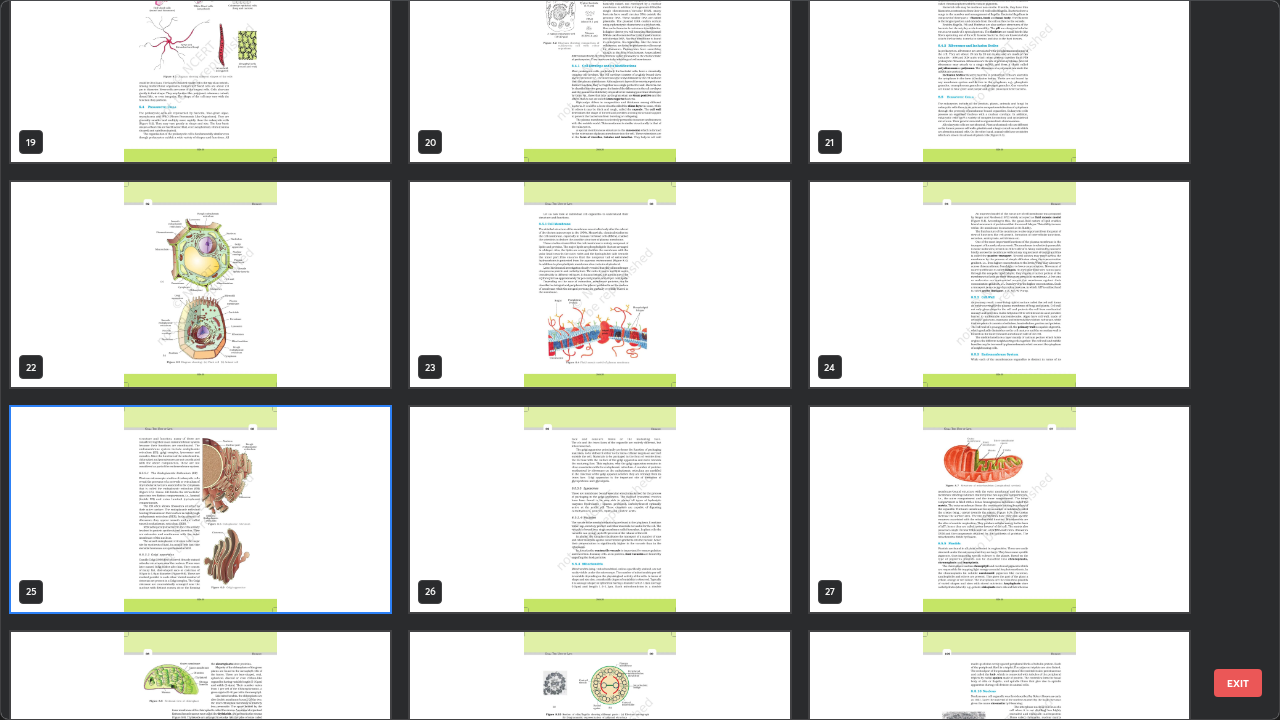 click at bounding box center [200, 509] 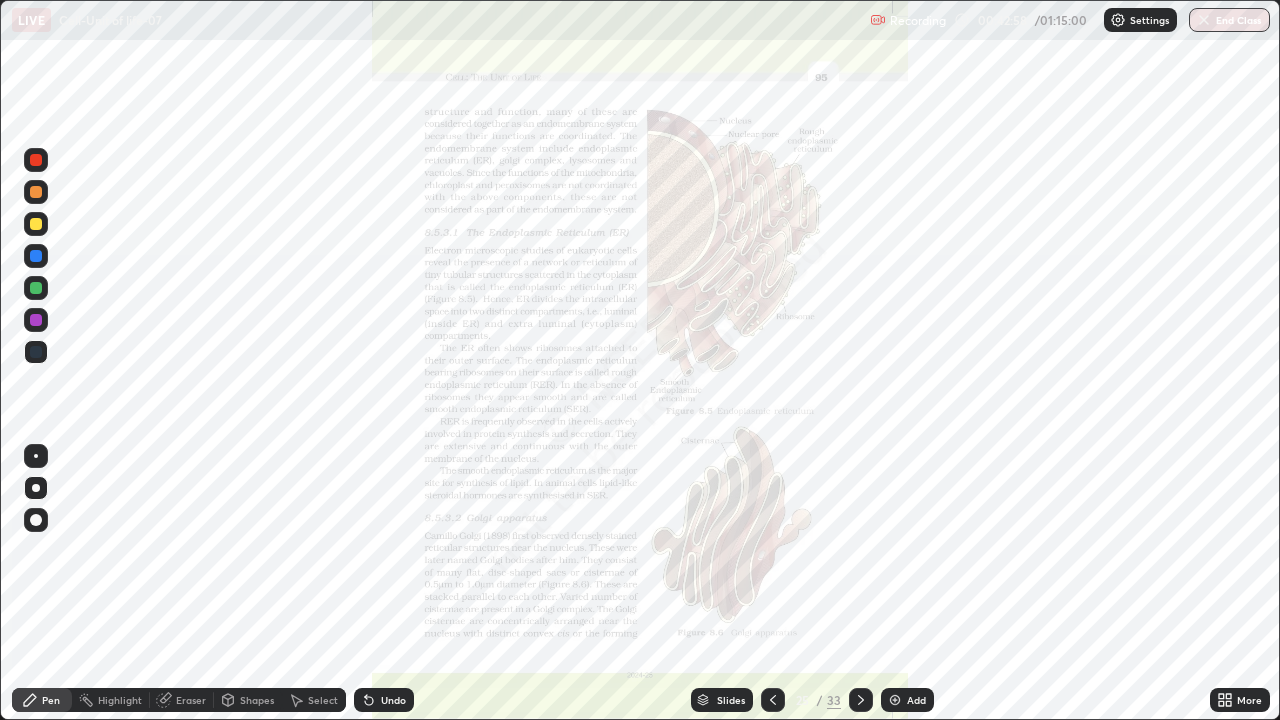click at bounding box center (200, 509) 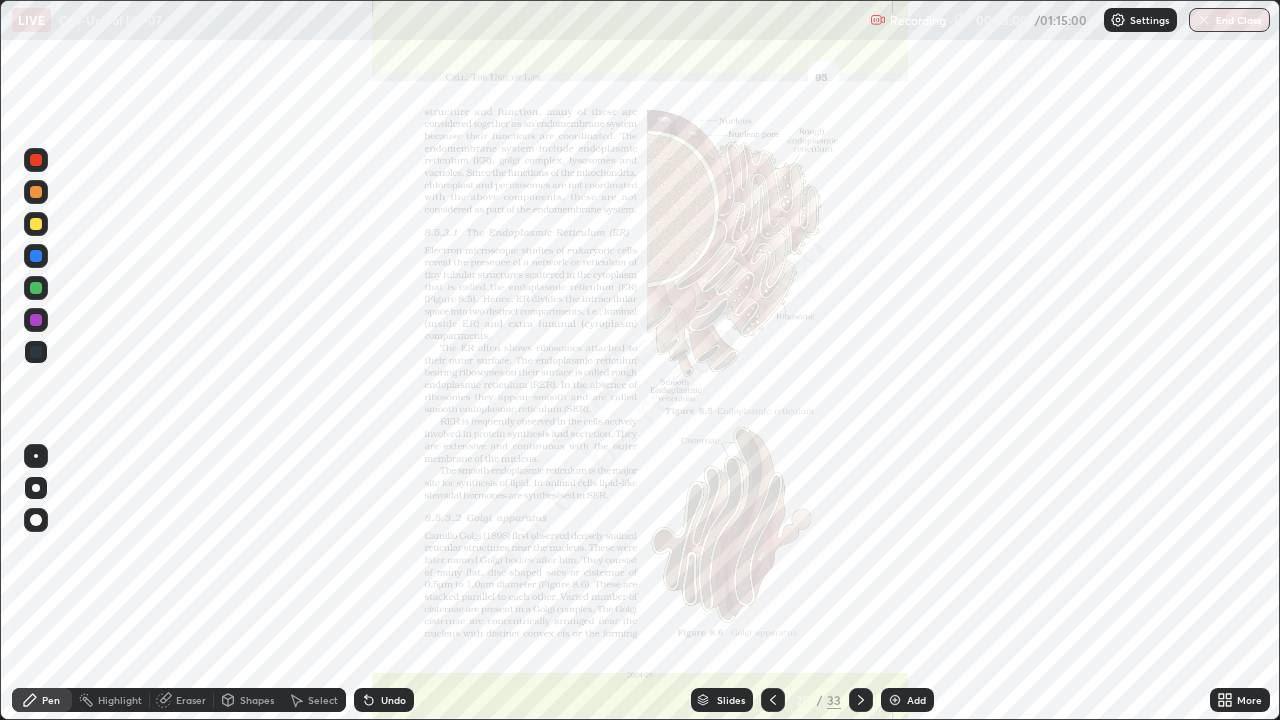 click on "More" at bounding box center [1240, 700] 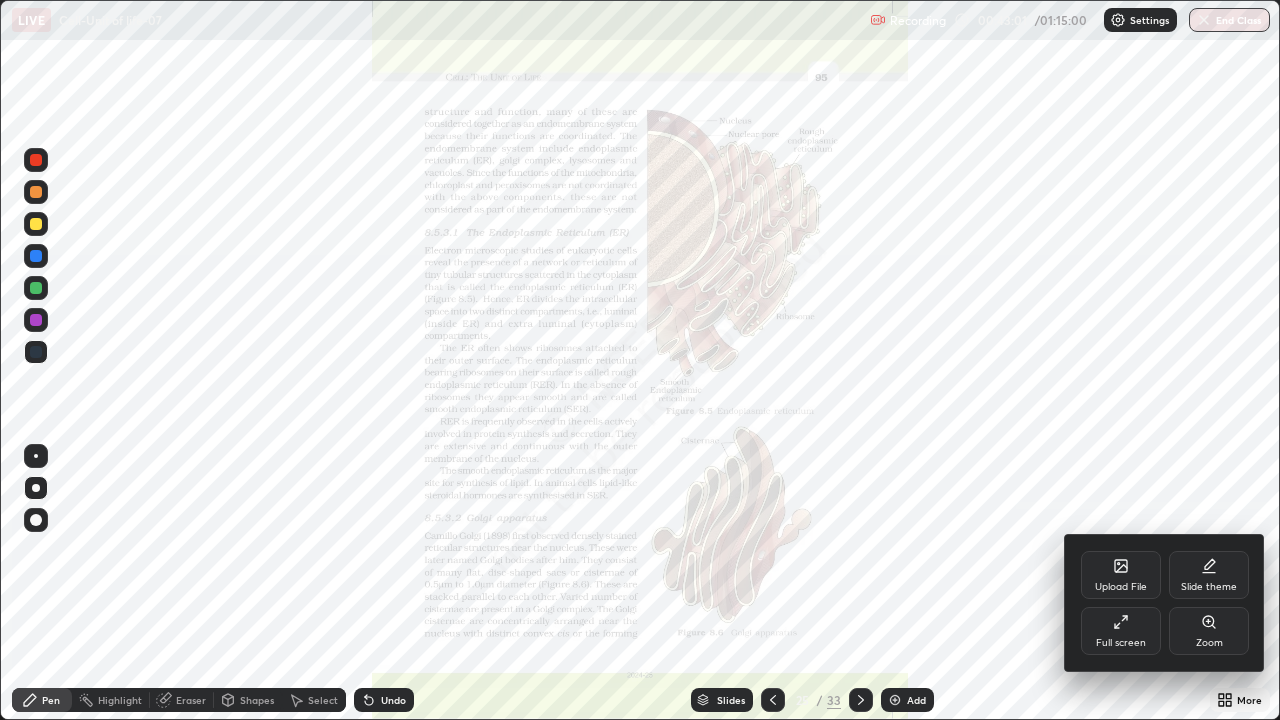 click on "Zoom" at bounding box center [1209, 631] 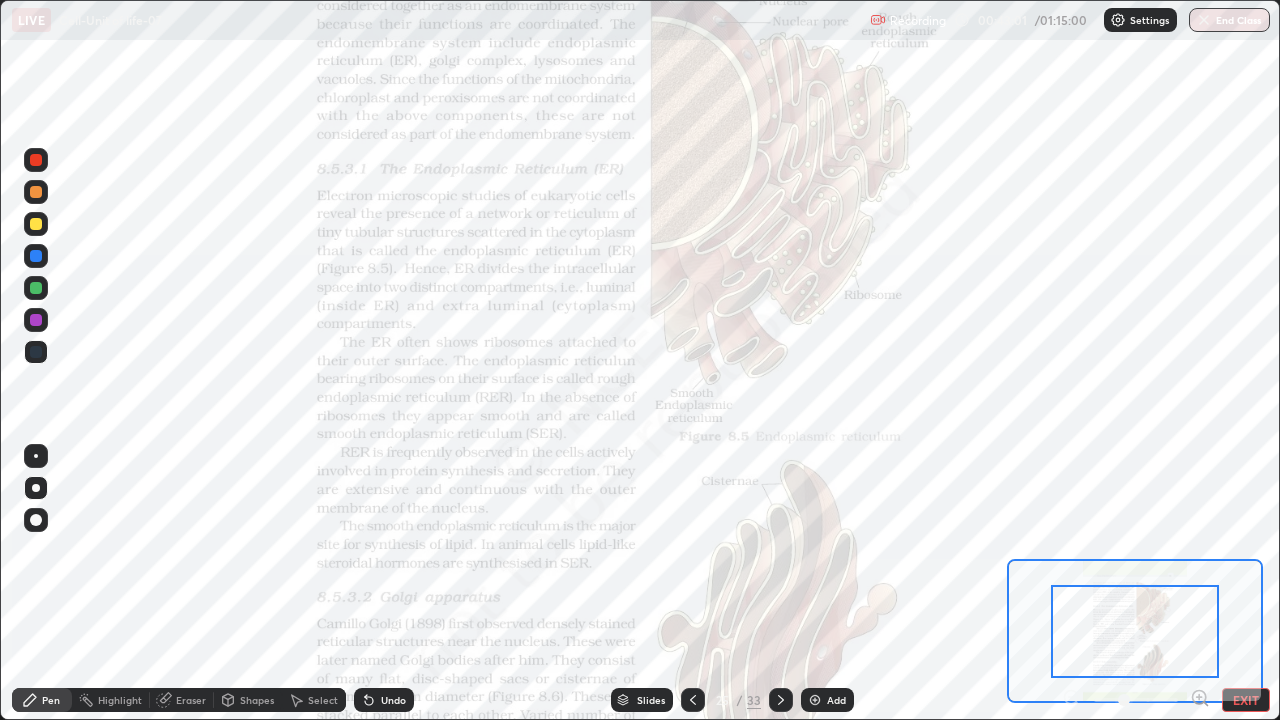 click 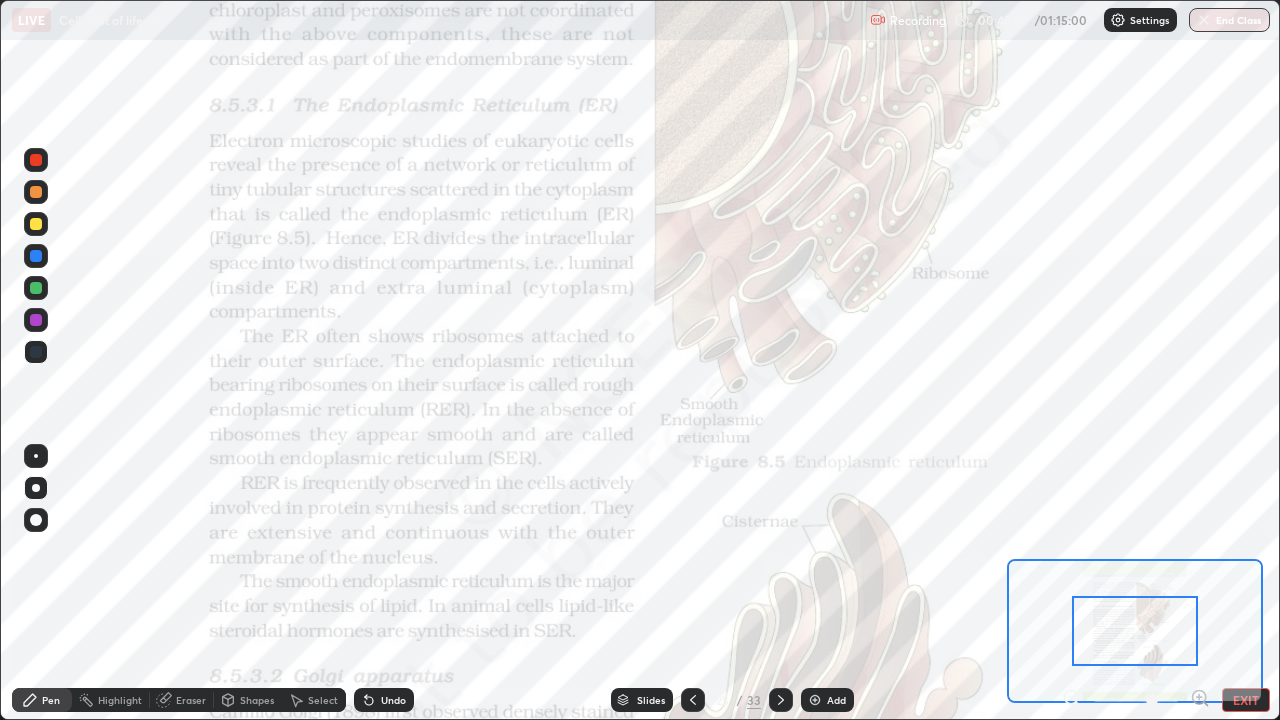 click 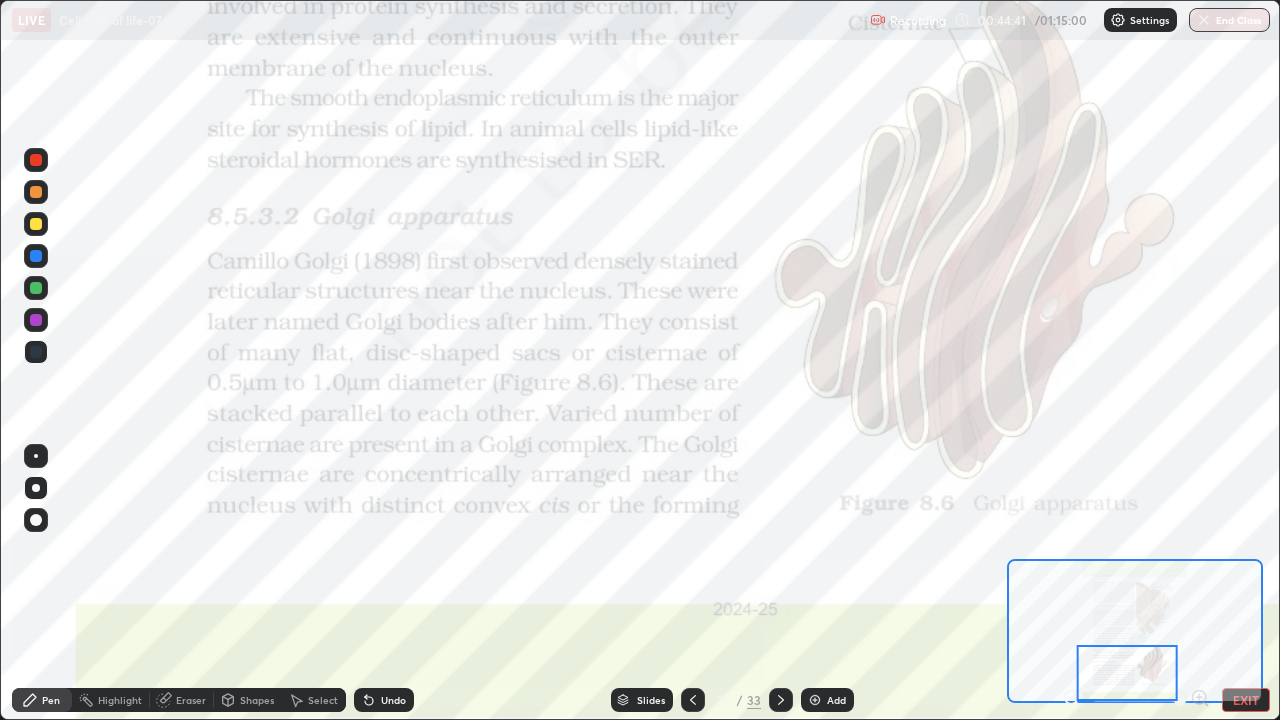 click 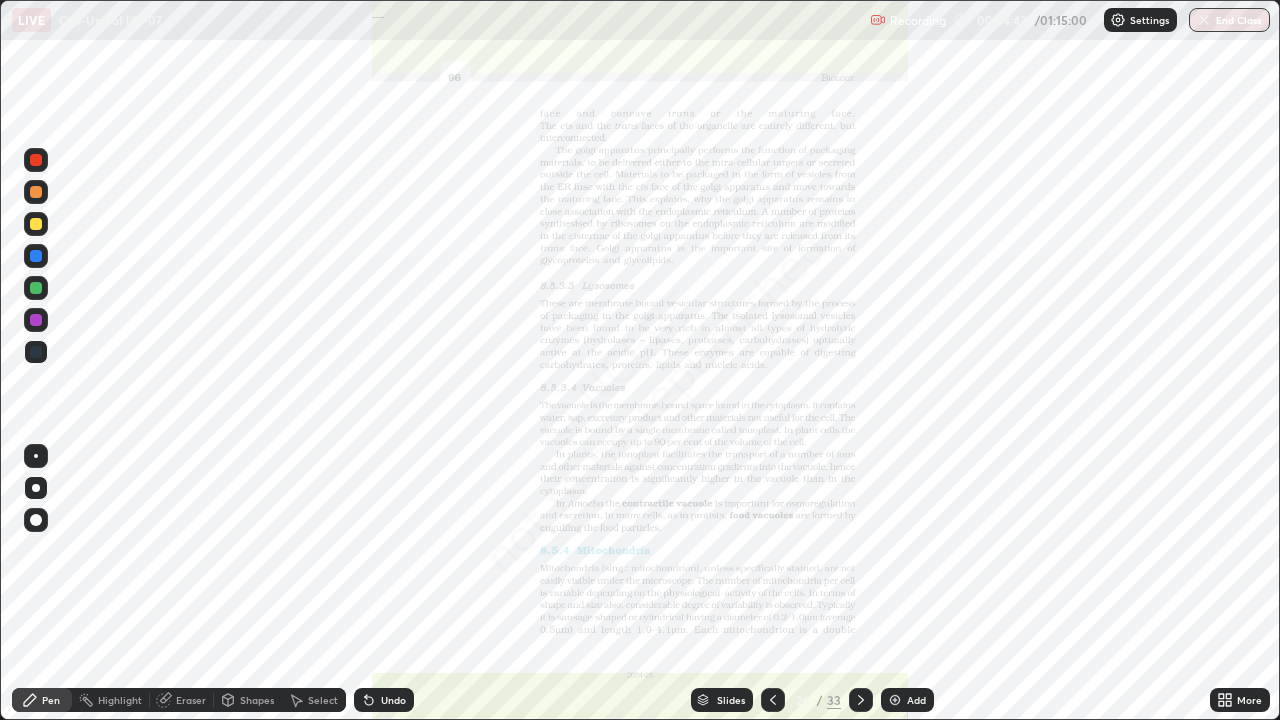 click on "More" at bounding box center [1240, 700] 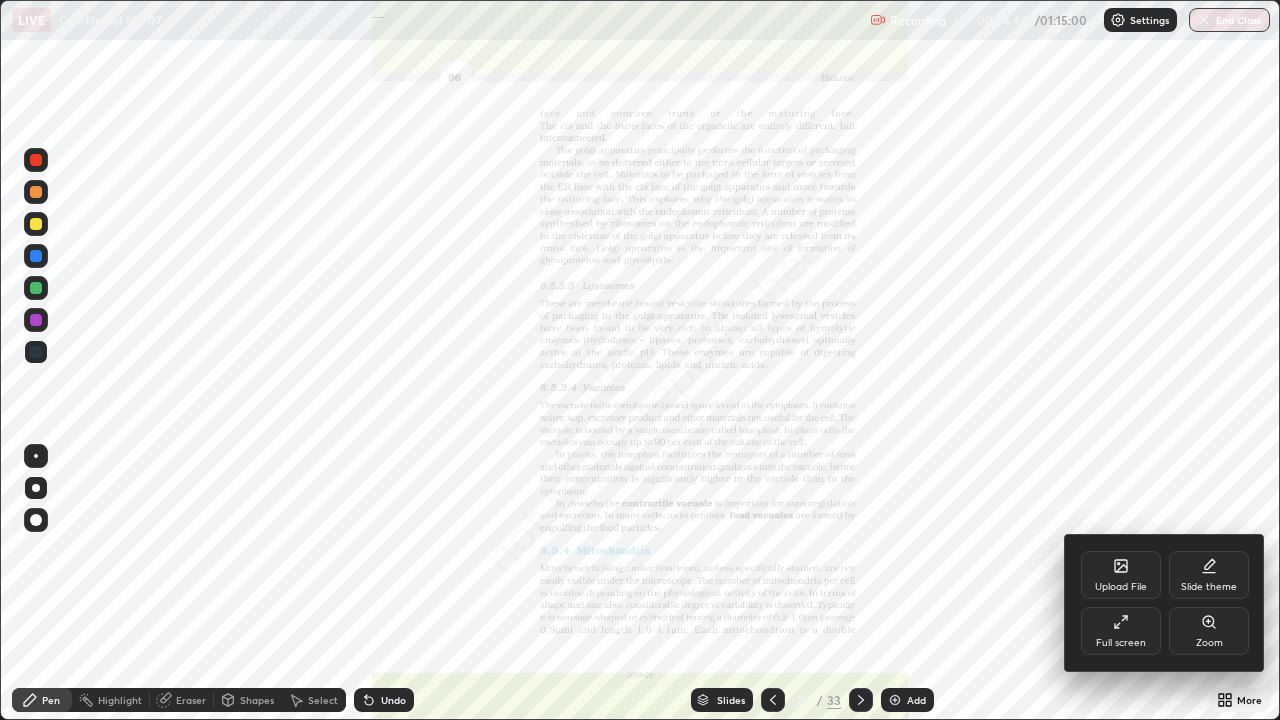 click on "Zoom" at bounding box center (1209, 631) 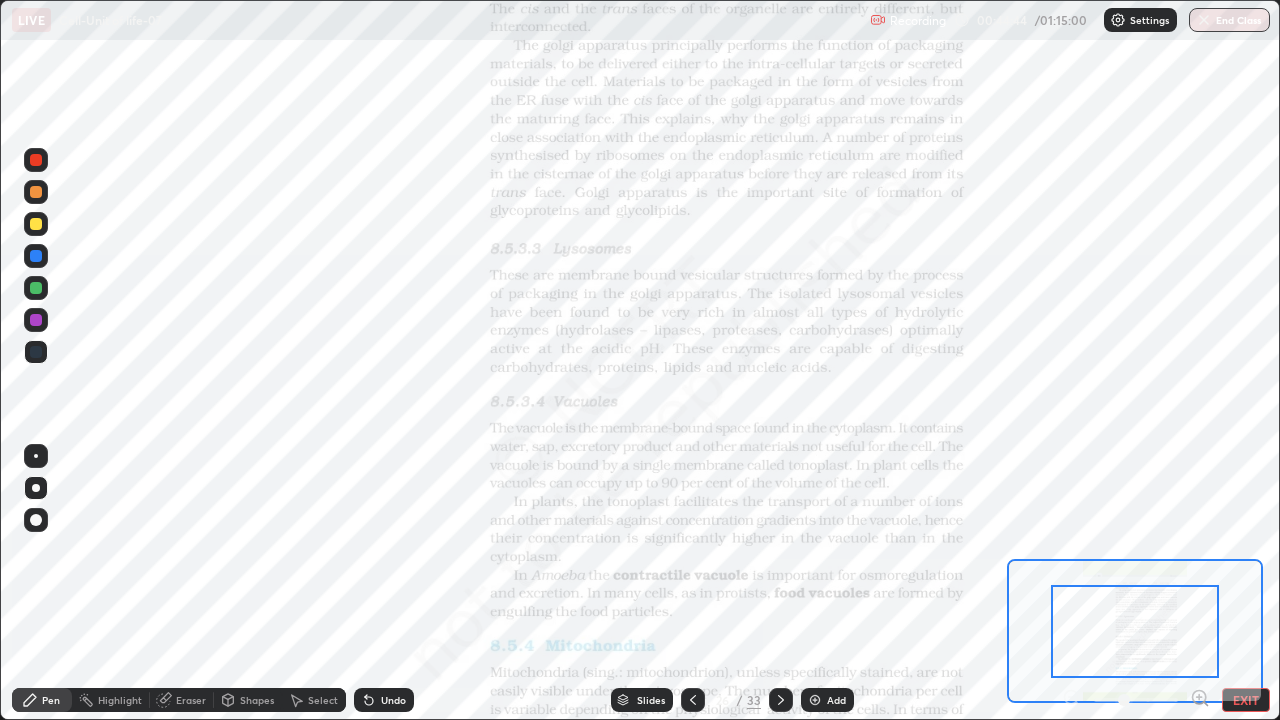 click 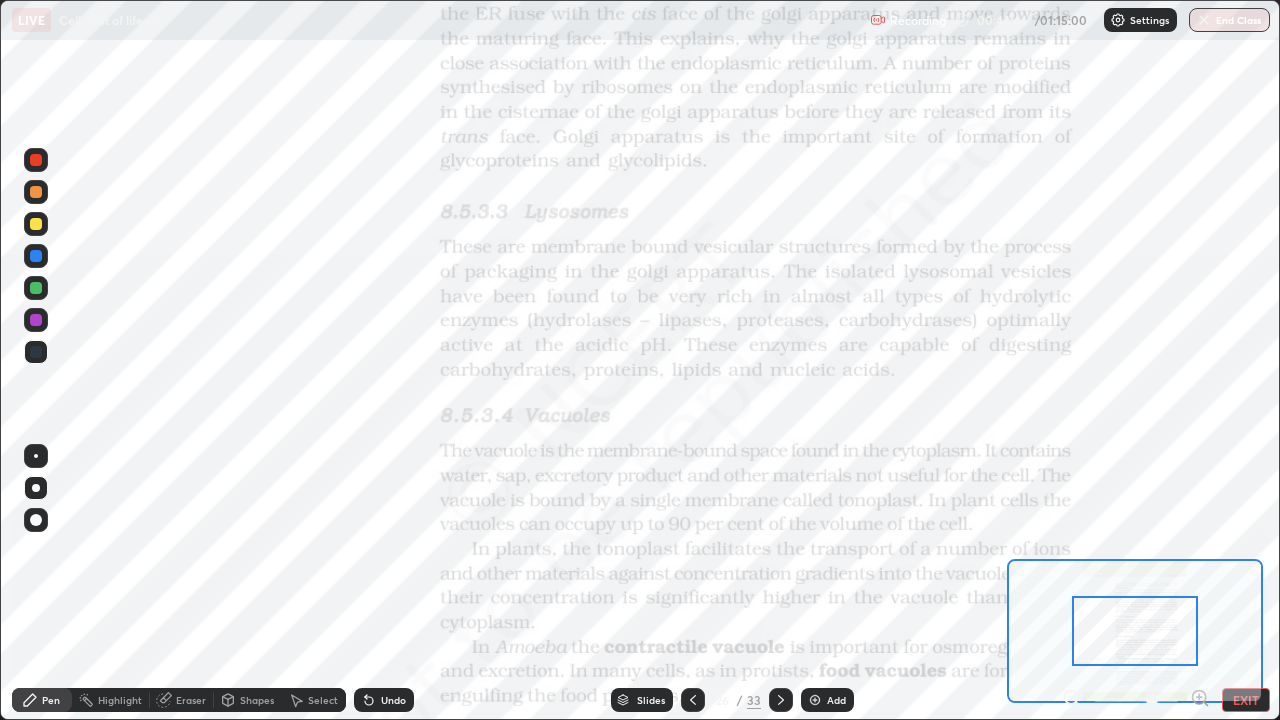 click 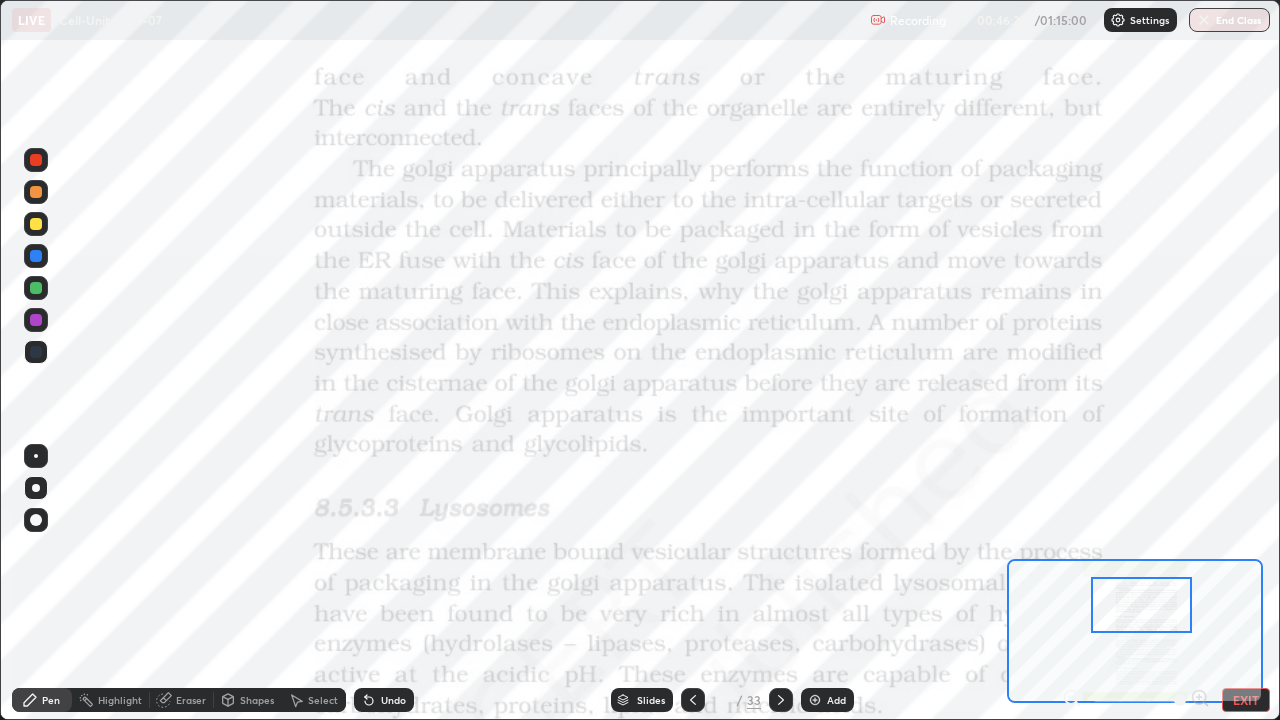 click on "Slides" at bounding box center (642, 700) 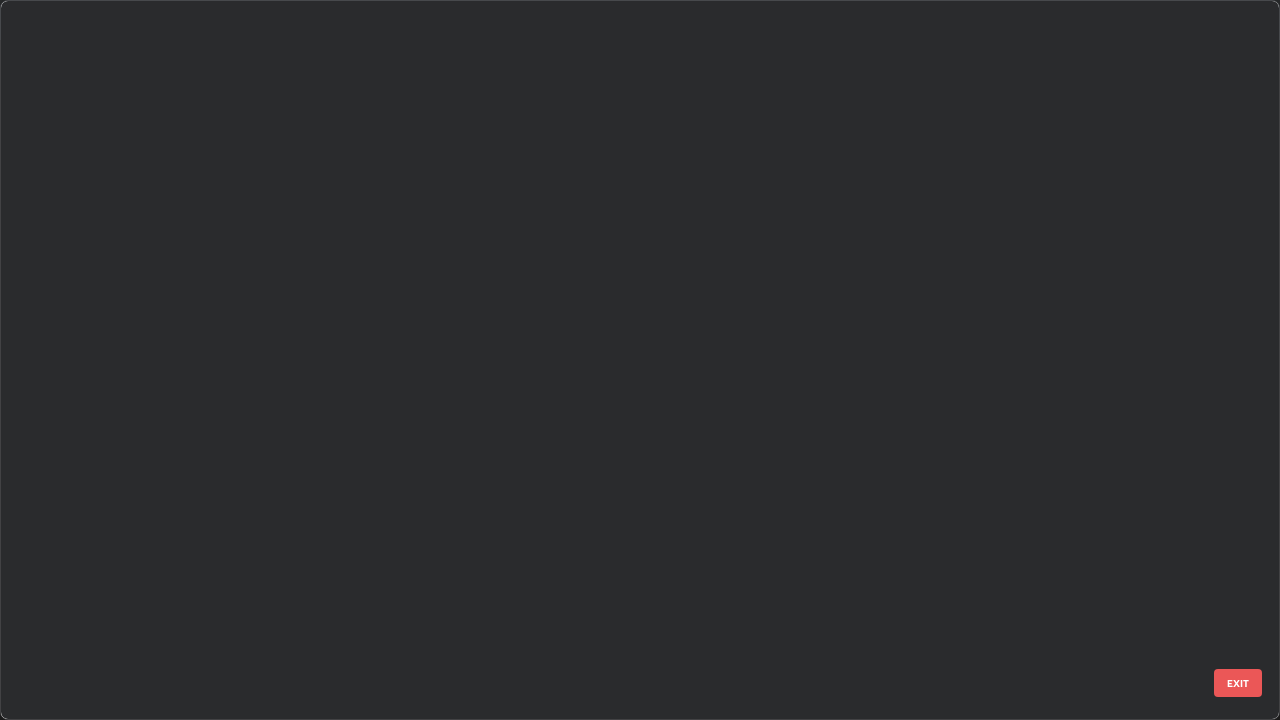 scroll, scrollTop: 1303, scrollLeft: 0, axis: vertical 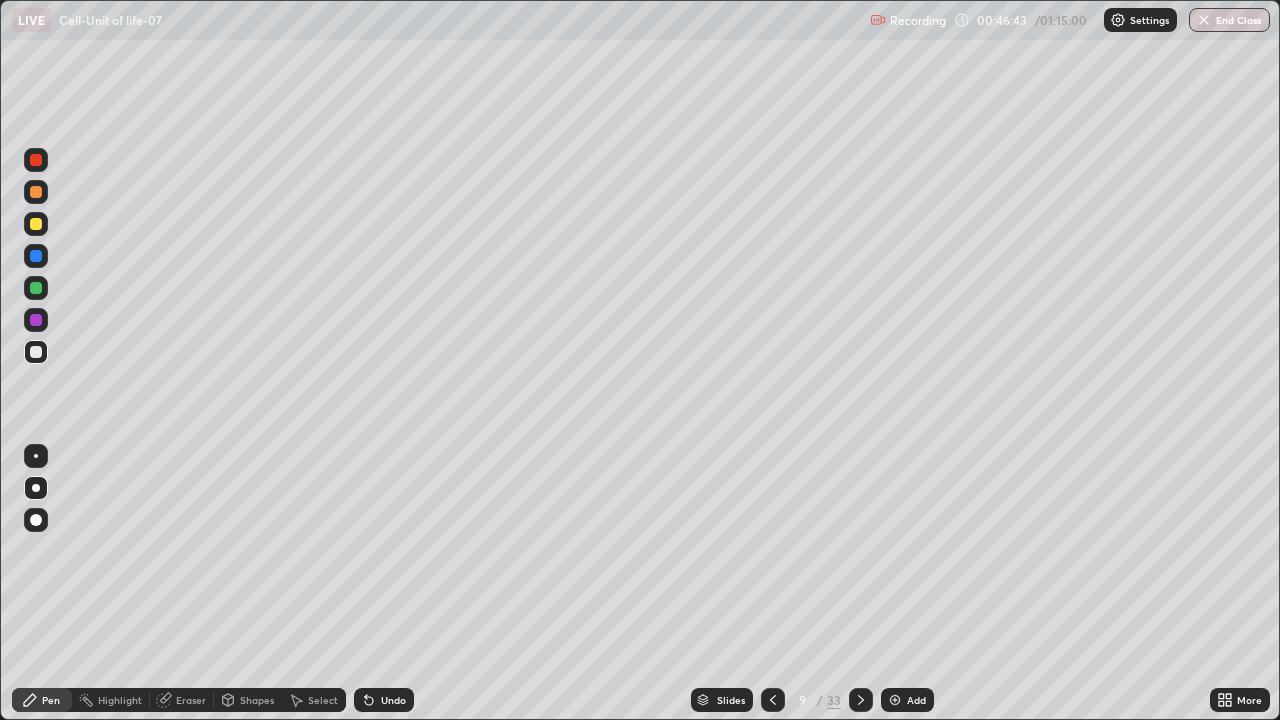 click on "Add" at bounding box center [907, 700] 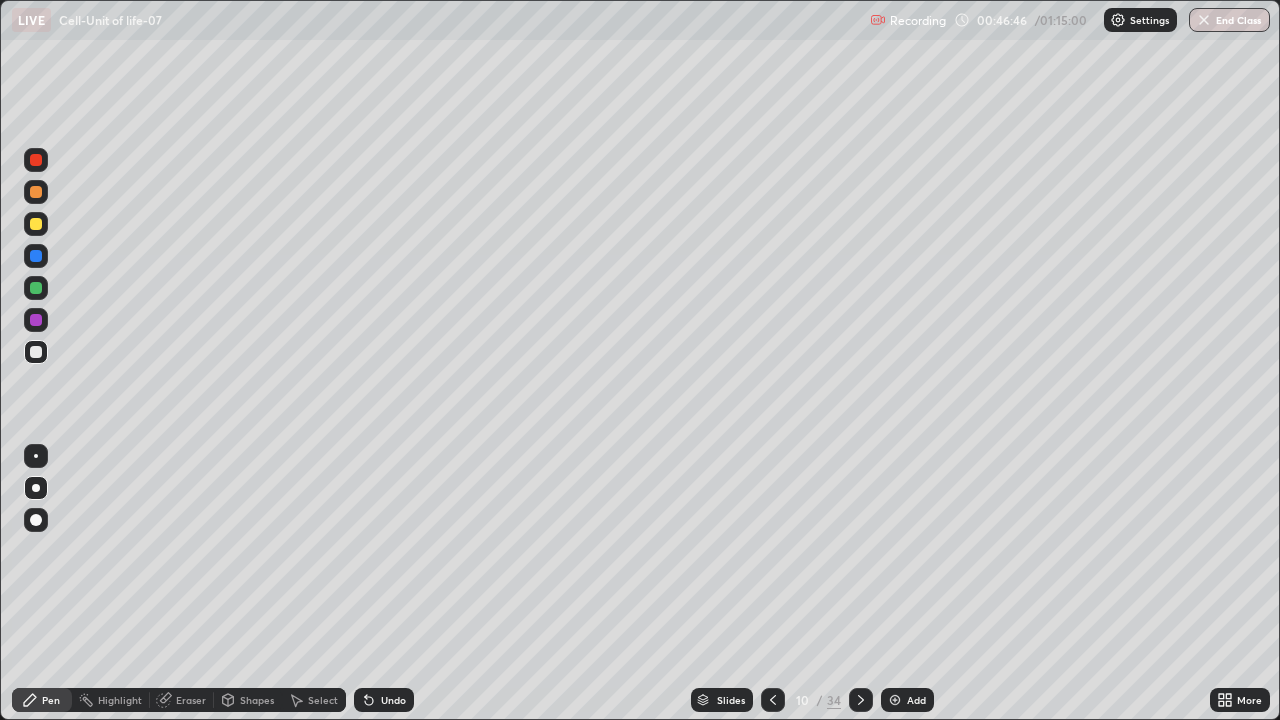 click at bounding box center (36, 288) 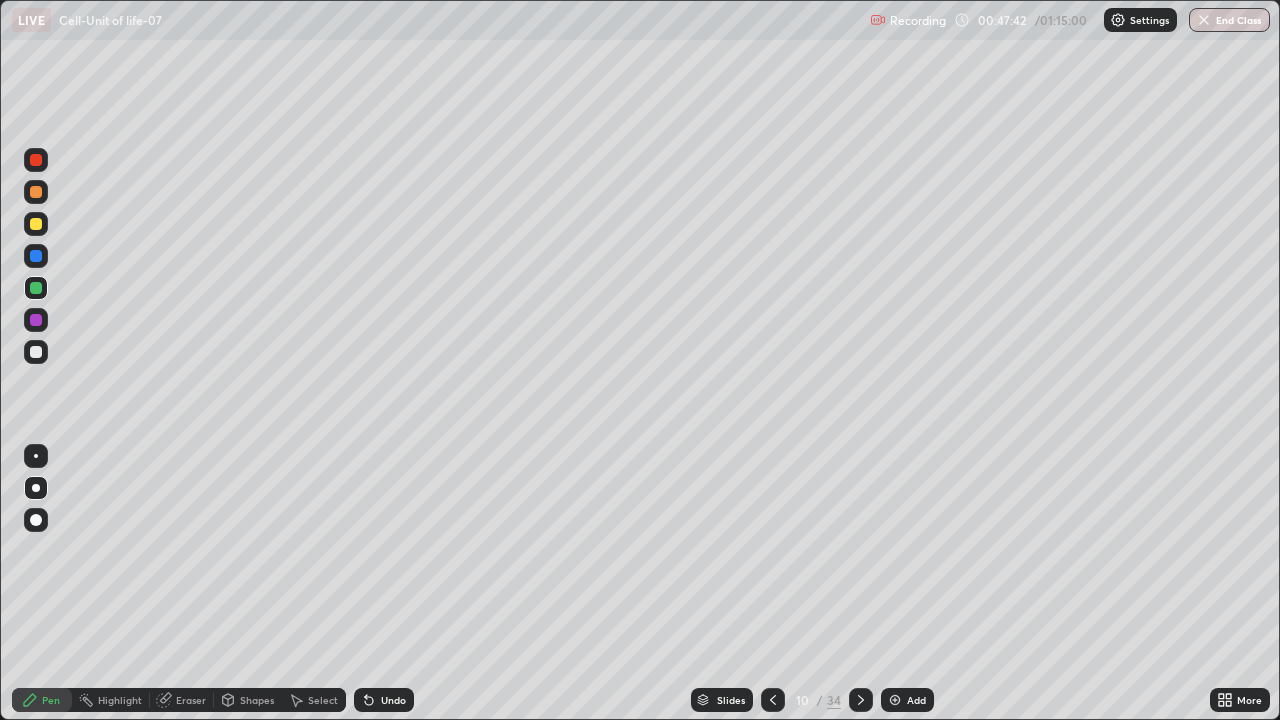 click at bounding box center [36, 352] 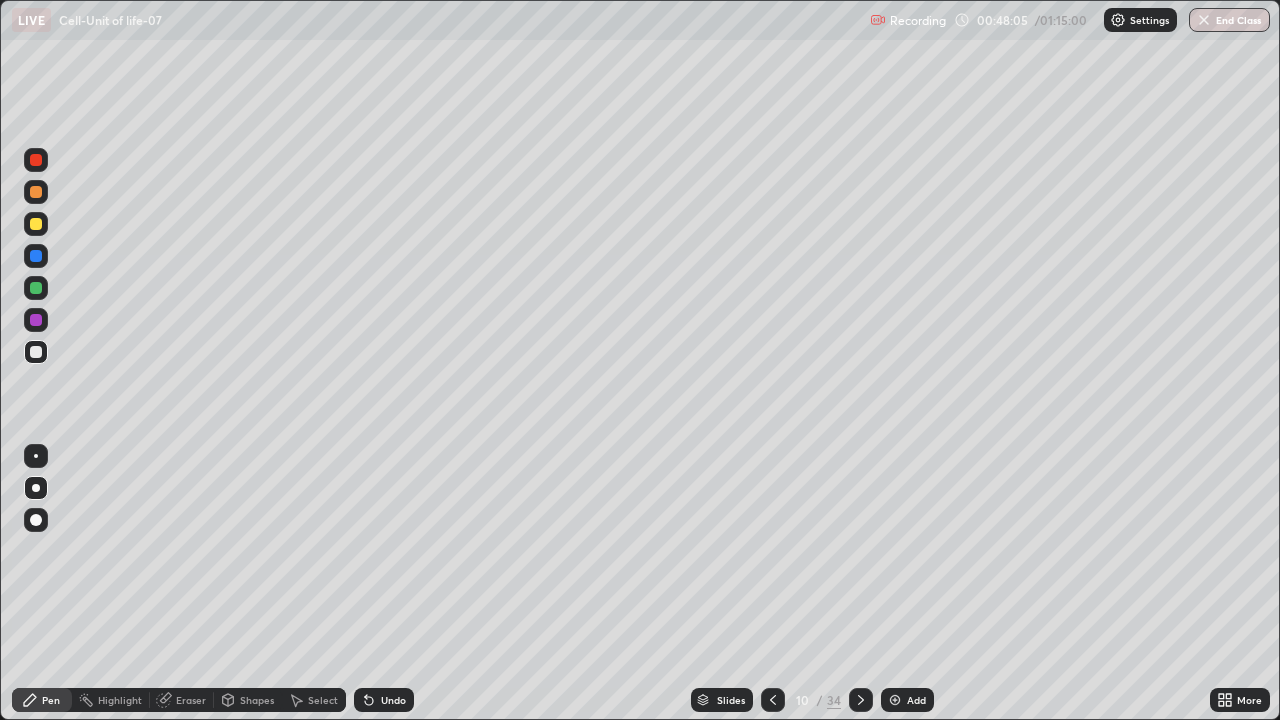 click on "Shapes" at bounding box center (257, 700) 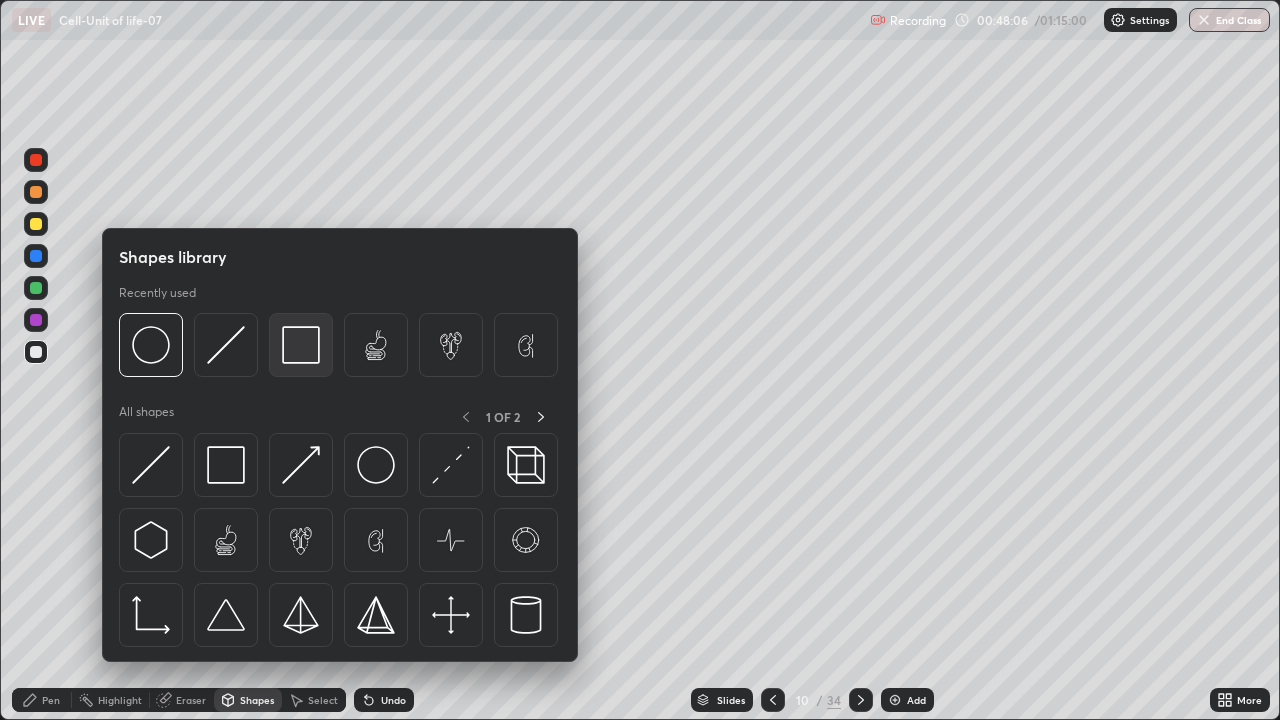 click at bounding box center [301, 345] 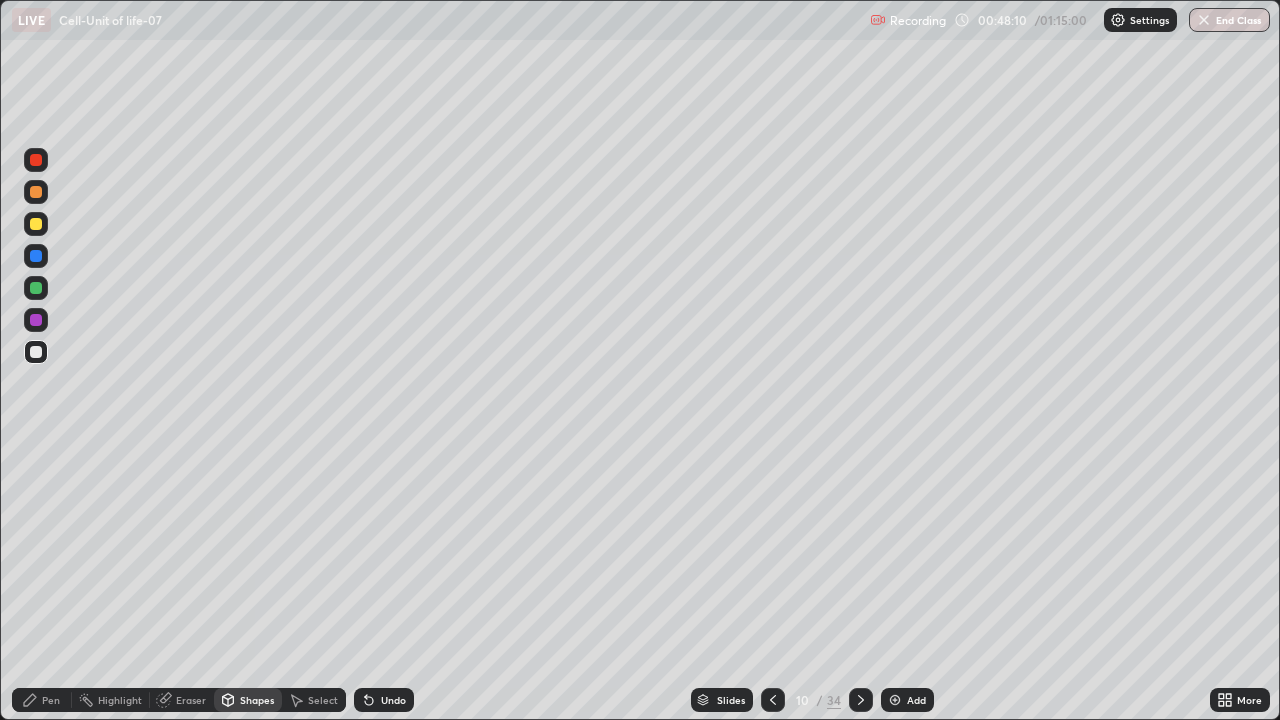 click 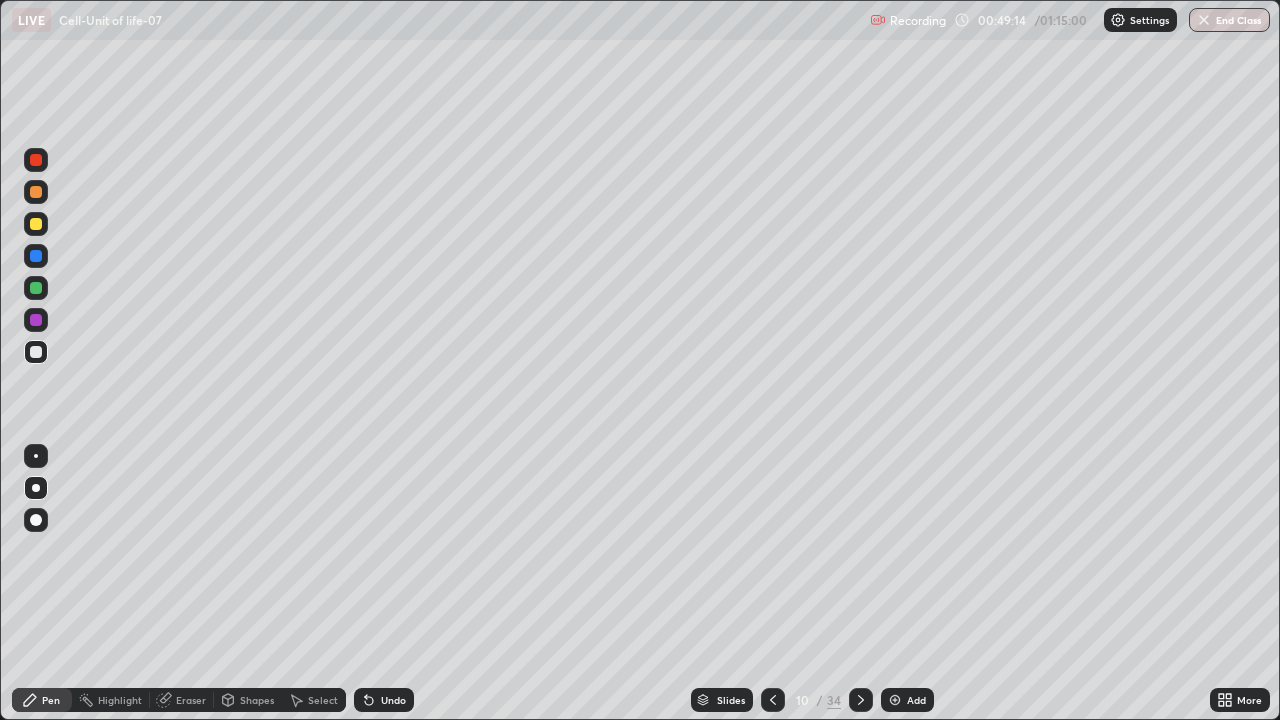 click at bounding box center (36, 160) 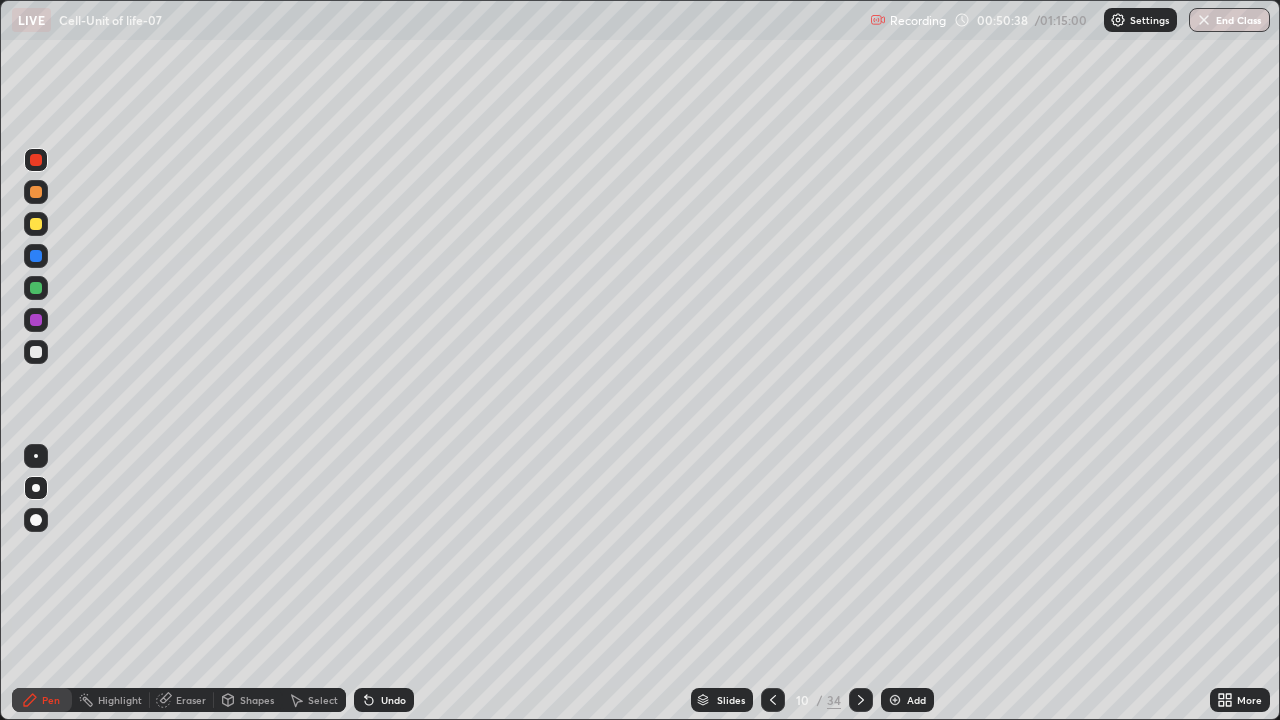 click at bounding box center (36, 352) 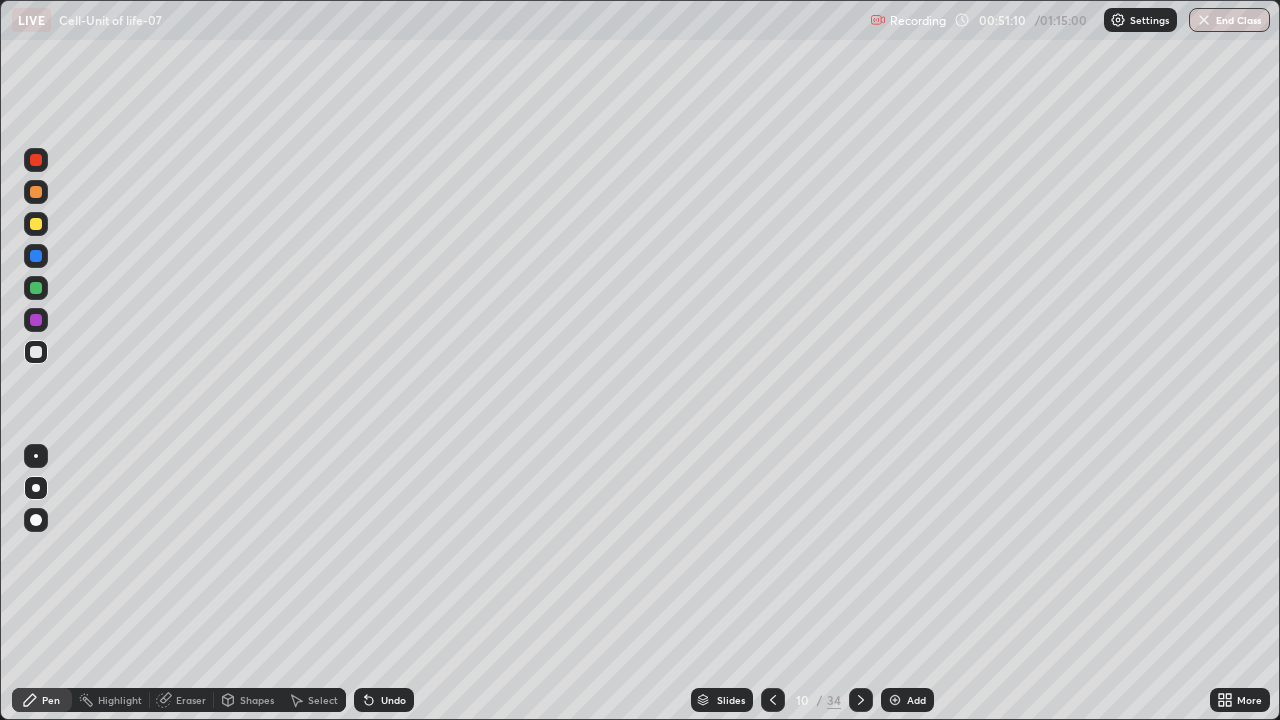 click at bounding box center [36, 288] 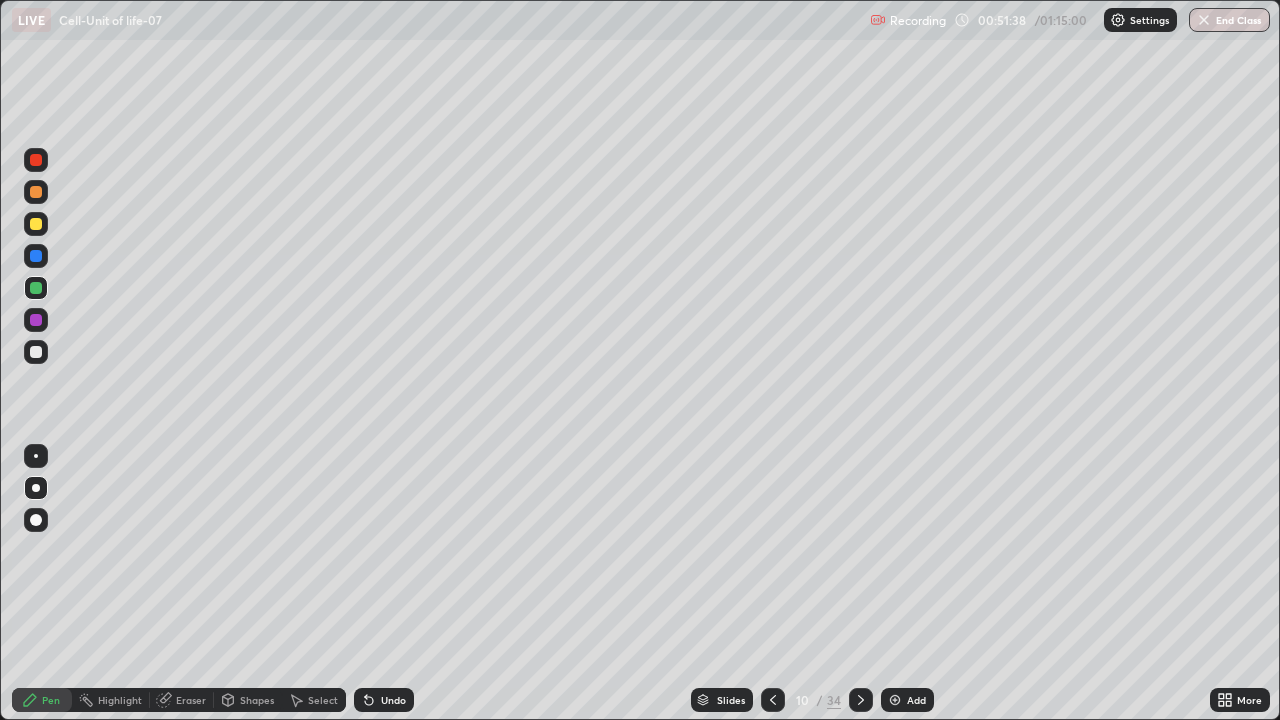 click at bounding box center (36, 352) 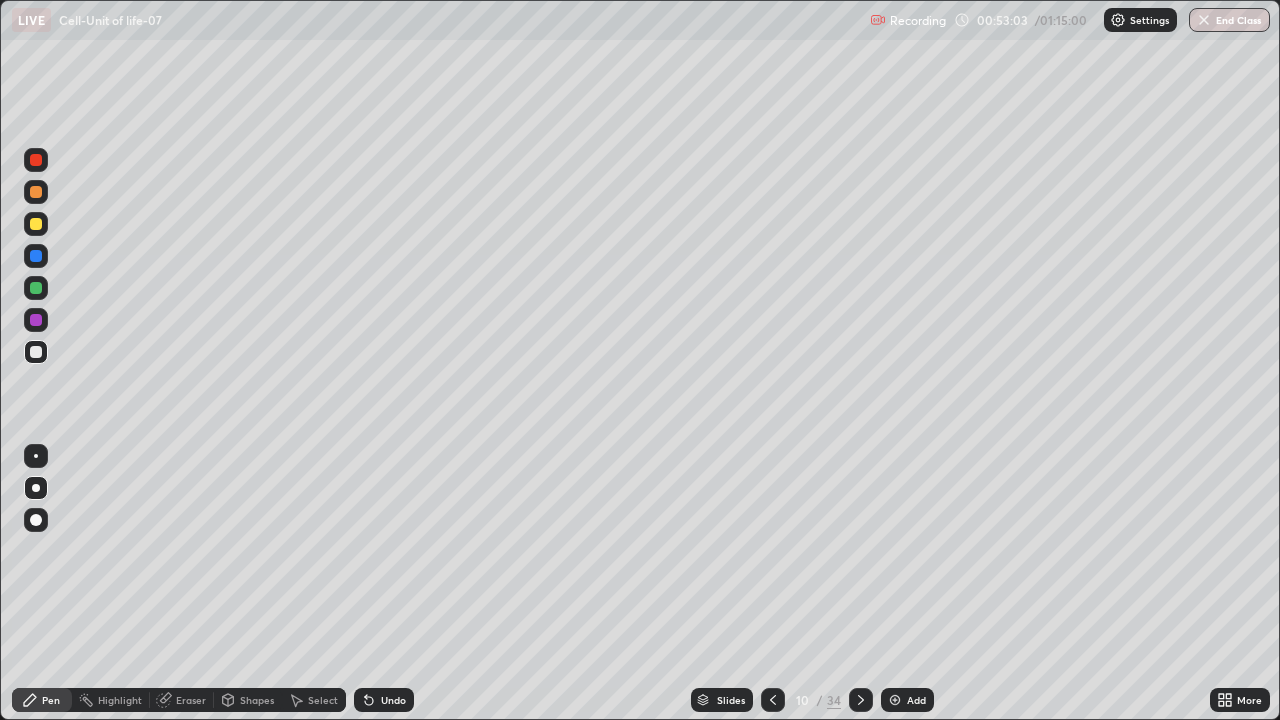 click at bounding box center (36, 160) 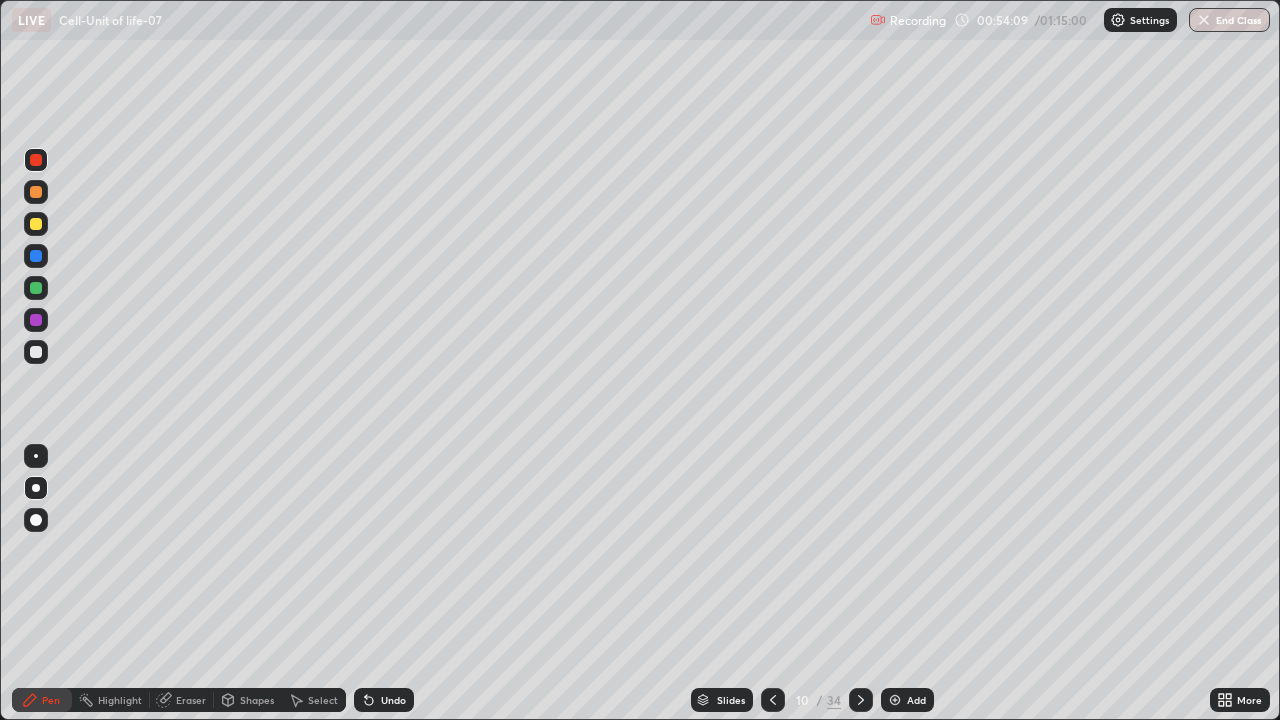 click at bounding box center [36, 352] 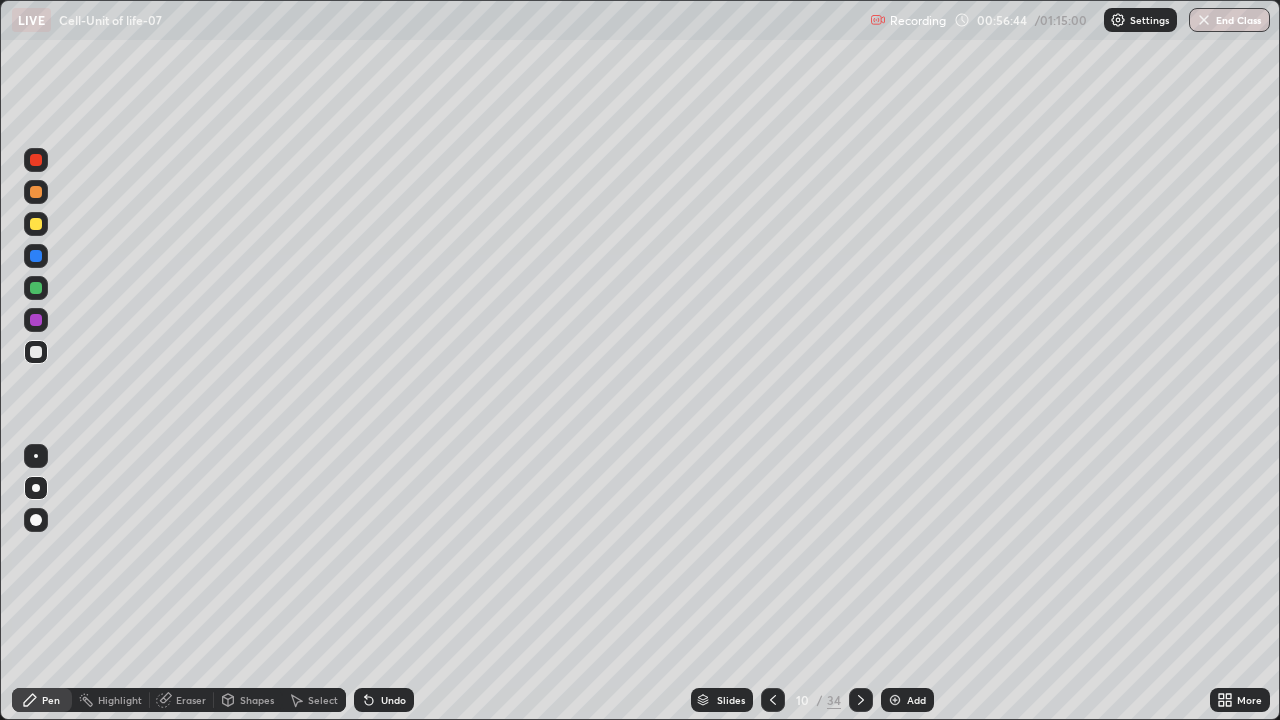 click on "Slides" at bounding box center (731, 700) 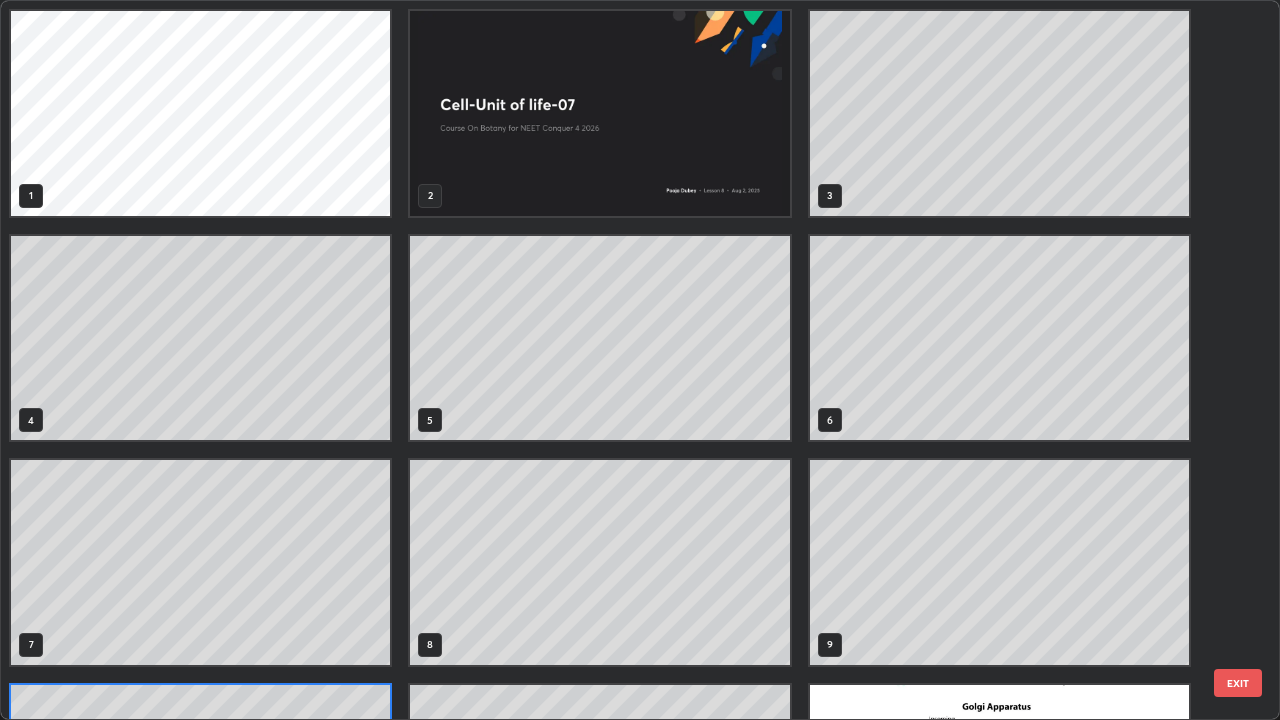 scroll, scrollTop: 180, scrollLeft: 0, axis: vertical 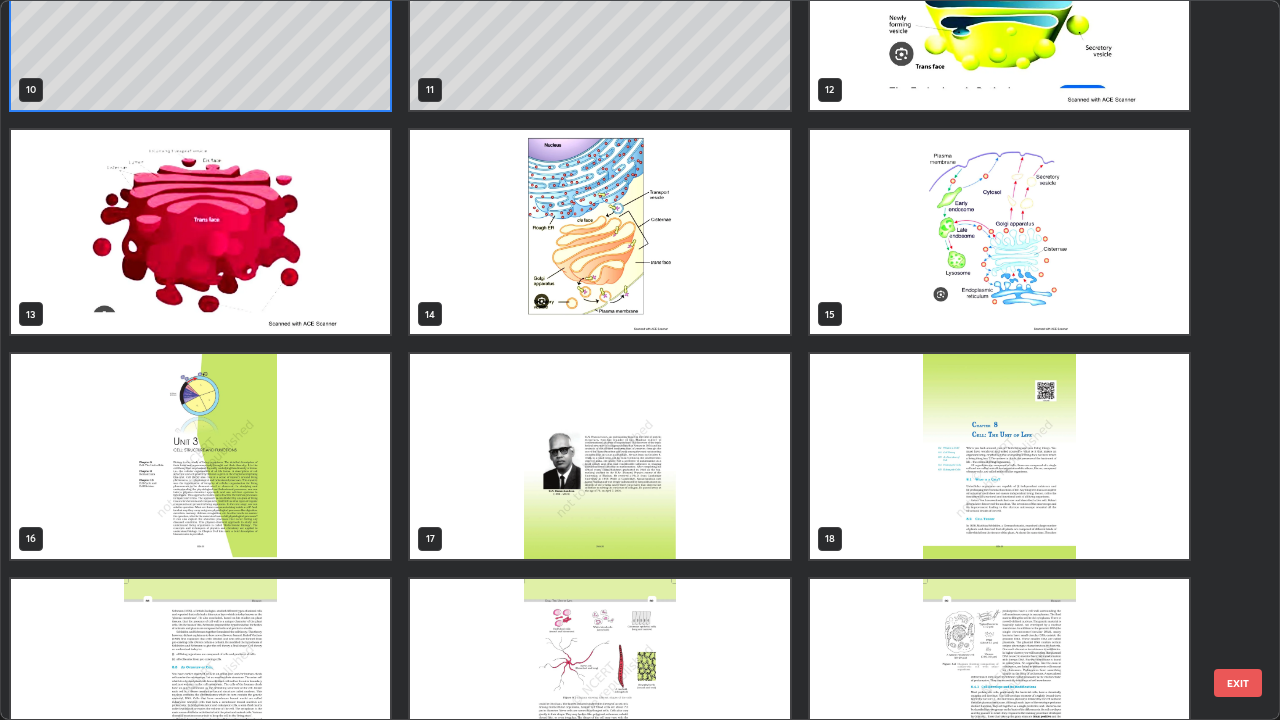 click at bounding box center (999, 232) 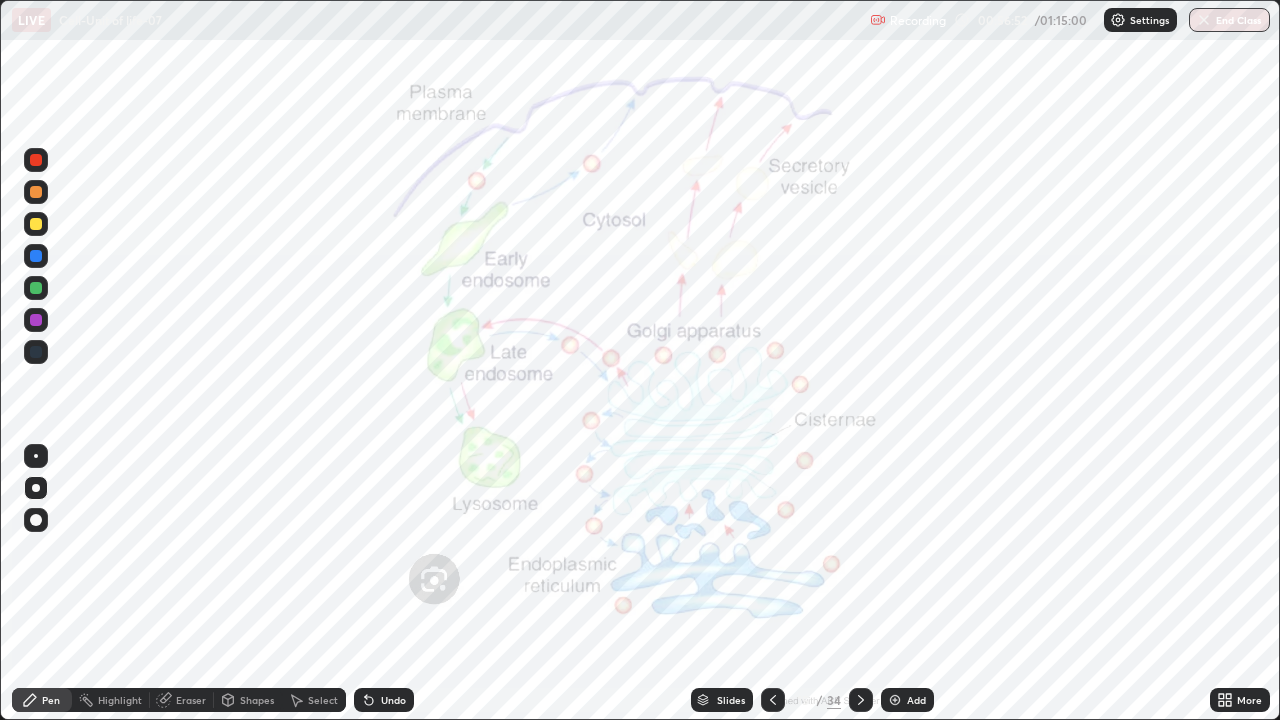click at bounding box center [999, 232] 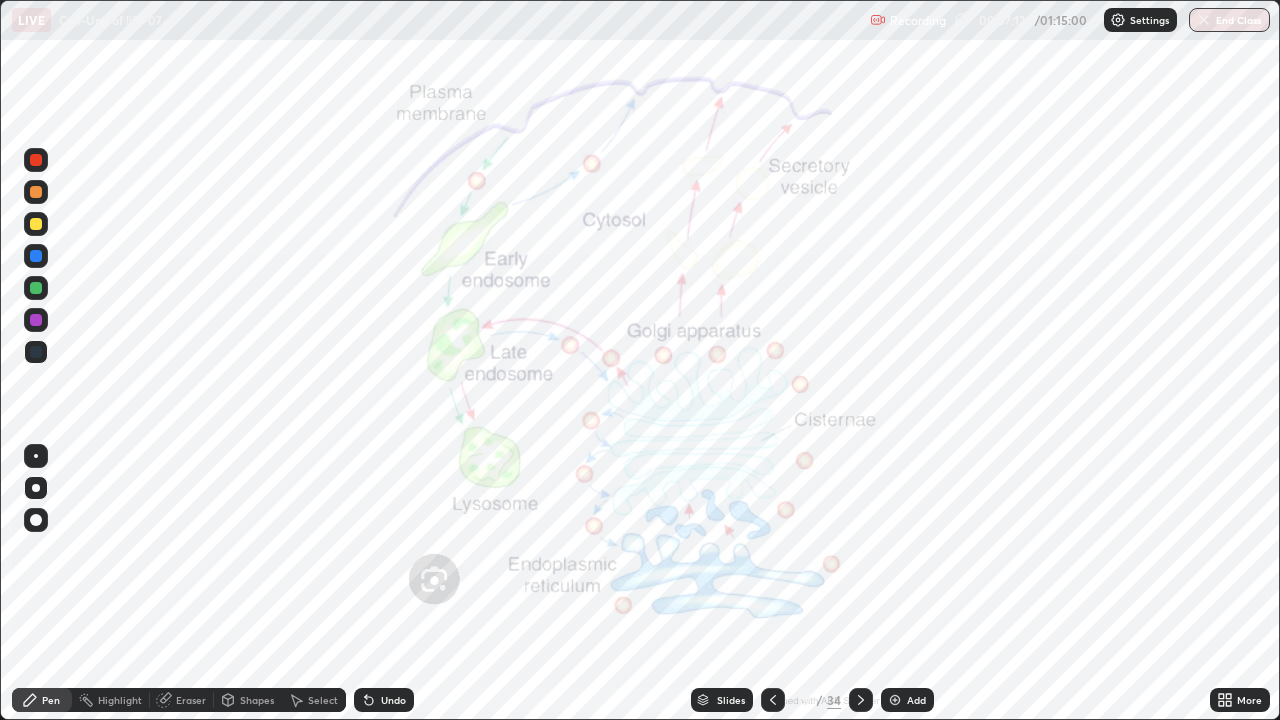click on "Slides" at bounding box center (731, 700) 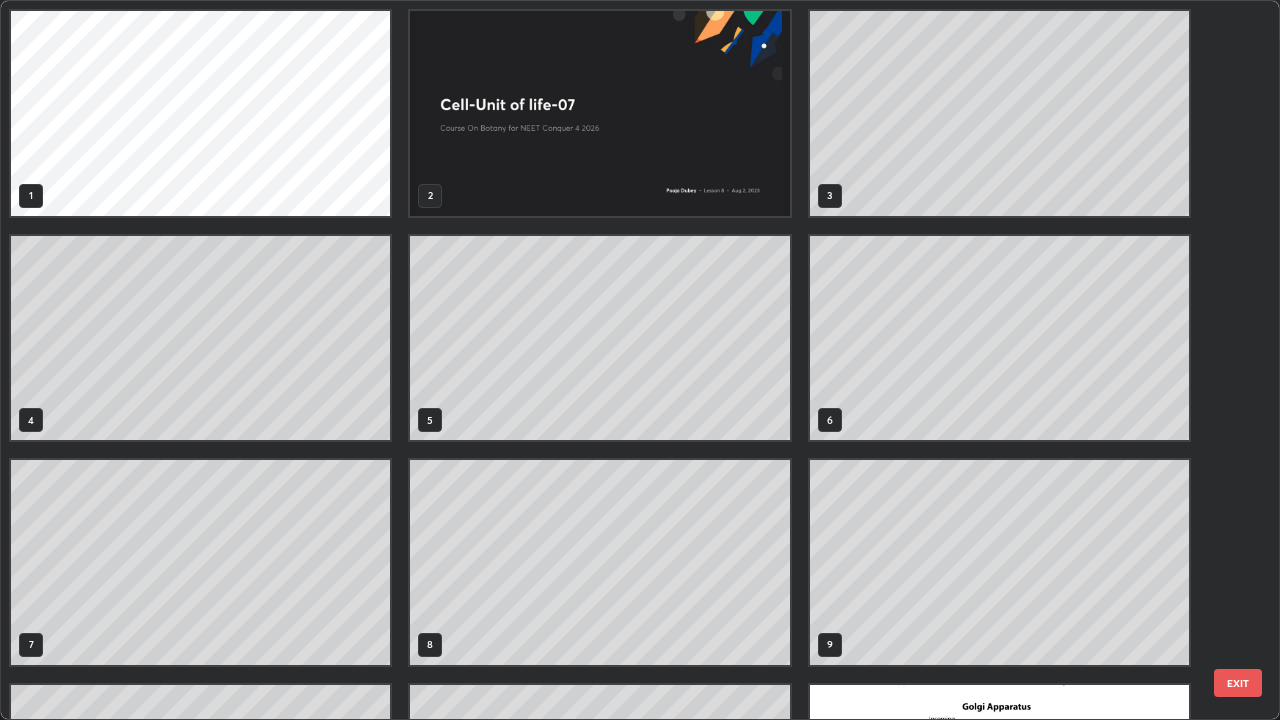 scroll, scrollTop: 405, scrollLeft: 0, axis: vertical 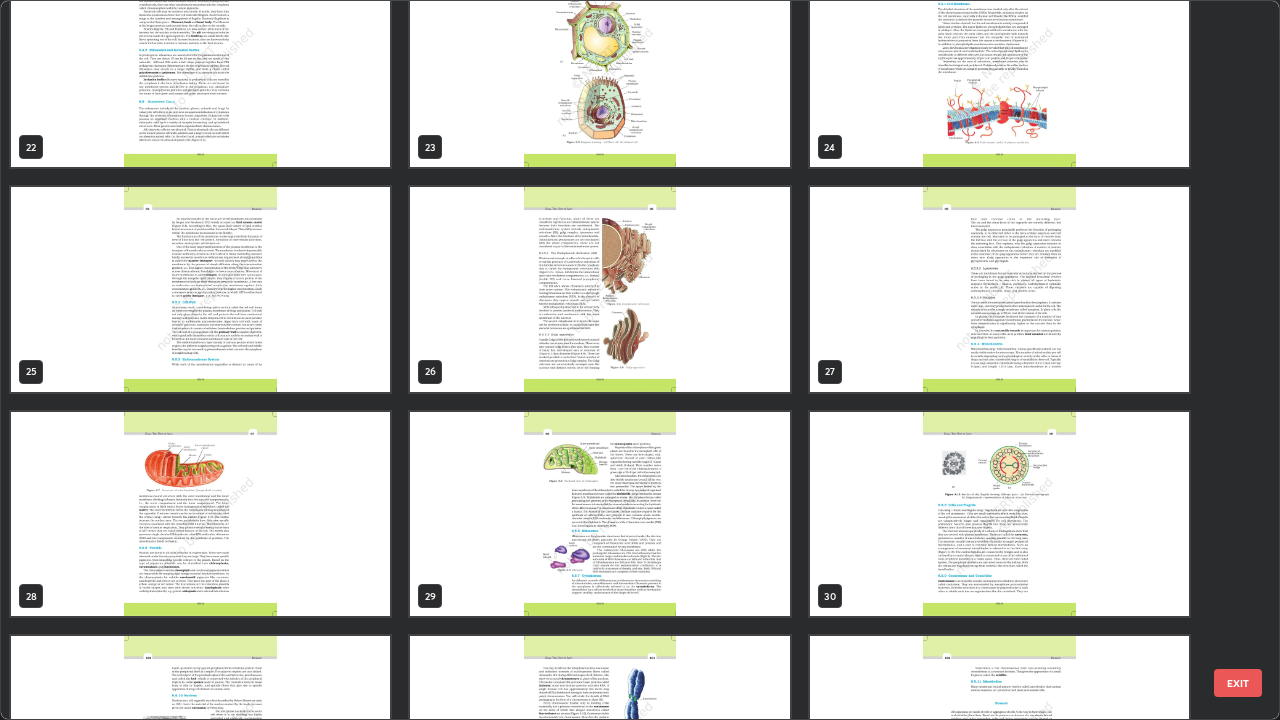 click at bounding box center (999, 289) 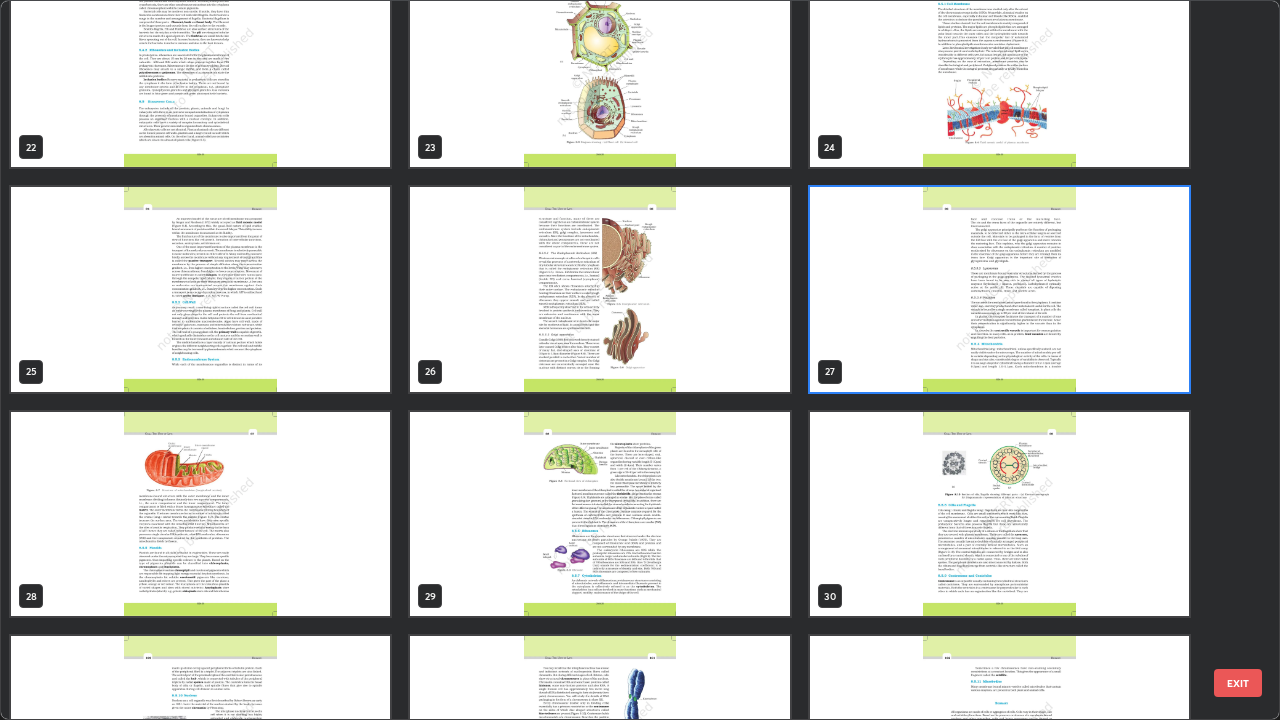 click at bounding box center (999, 289) 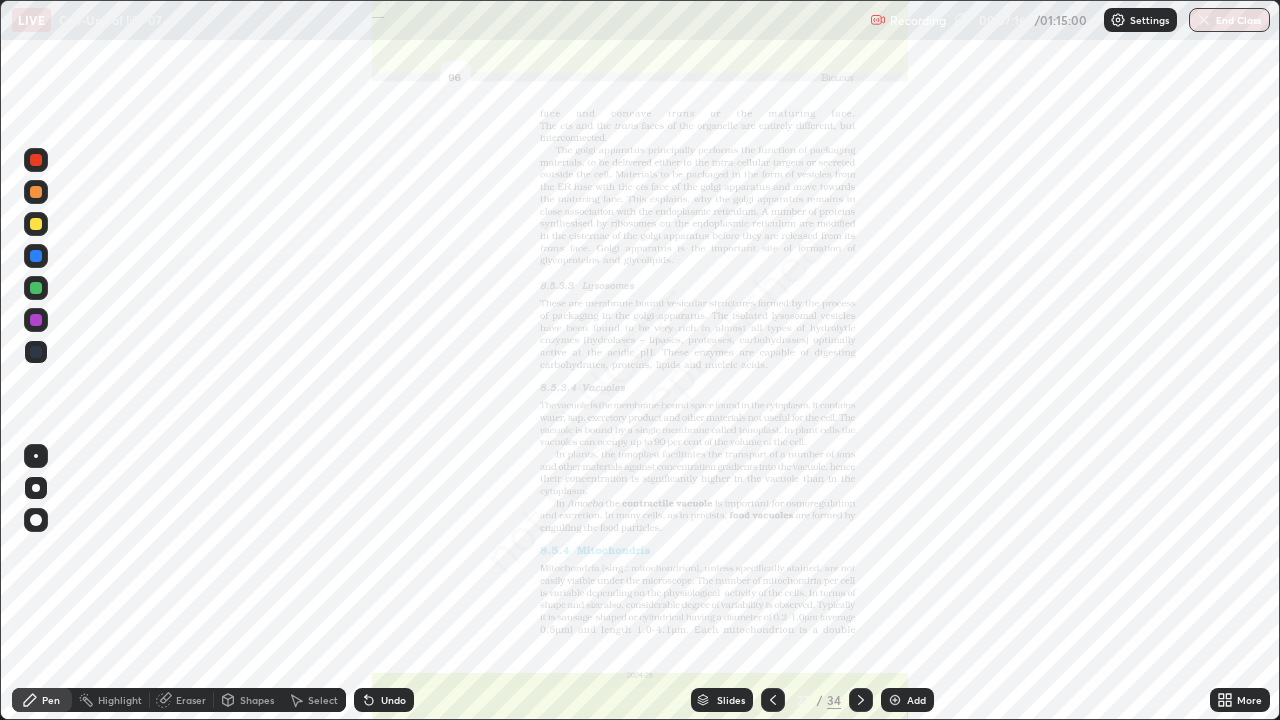 click at bounding box center [999, 289] 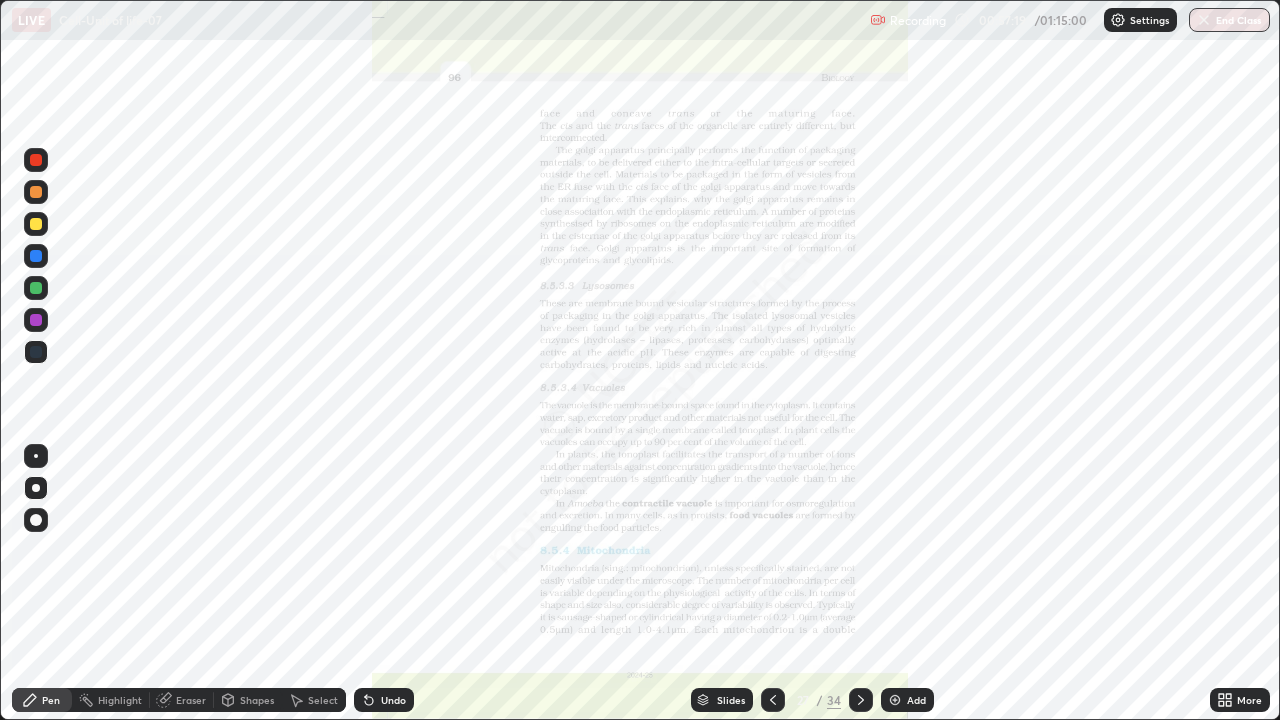 click on "More" at bounding box center [1240, 700] 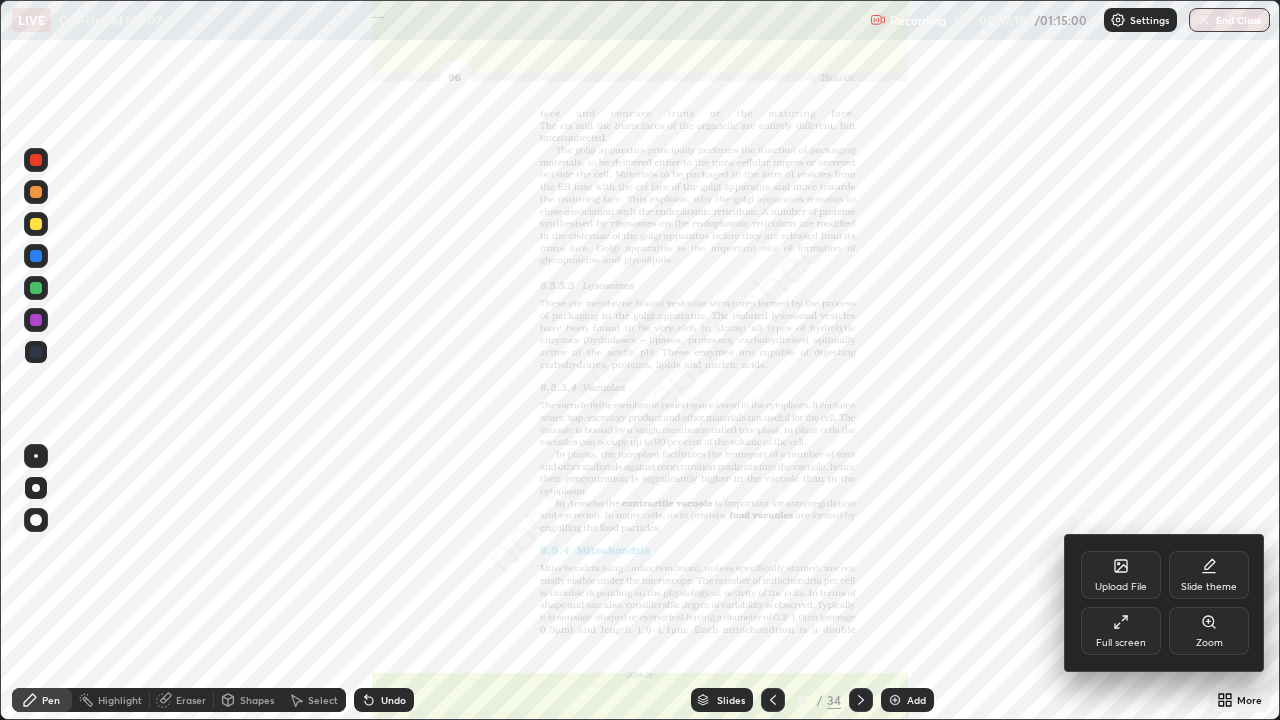 click on "Zoom" at bounding box center [1209, 643] 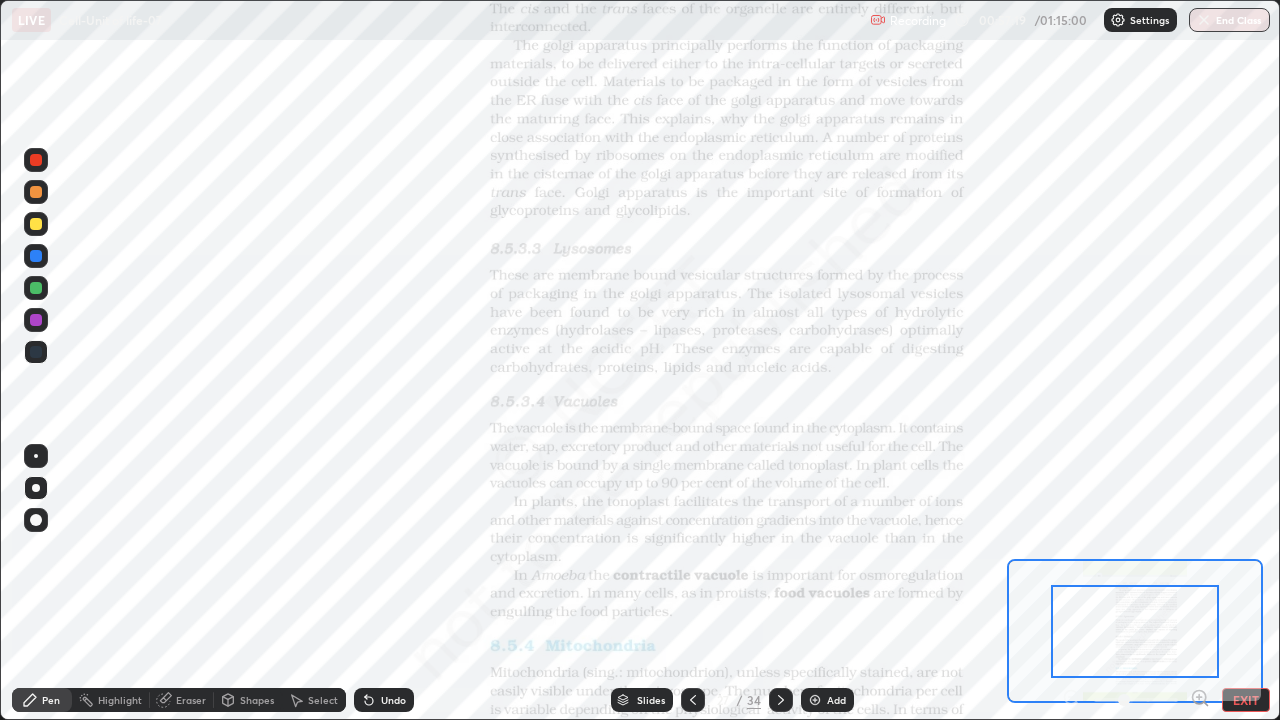 click 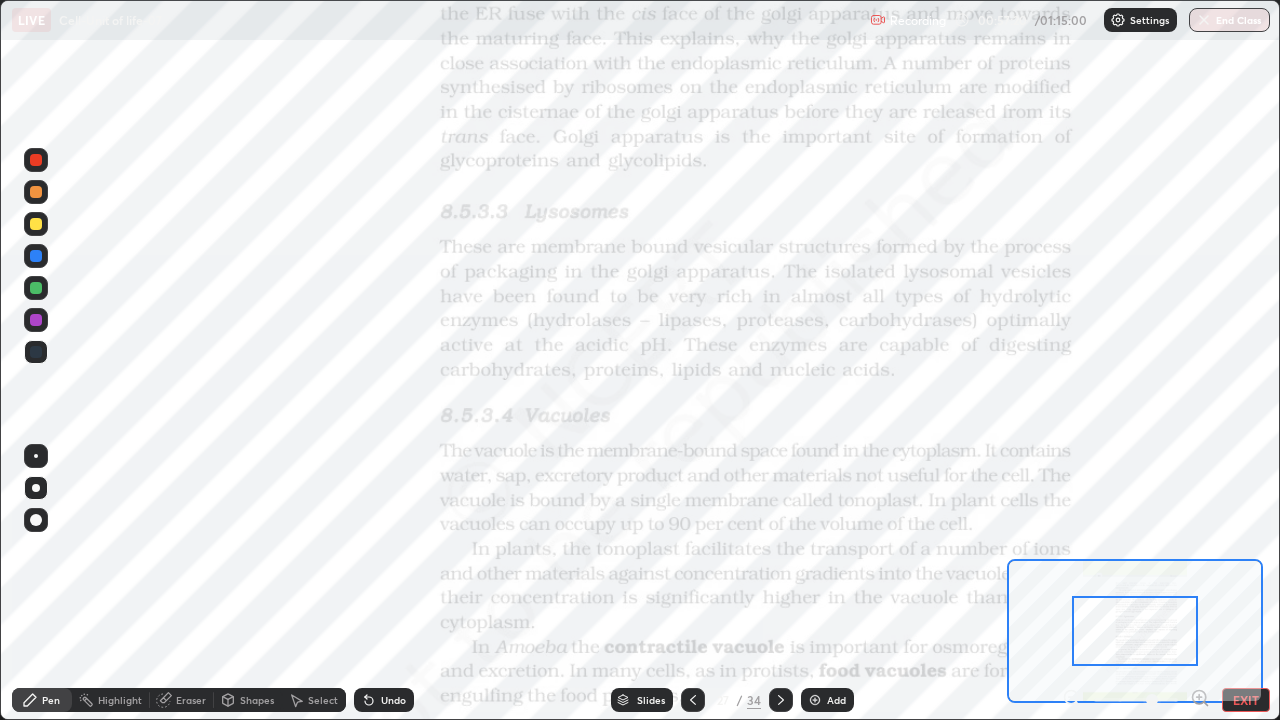 click 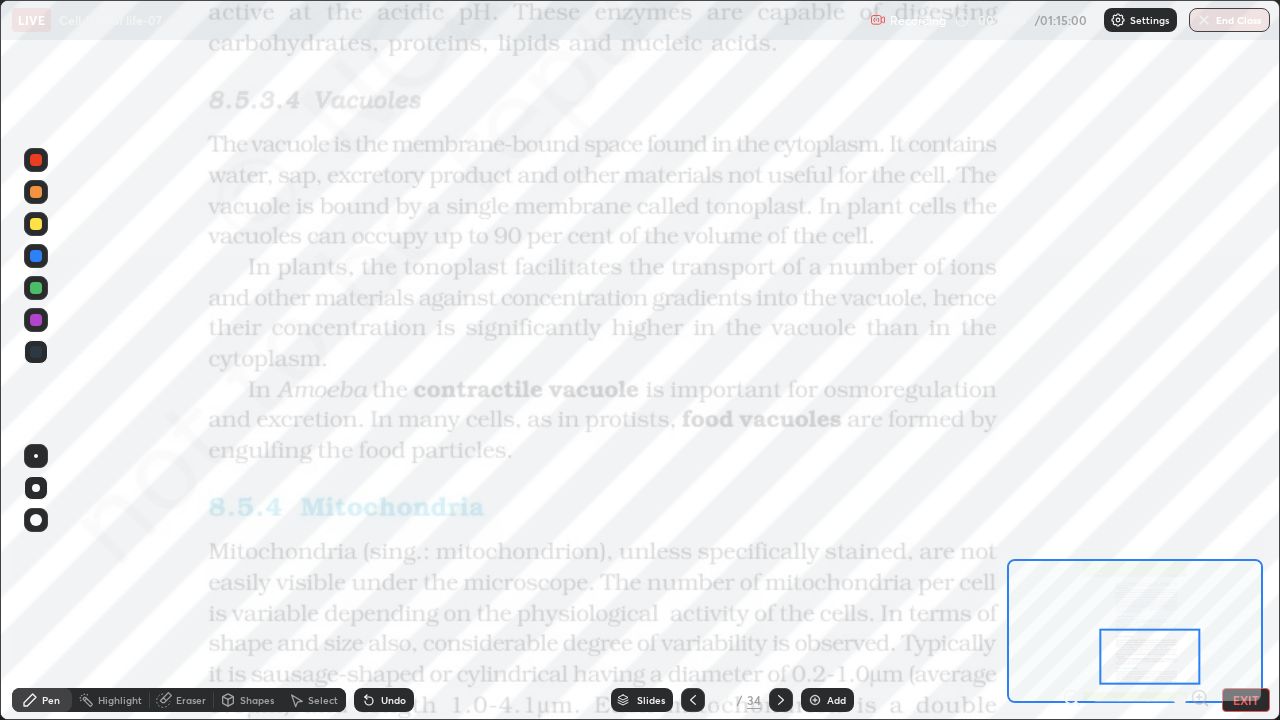click on "Slides" at bounding box center (642, 700) 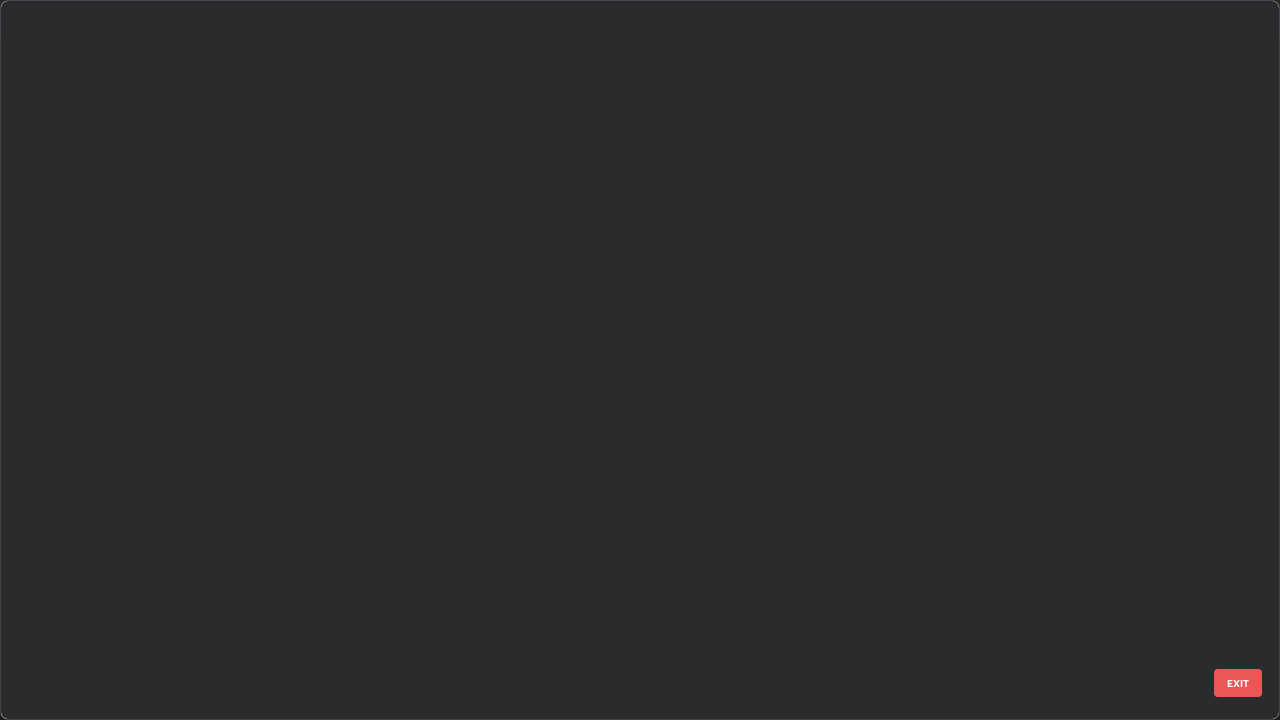 click on "16 17 18 19 20 21 22 23 24 25 26 27 28 29 30 31 32 33" at bounding box center [622, 360] 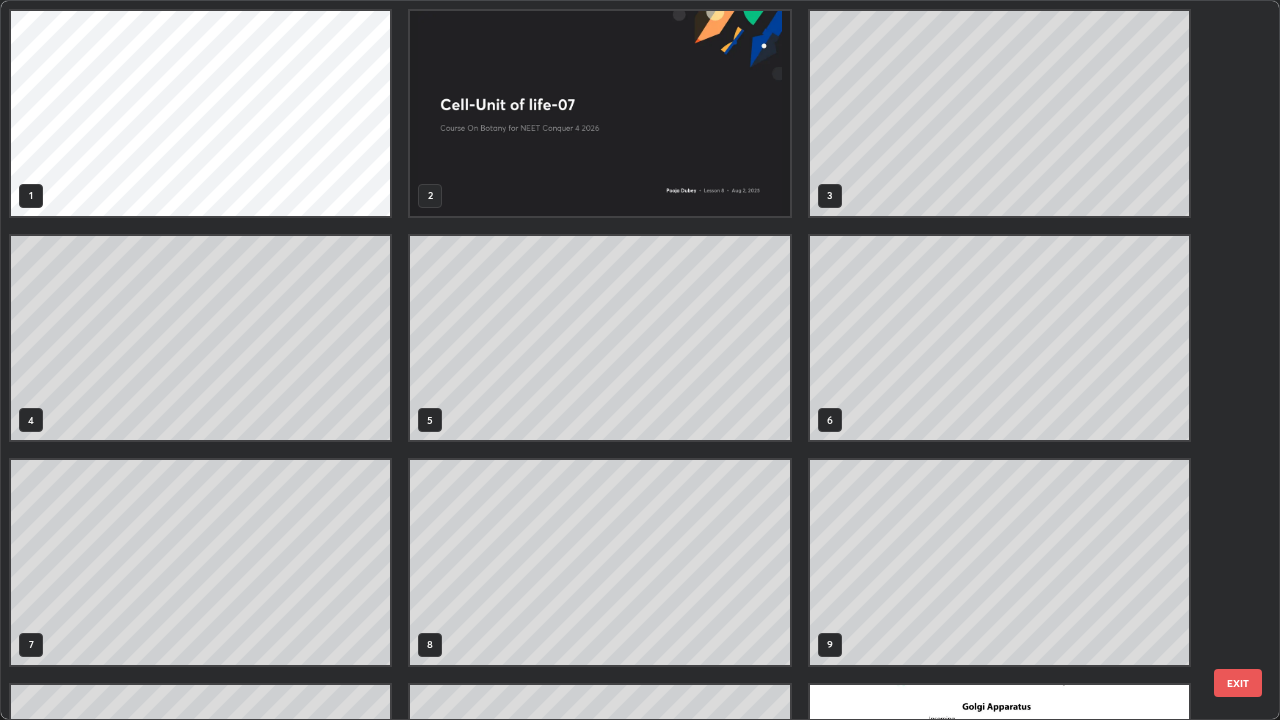 scroll, scrollTop: 180, scrollLeft: 0, axis: vertical 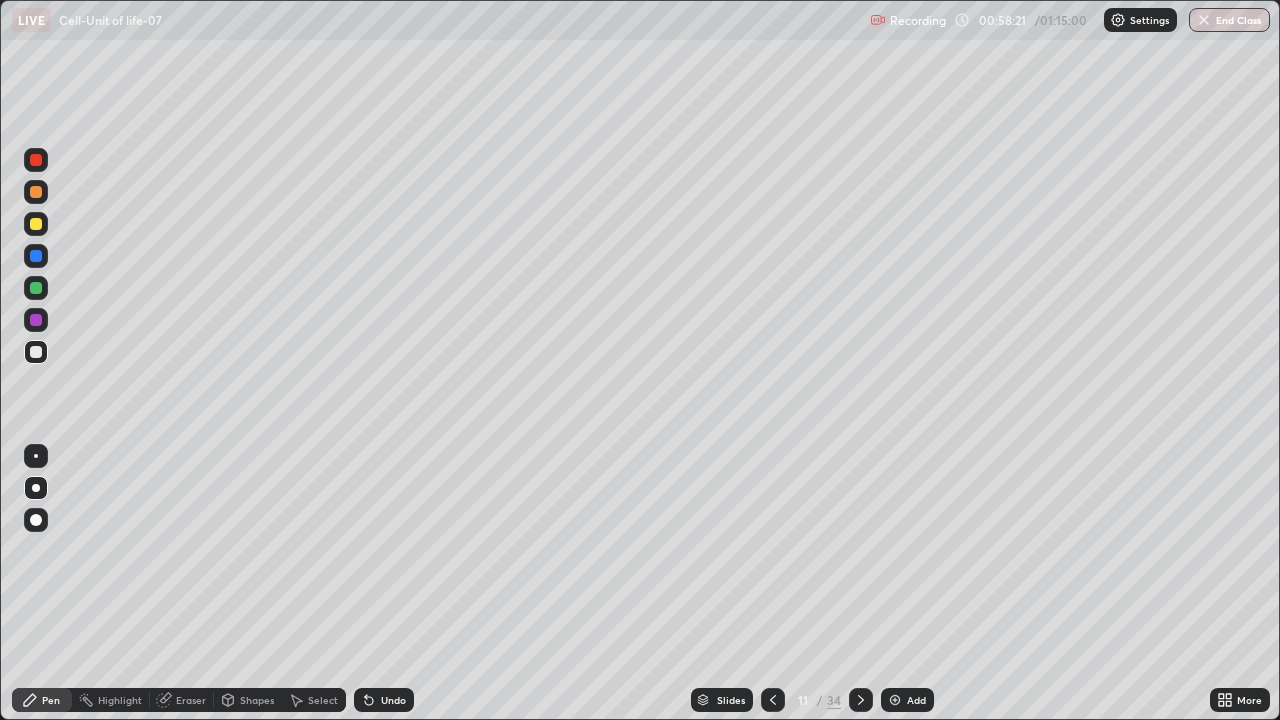 click on "Eraser" at bounding box center (191, 700) 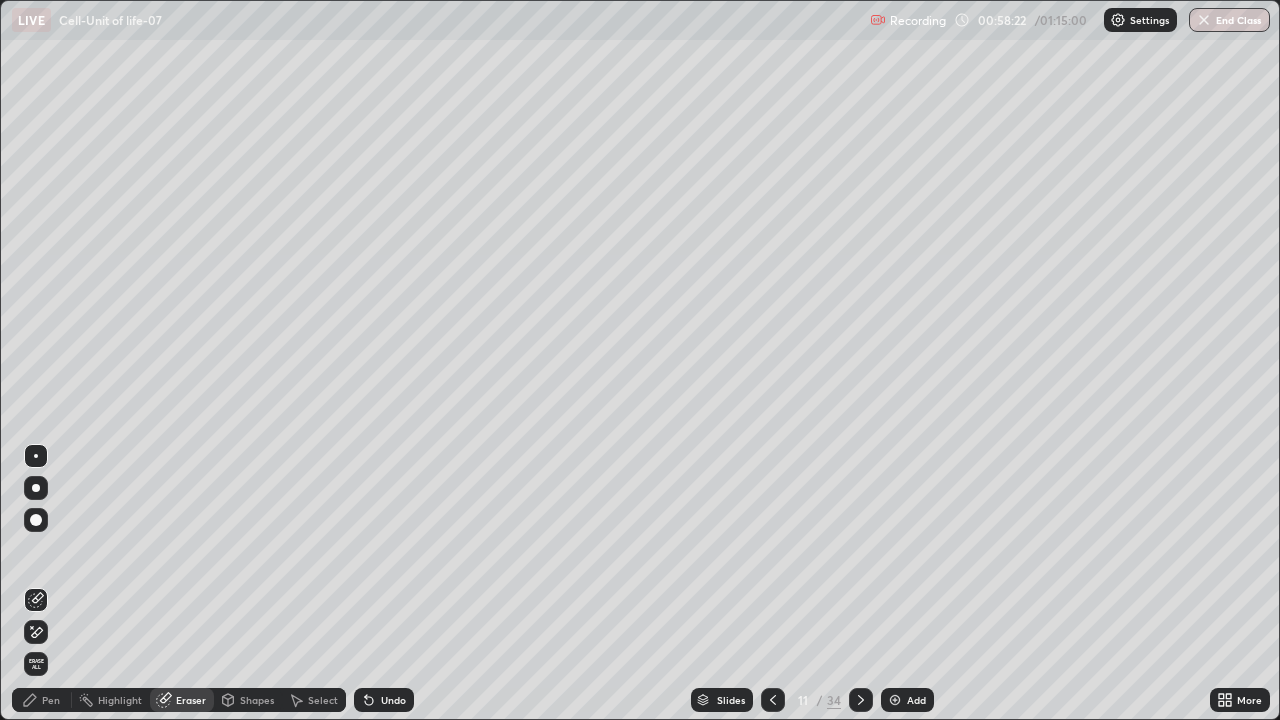 click on "Erase all" at bounding box center [36, 664] 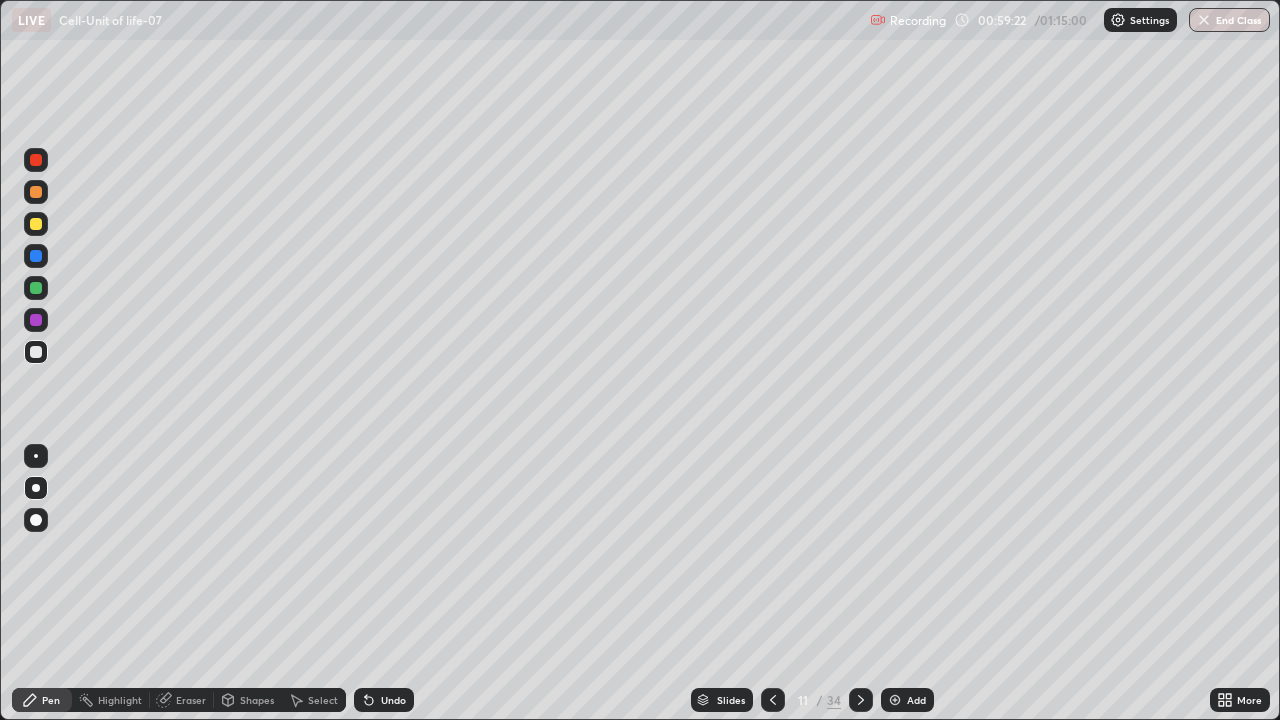 click on "More" at bounding box center (1249, 700) 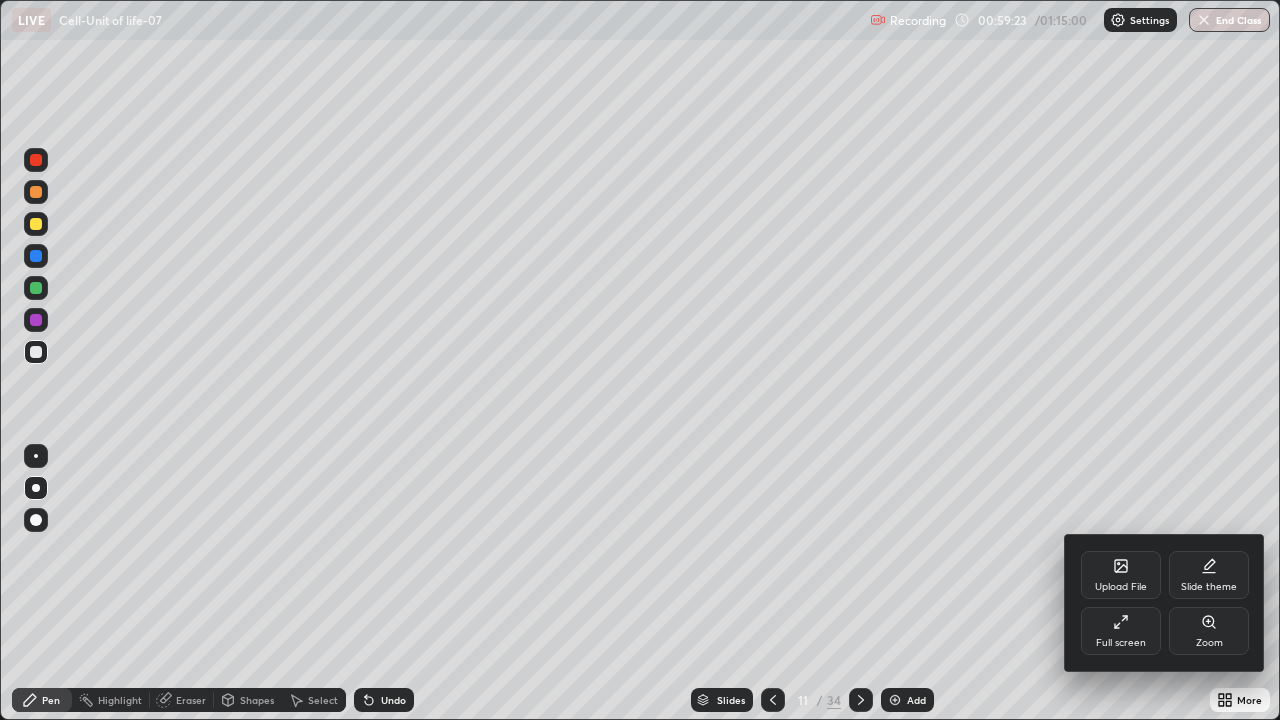 click on "Upload File" at bounding box center (1121, 575) 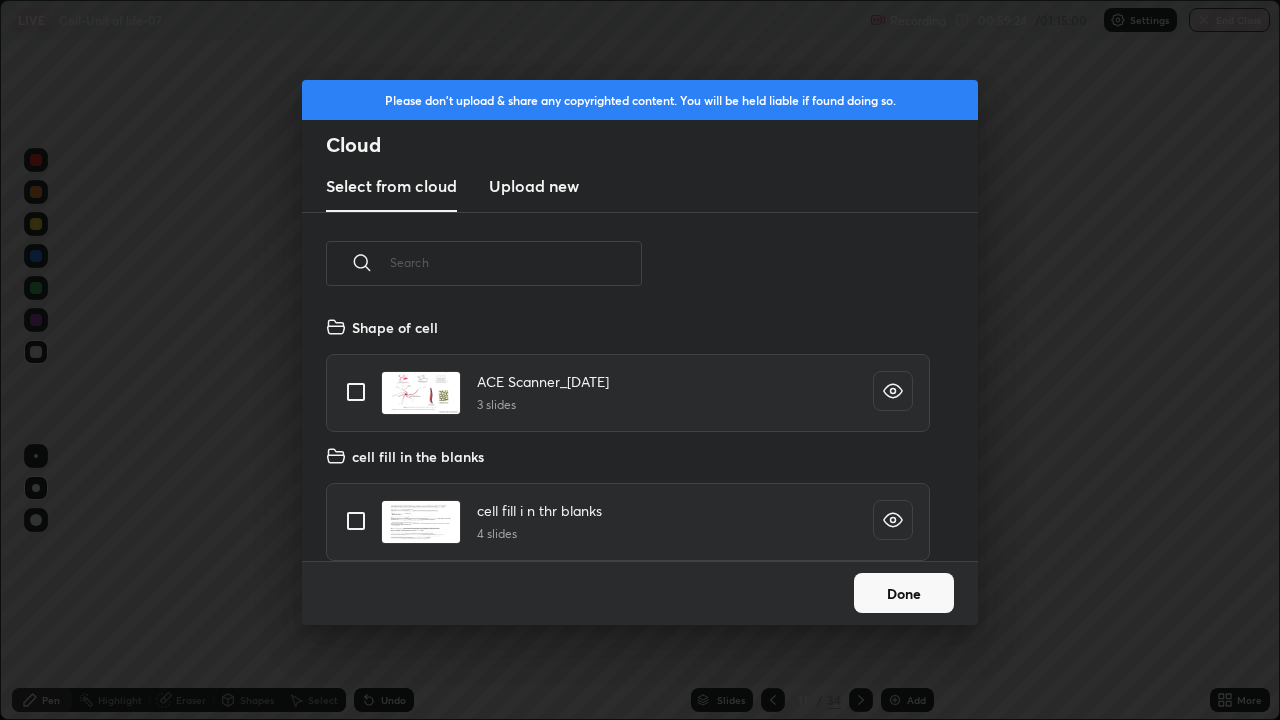 scroll, scrollTop: 7, scrollLeft: 11, axis: both 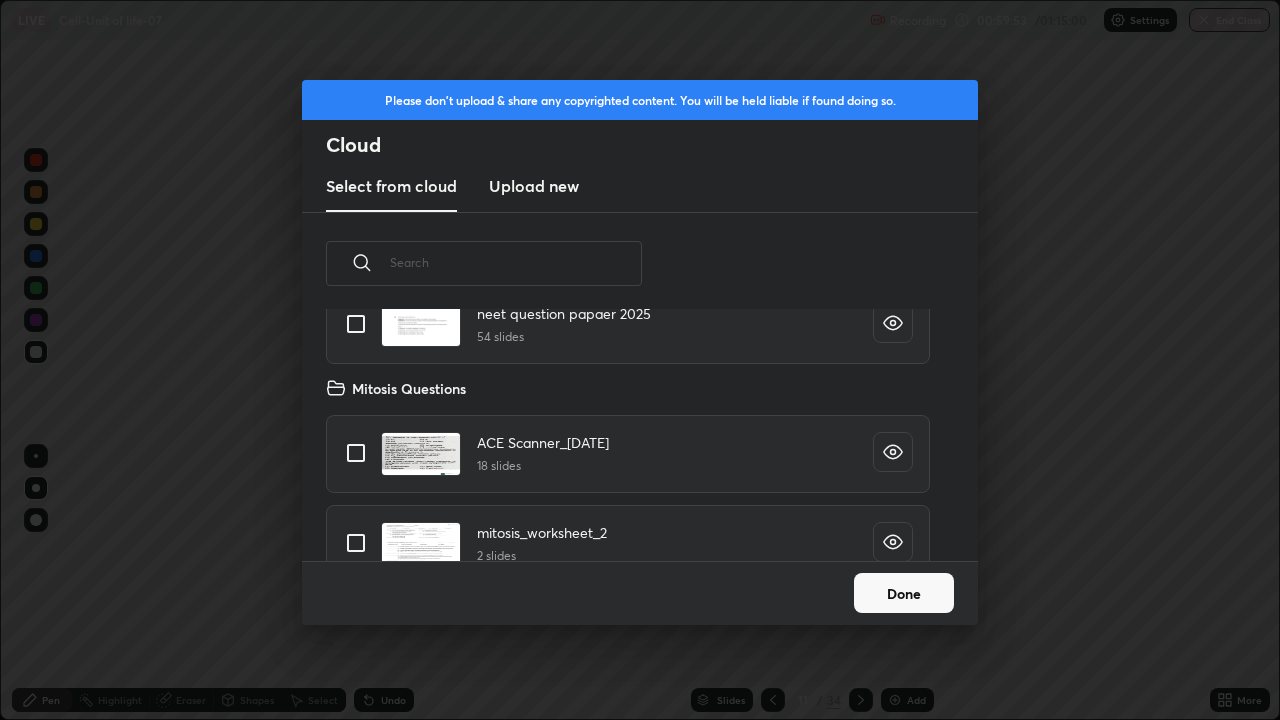 click at bounding box center (356, 324) 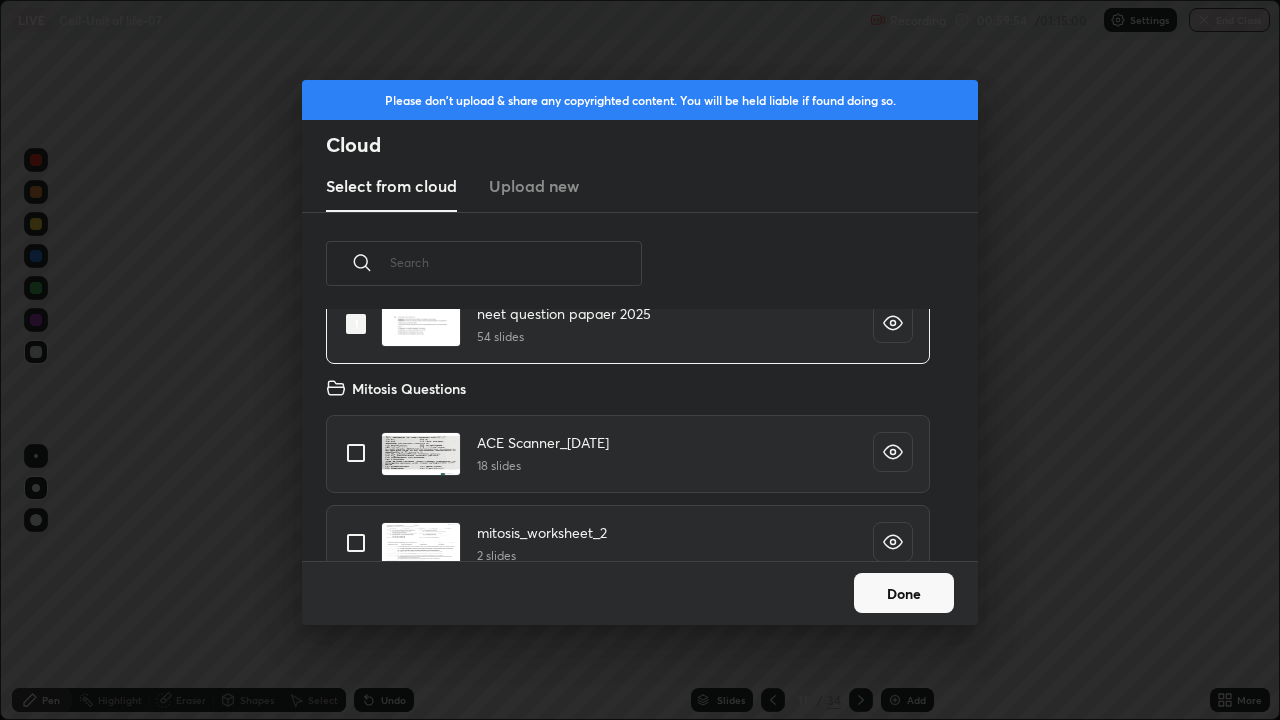 click on "Done" at bounding box center (904, 593) 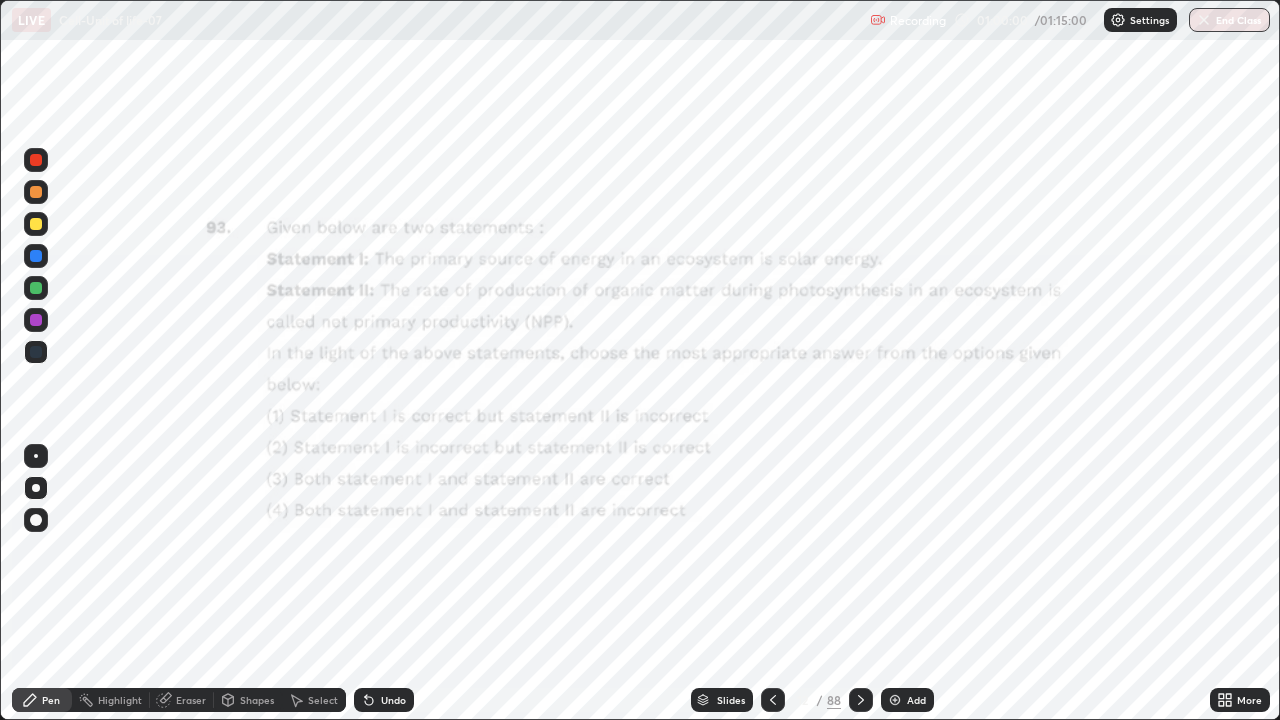 click on "Slides" at bounding box center [731, 700] 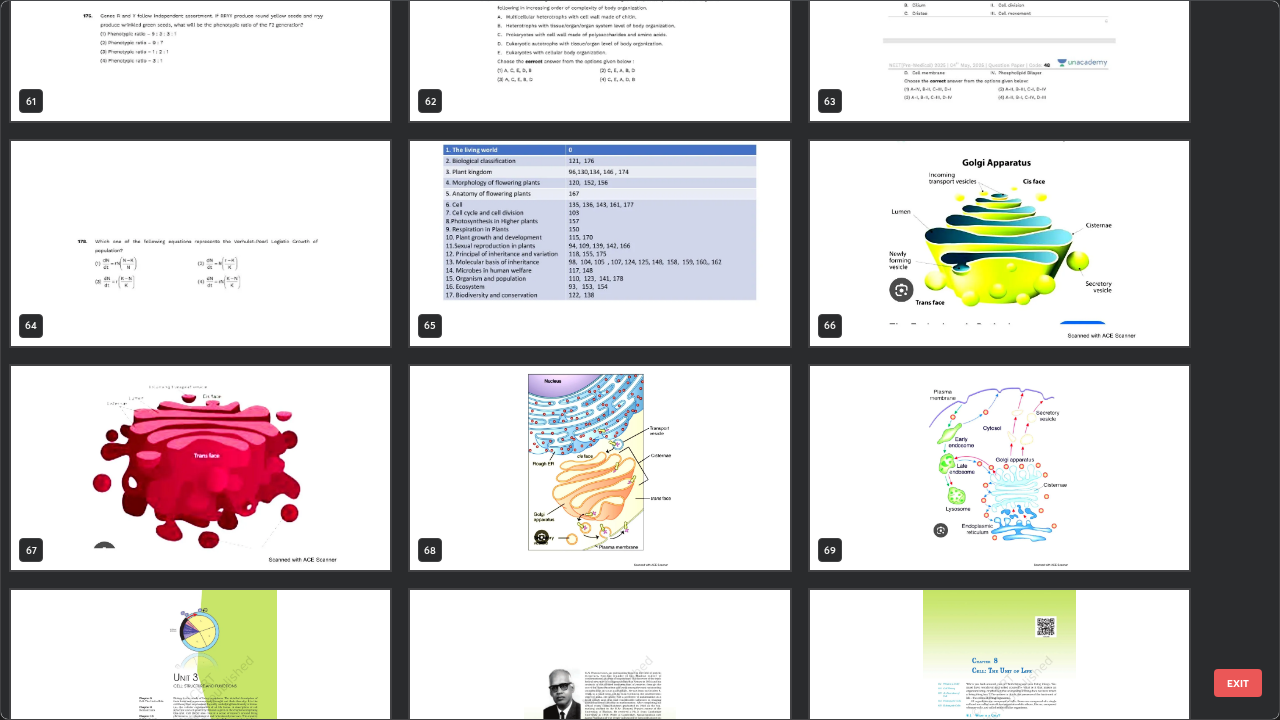 click at bounding box center [599, 243] 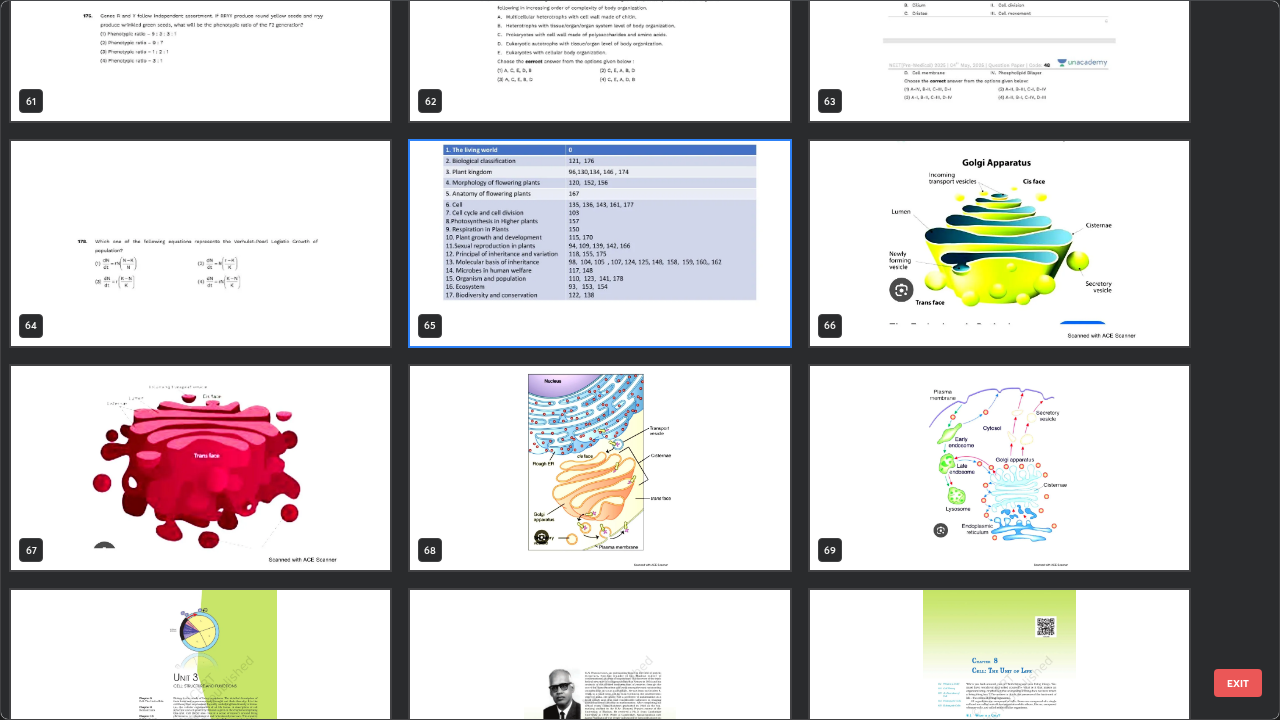 click at bounding box center [599, 243] 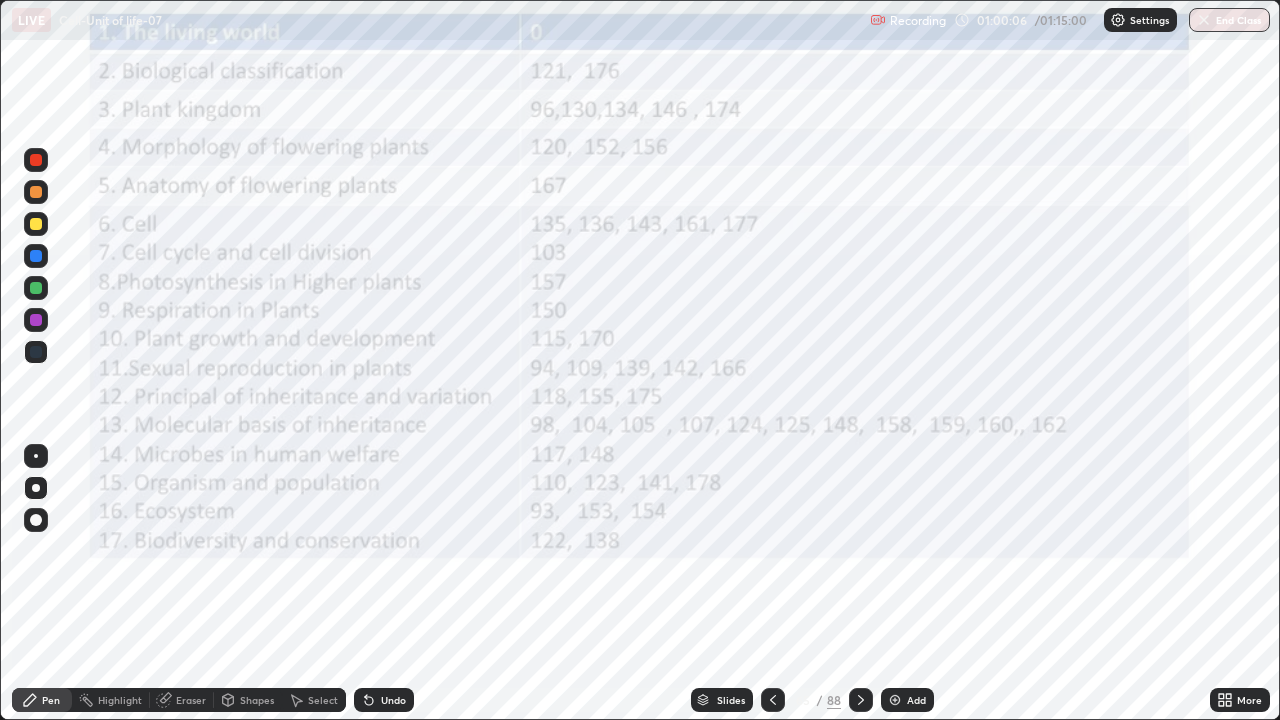 click at bounding box center (599, 243) 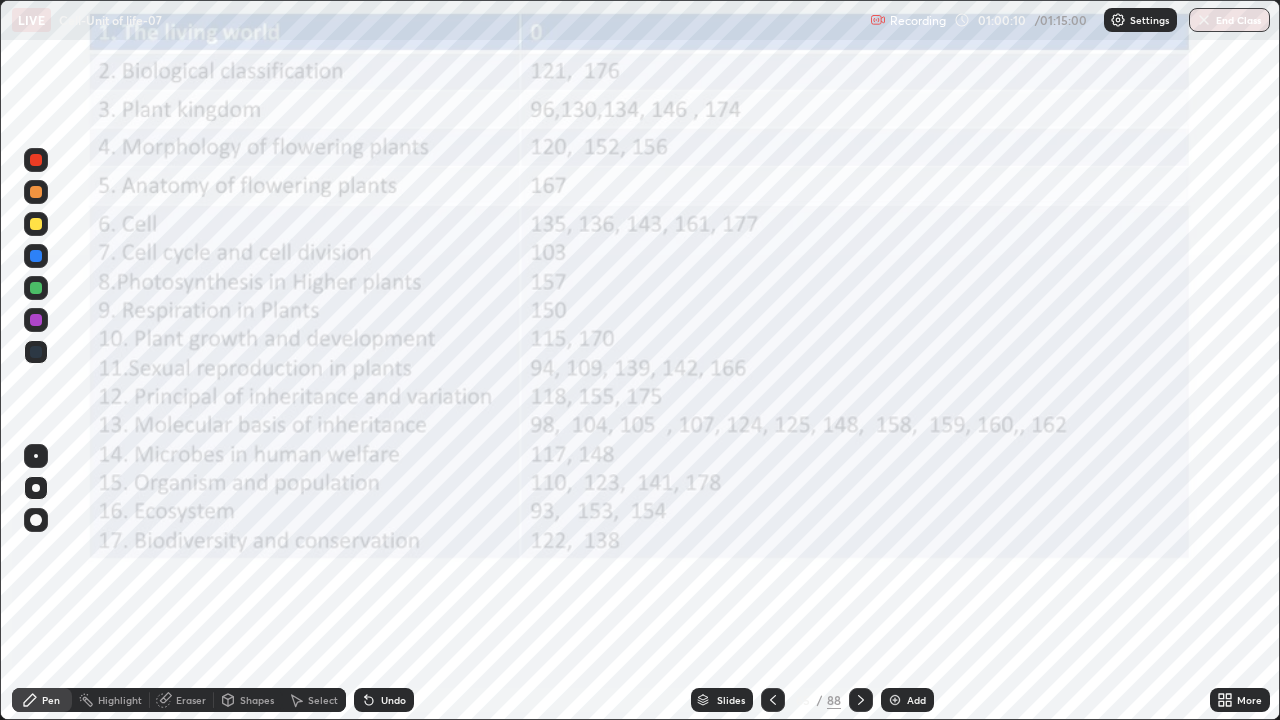 click on "Slides" at bounding box center (731, 700) 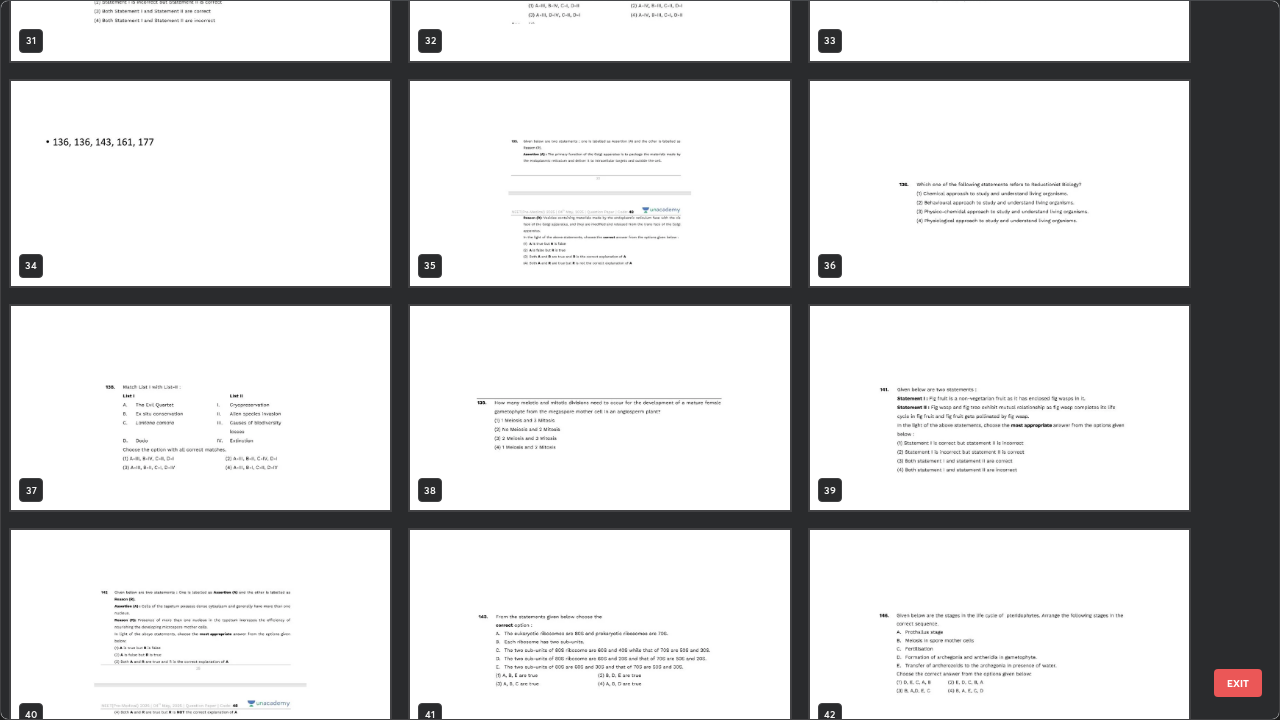 click at bounding box center [599, 183] 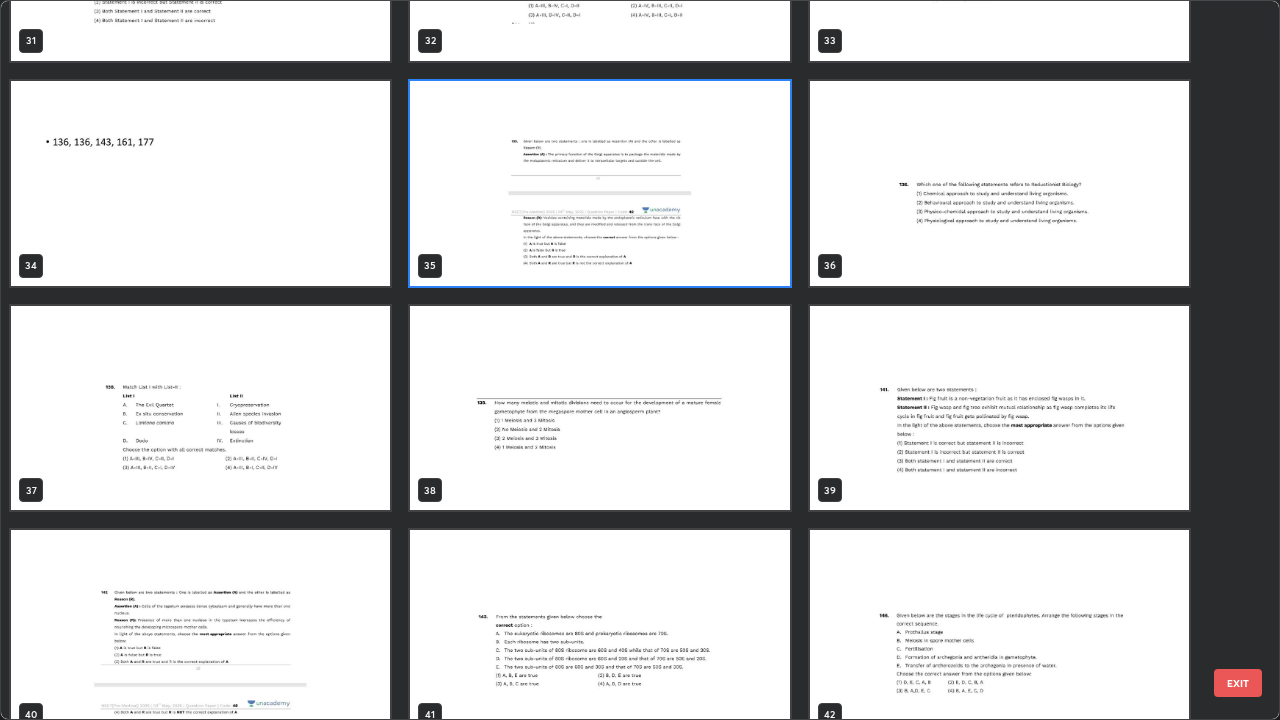 click at bounding box center (599, 183) 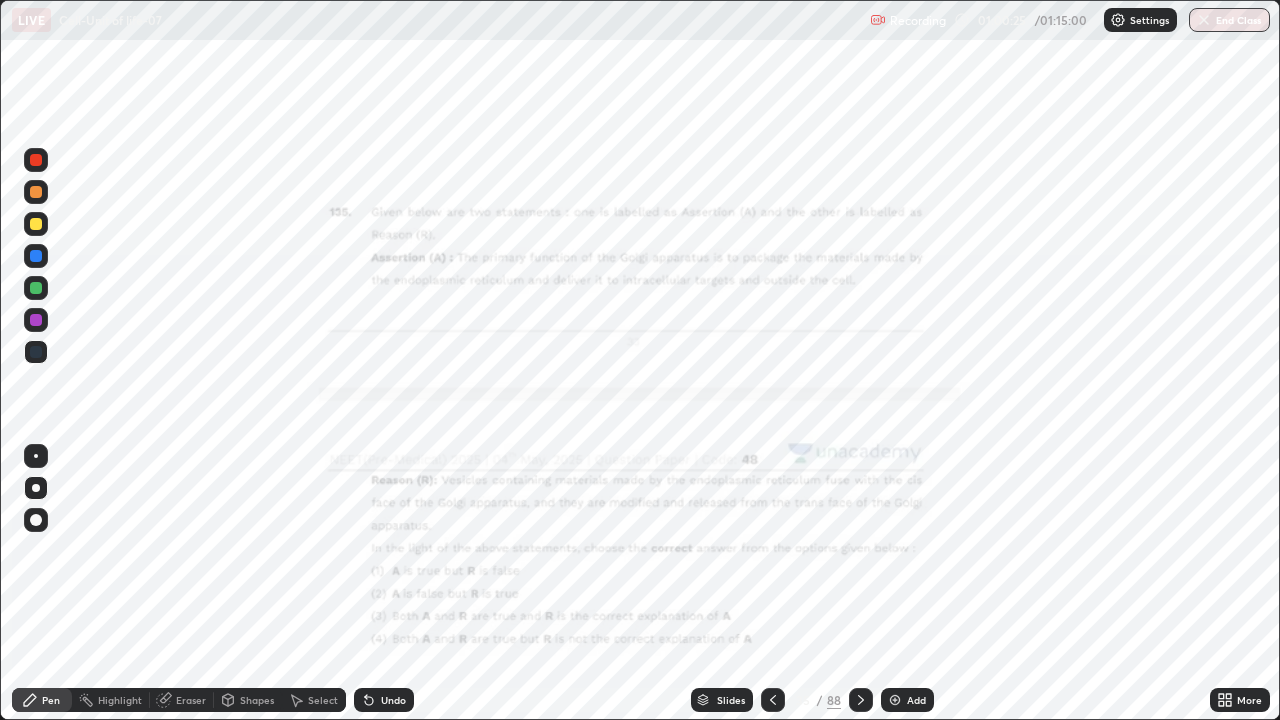 click on "More" at bounding box center (1249, 700) 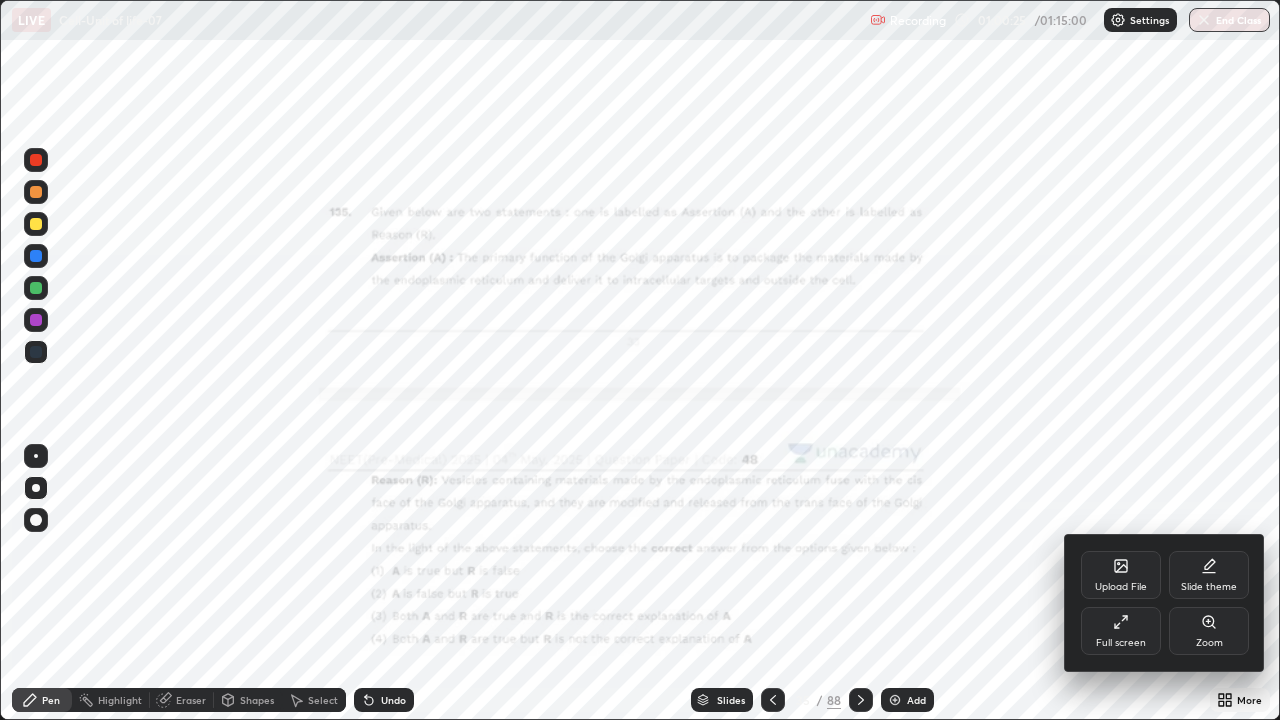 click on "Zoom" at bounding box center (1209, 631) 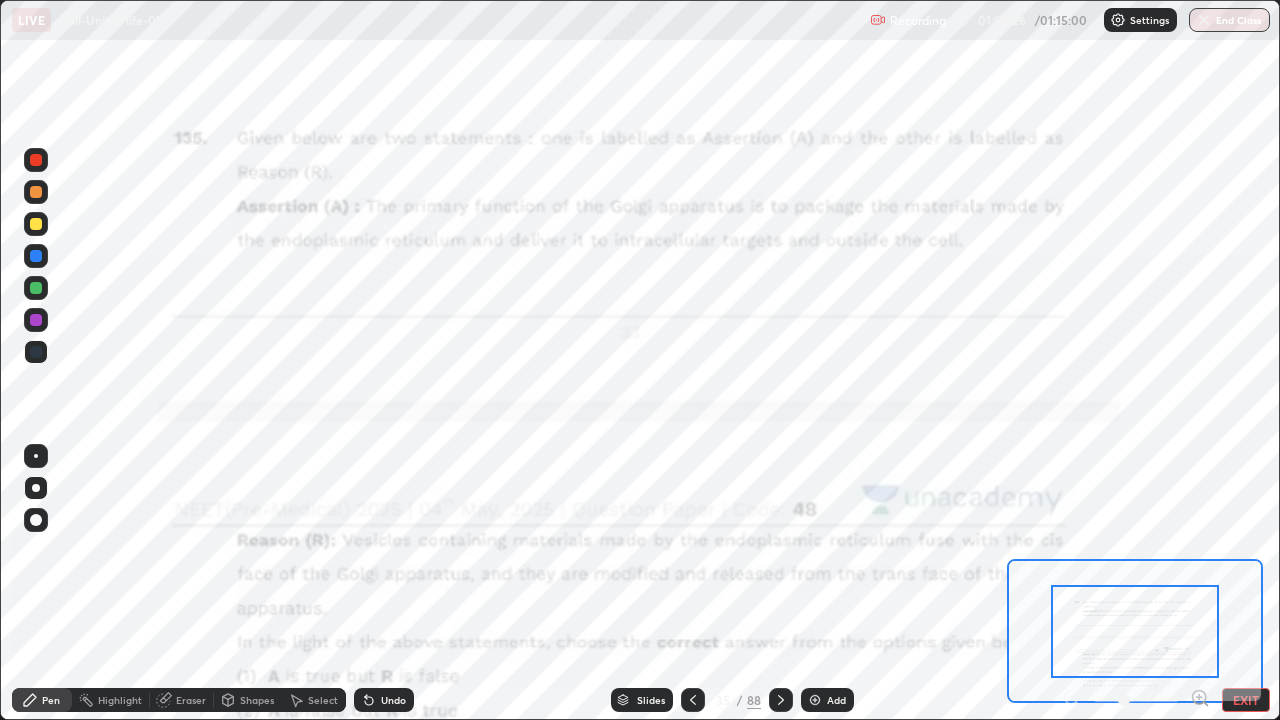 click 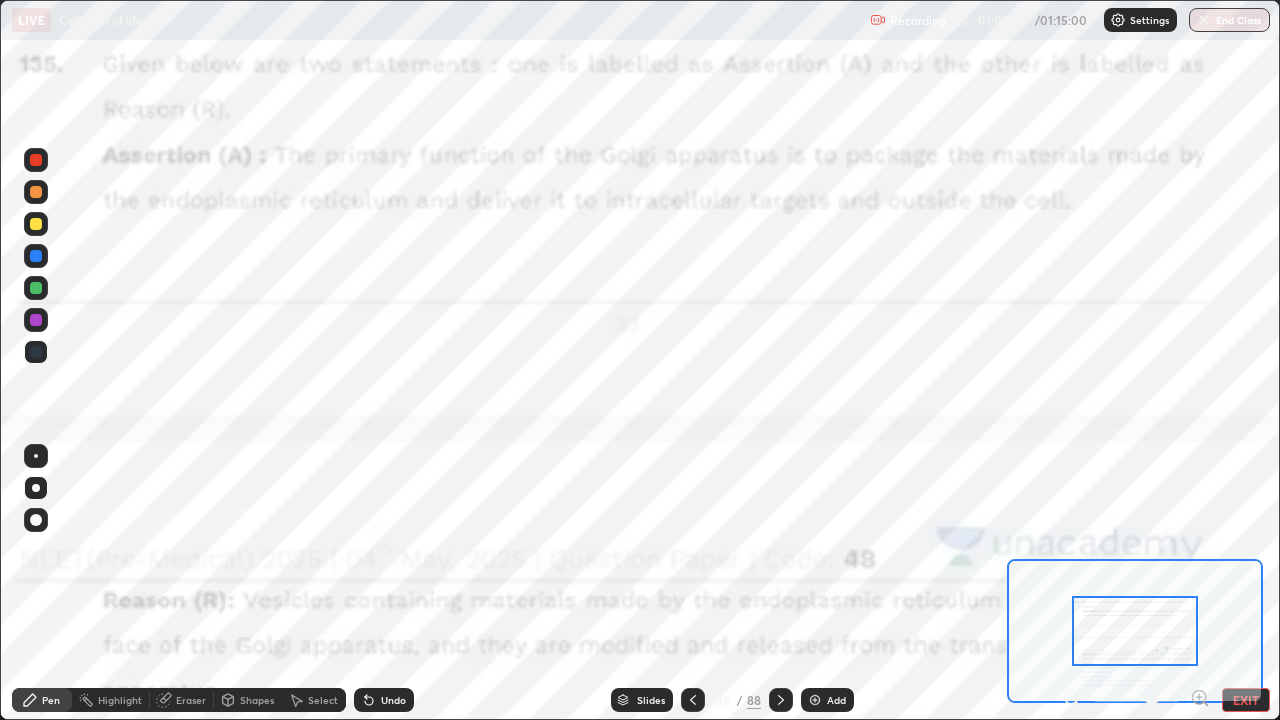 click 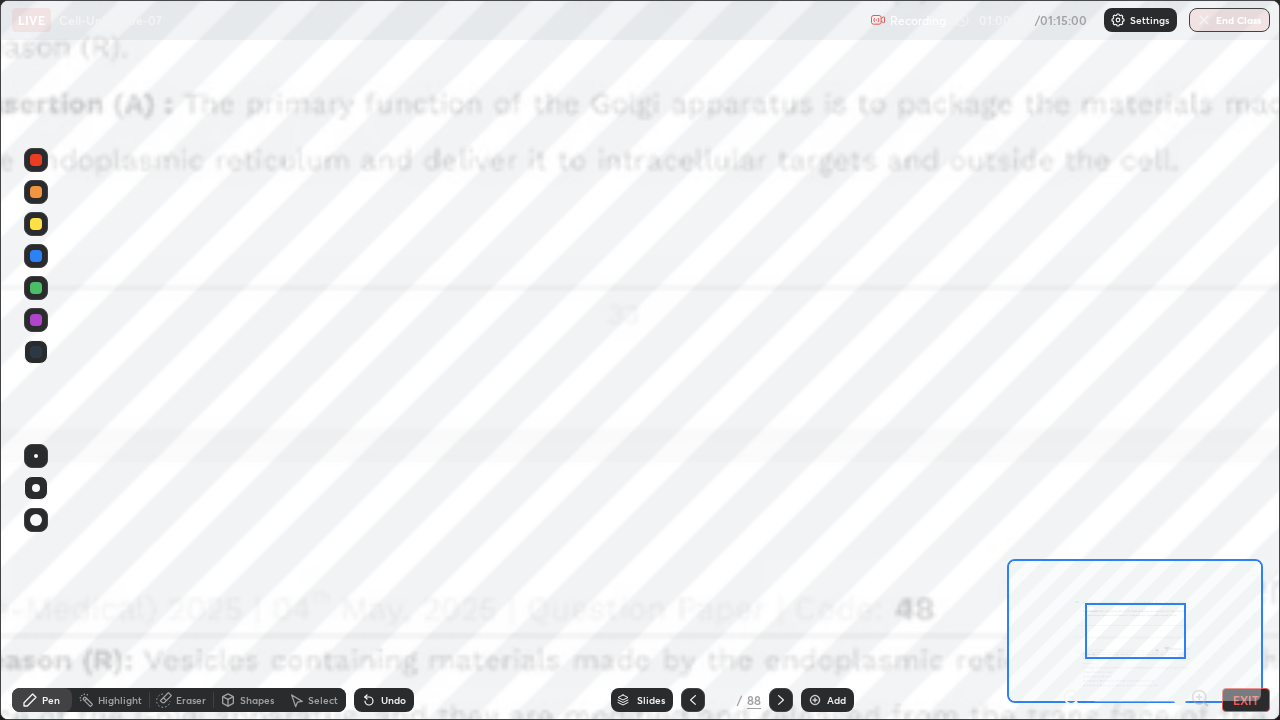 click at bounding box center (1135, 631) 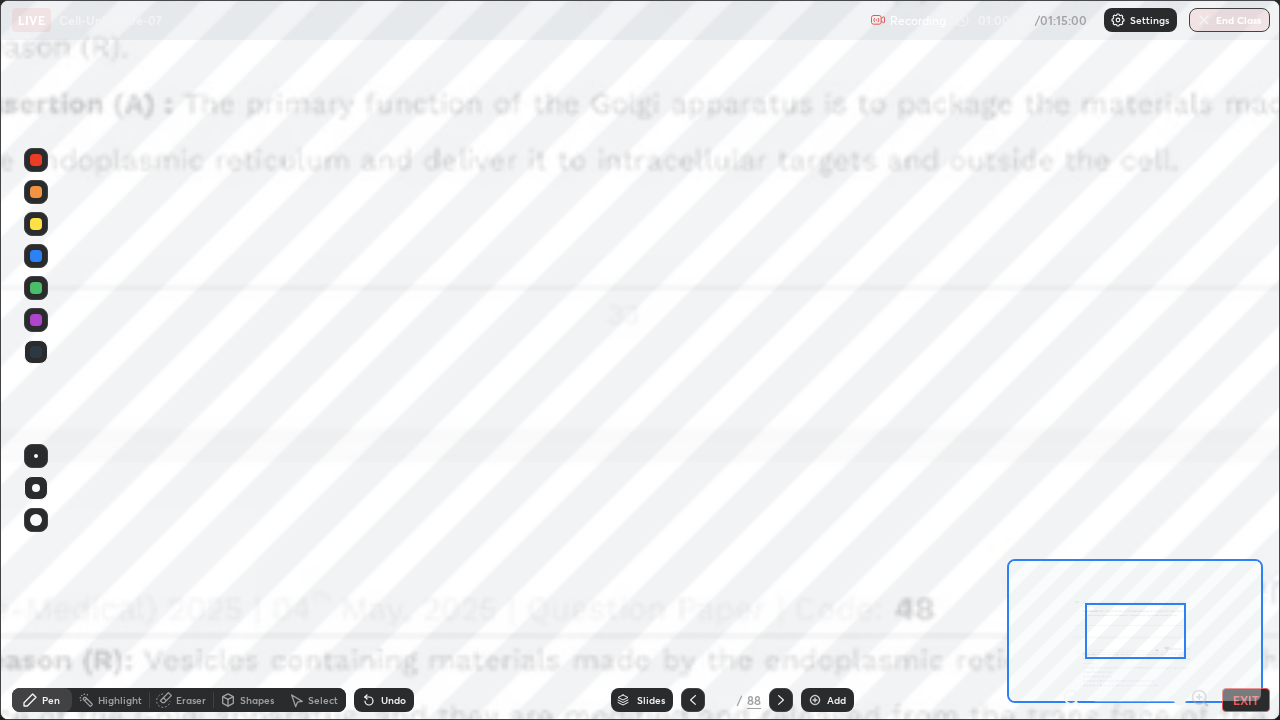 click 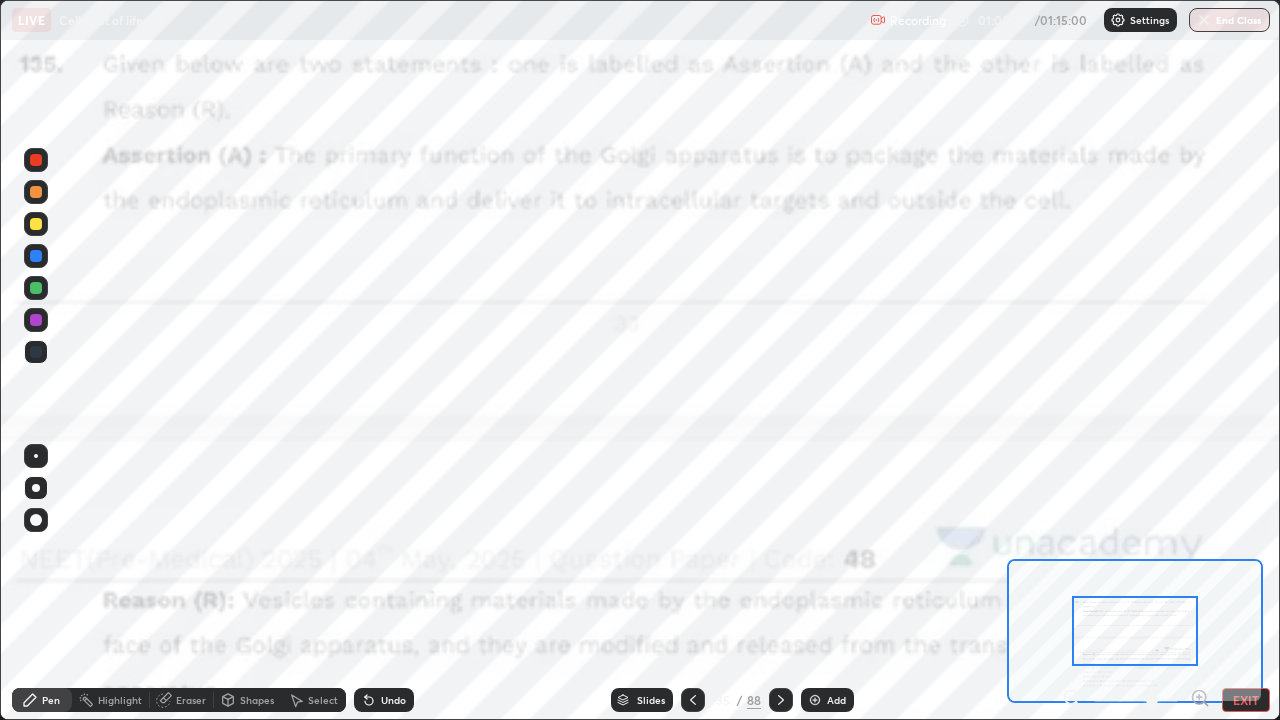 click 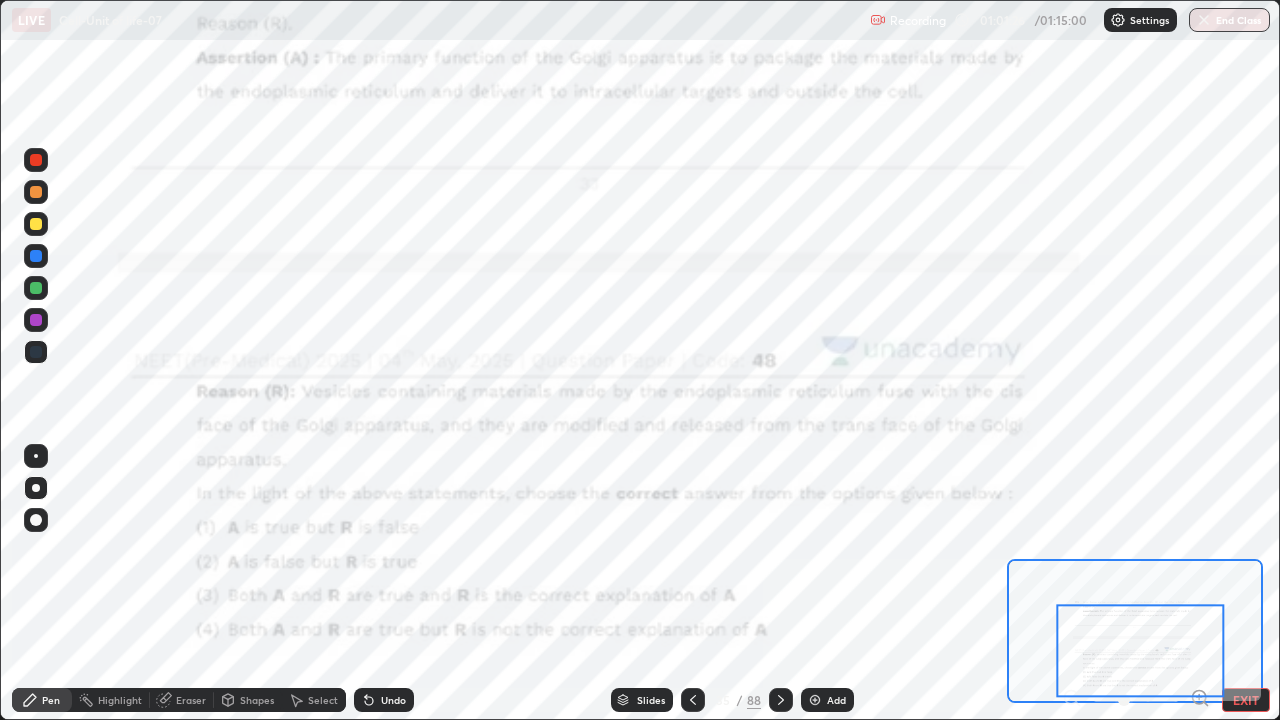 click on "Slides" at bounding box center (651, 700) 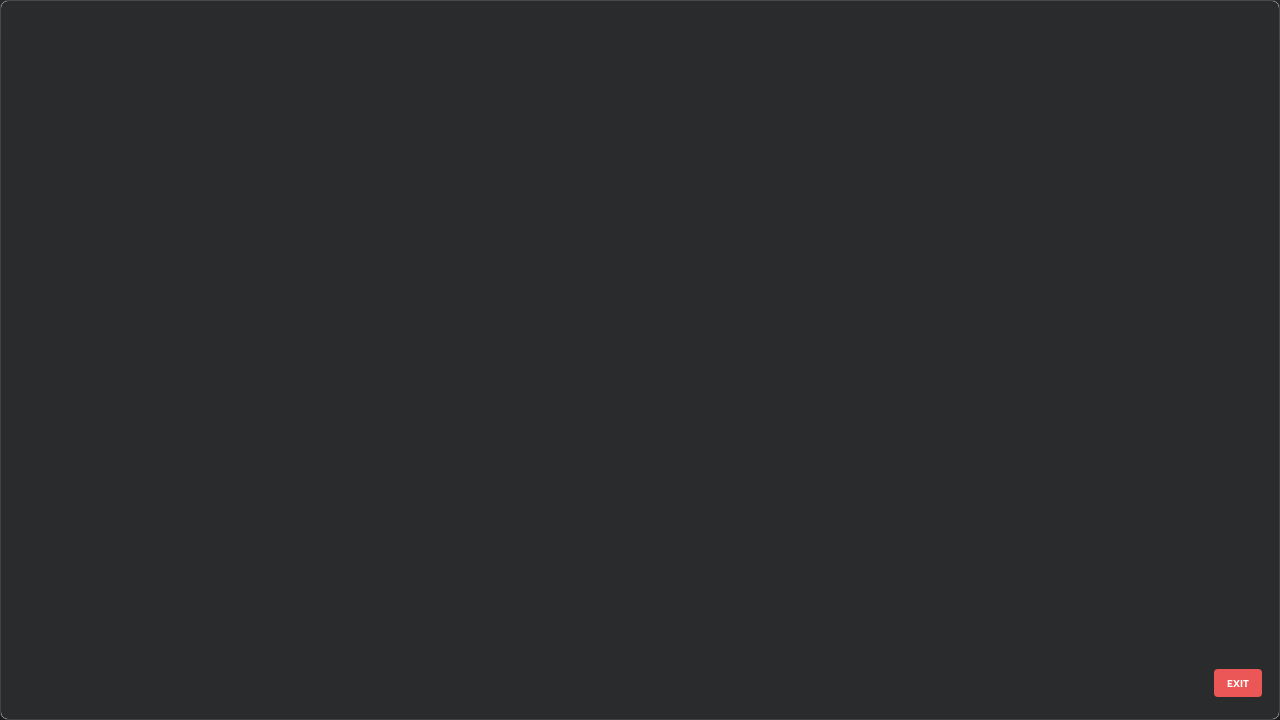scroll, scrollTop: 1977, scrollLeft: 0, axis: vertical 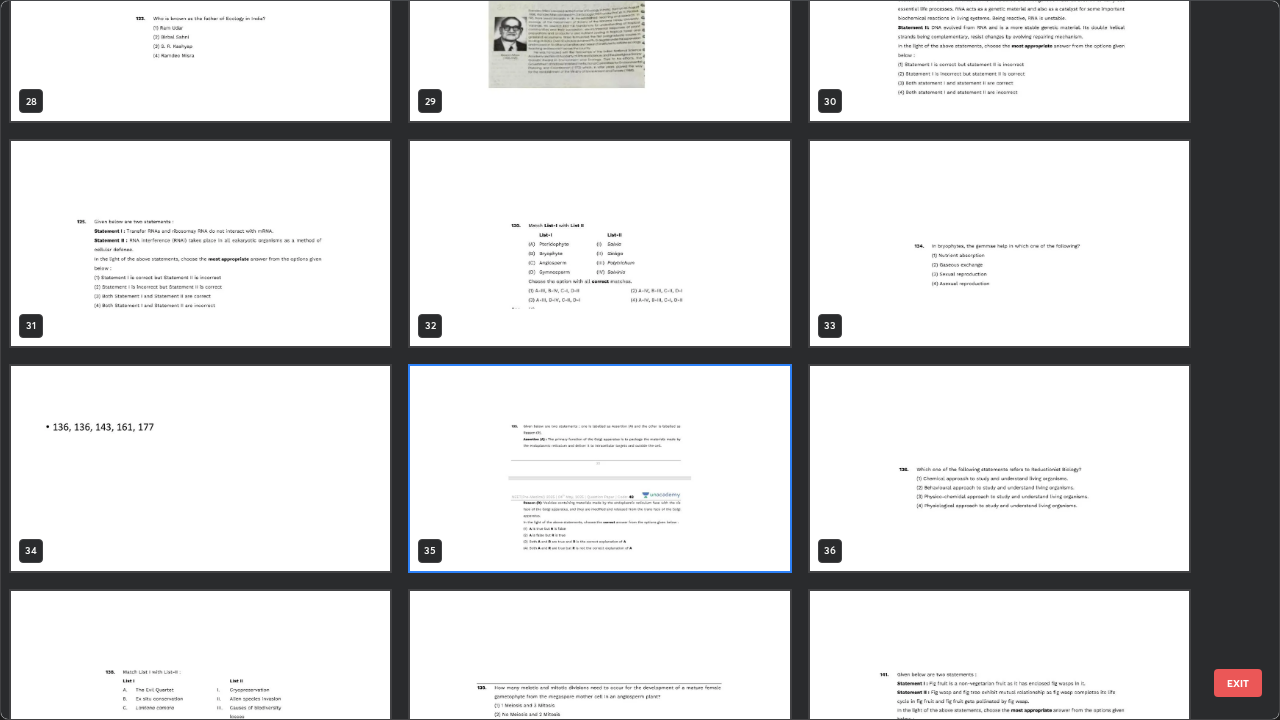 click at bounding box center [999, 468] 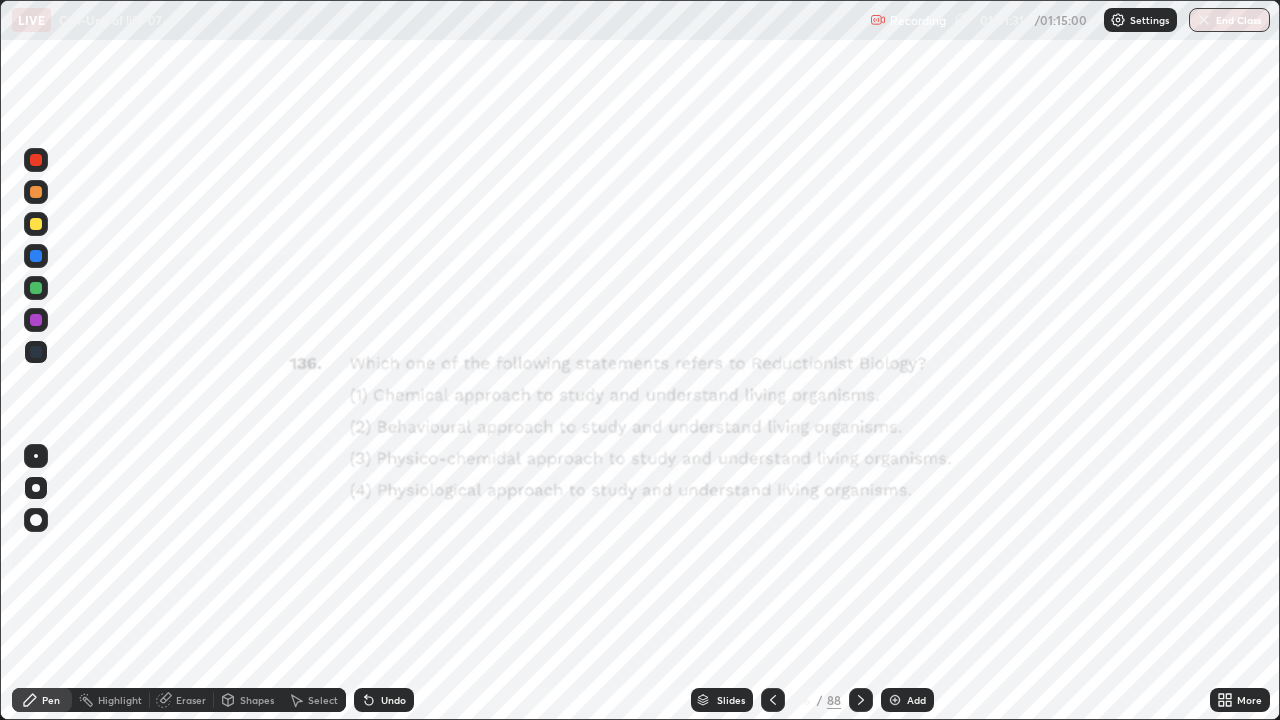 click at bounding box center [999, 468] 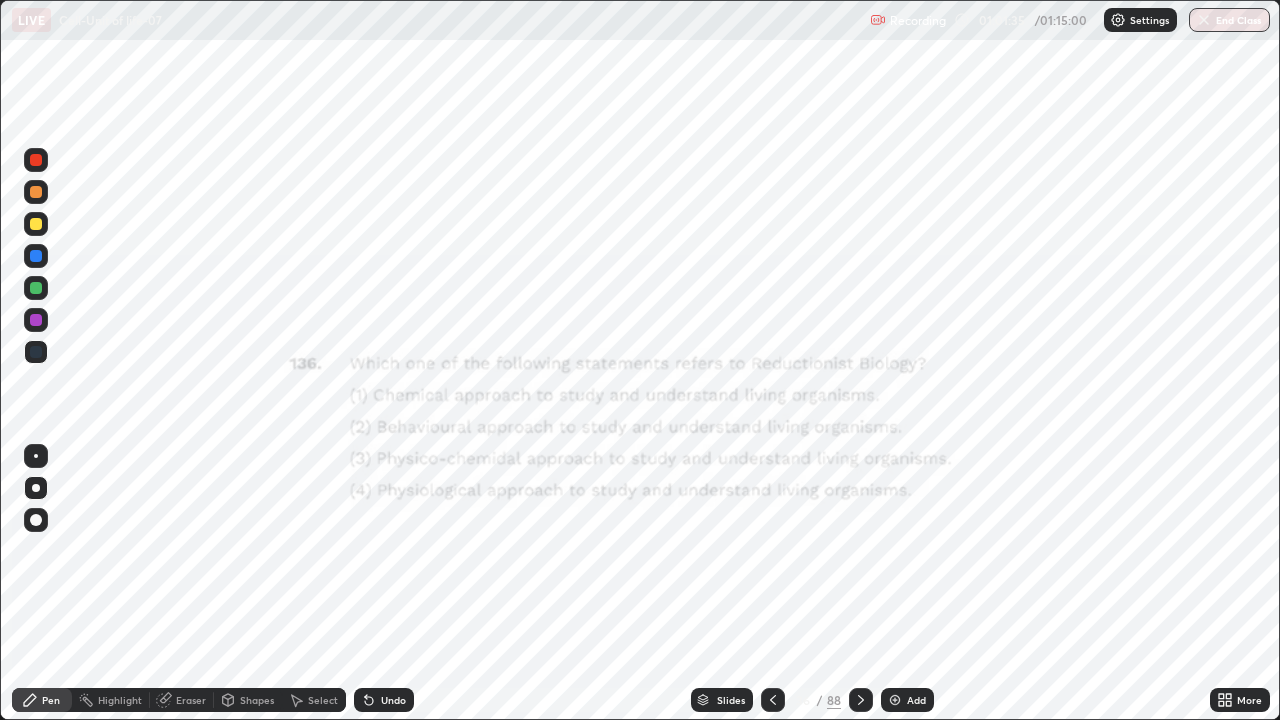 click on "More" at bounding box center [1240, 700] 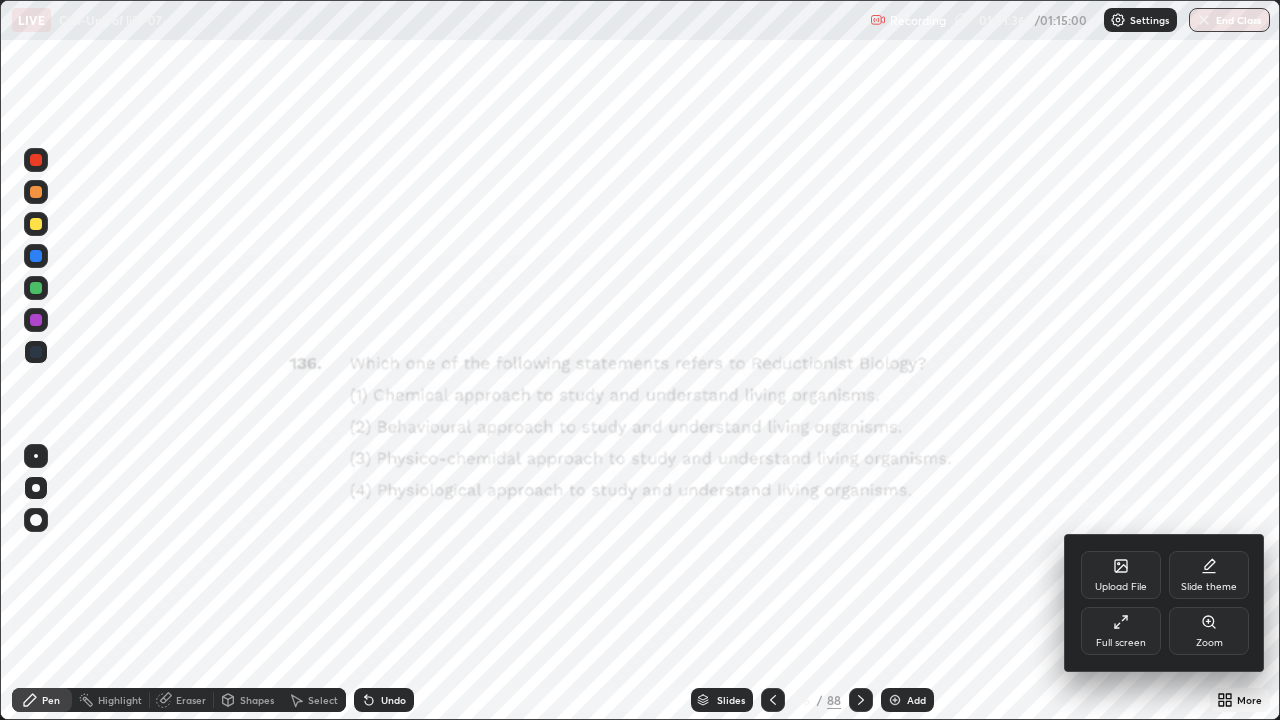 click 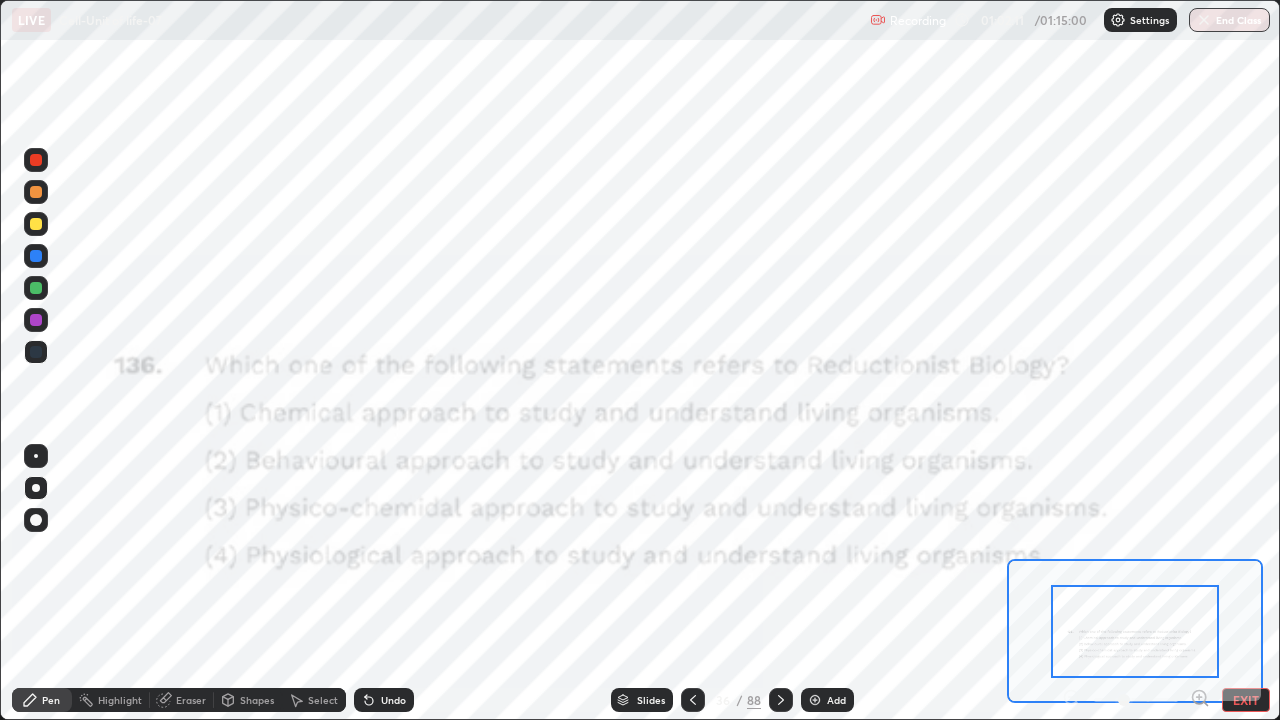 click on "Slides" at bounding box center [651, 700] 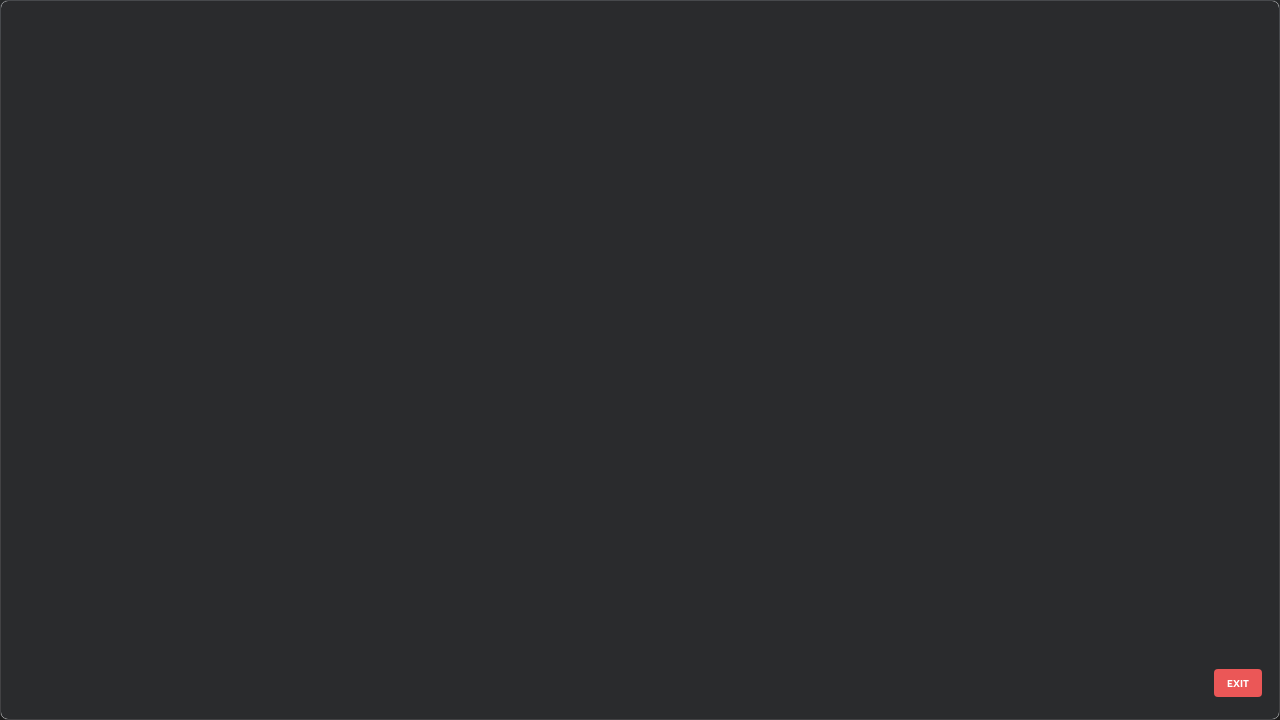 scroll, scrollTop: 1977, scrollLeft: 0, axis: vertical 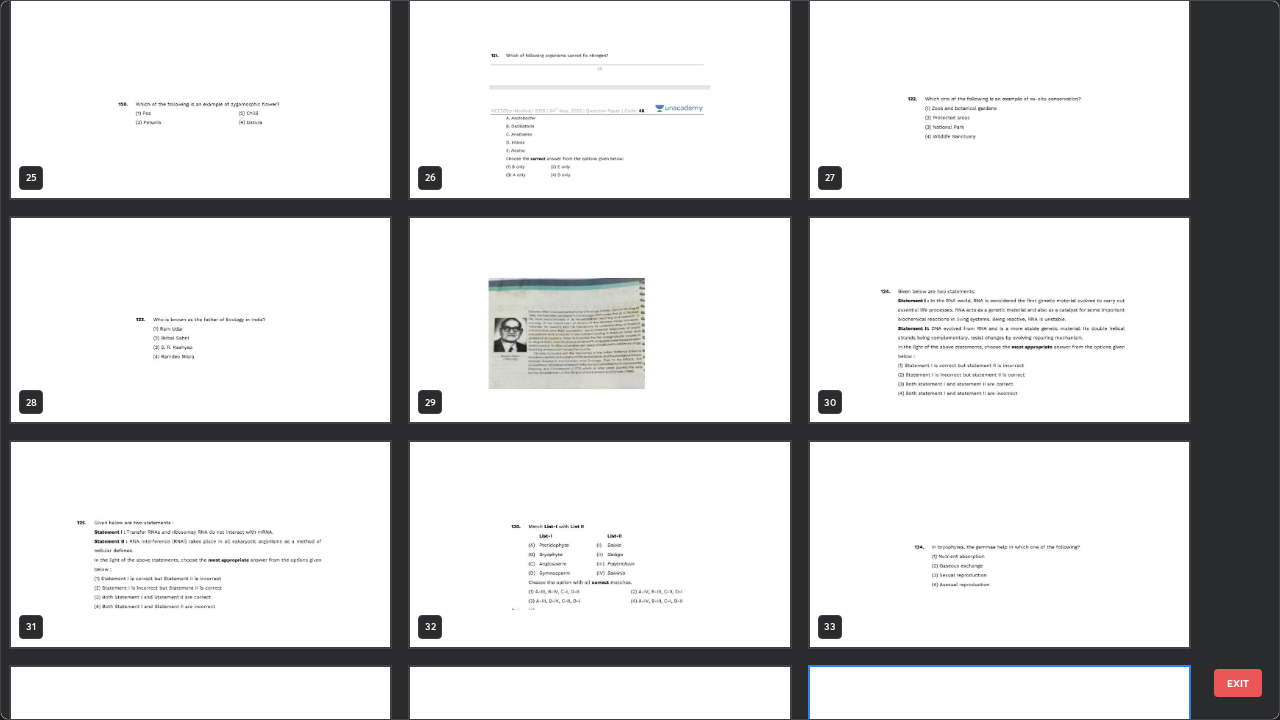 click on "EXIT" at bounding box center [1238, 683] 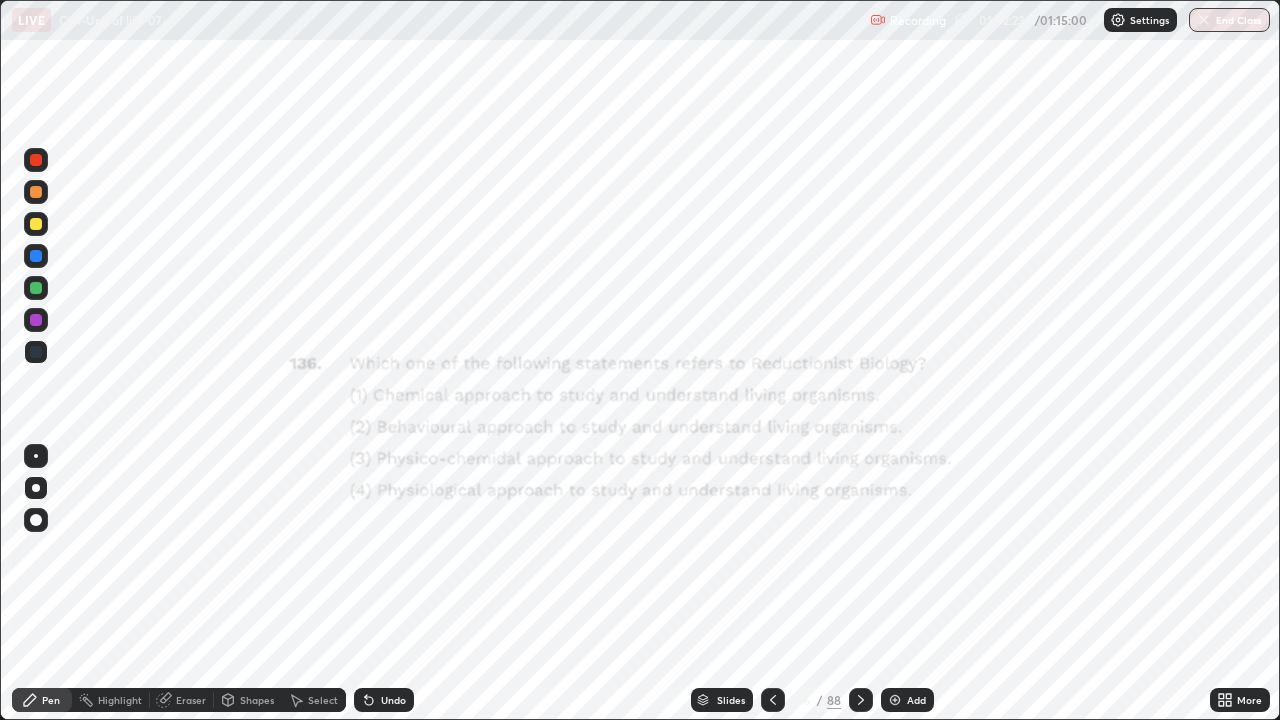 click 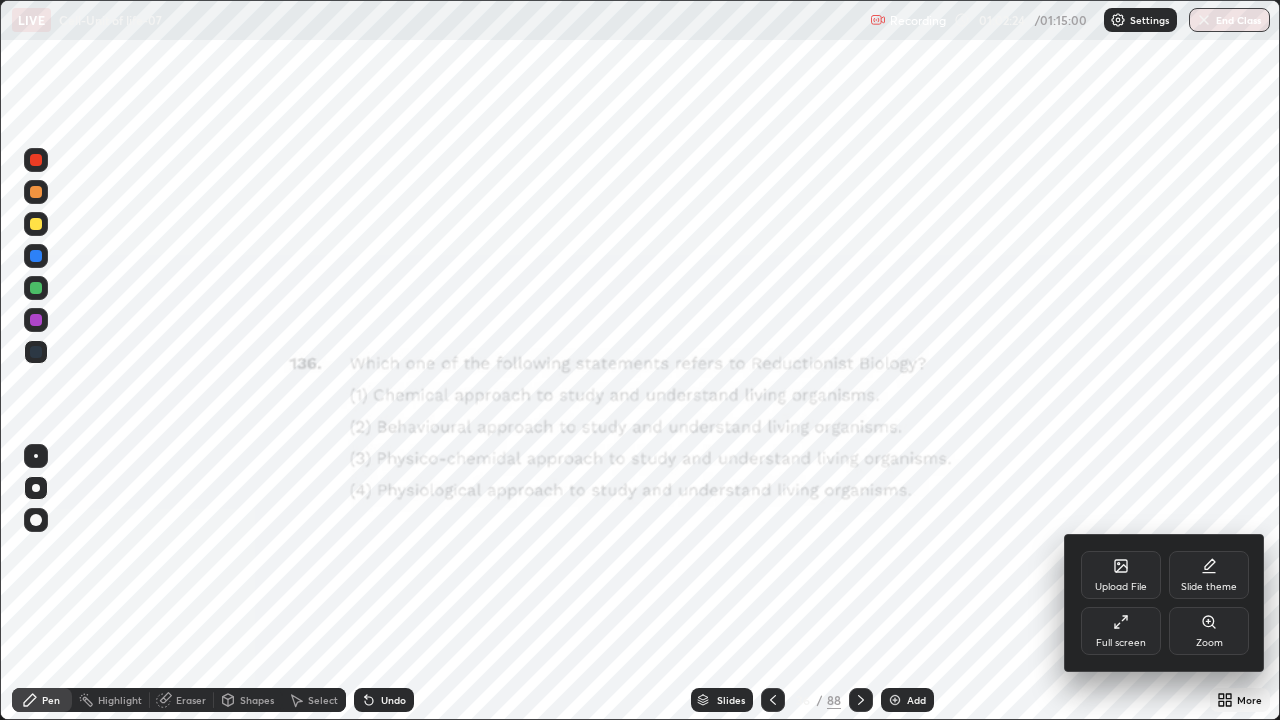 click at bounding box center (640, 360) 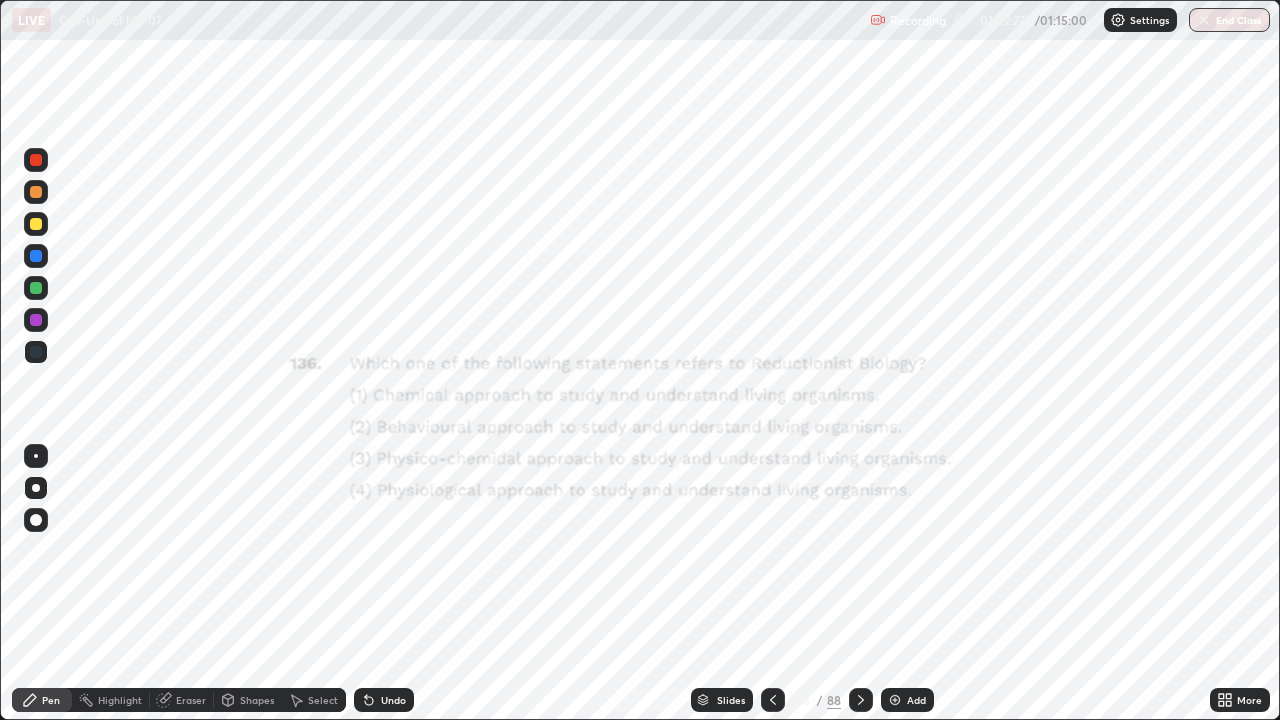 click on "Slides" at bounding box center (731, 700) 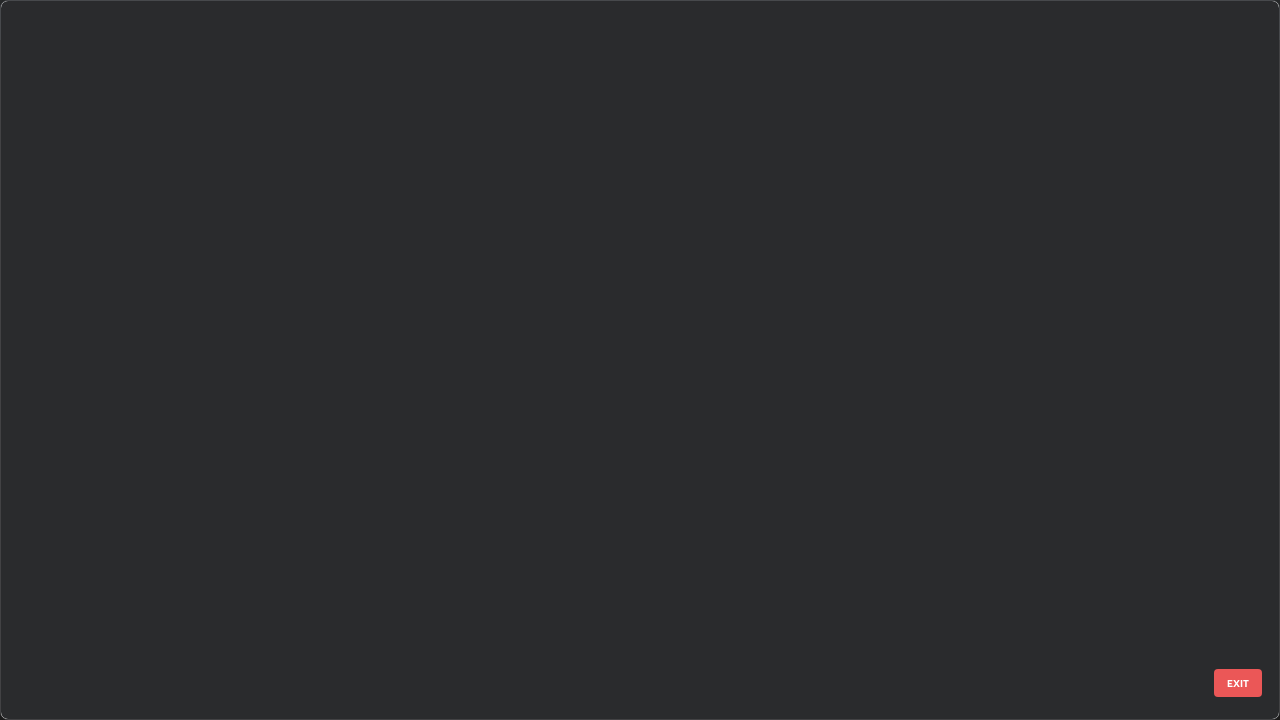 scroll, scrollTop: 1977, scrollLeft: 0, axis: vertical 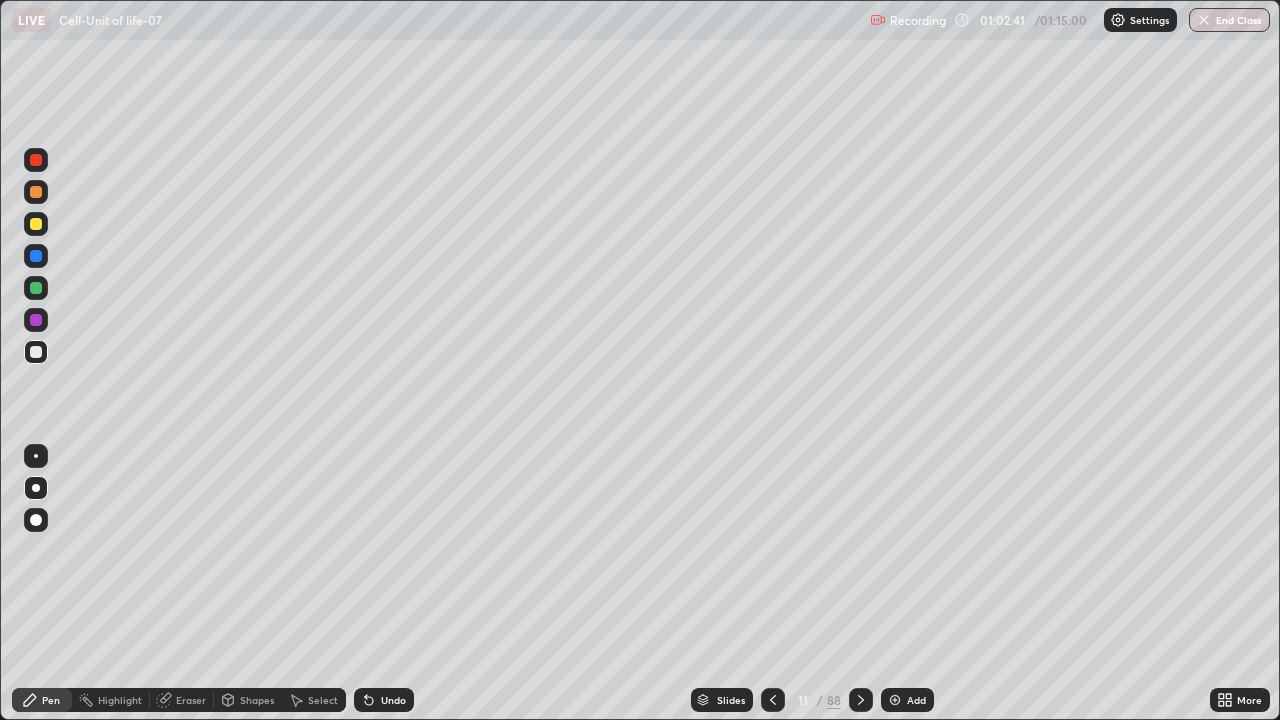 click on "Shapes" at bounding box center (257, 700) 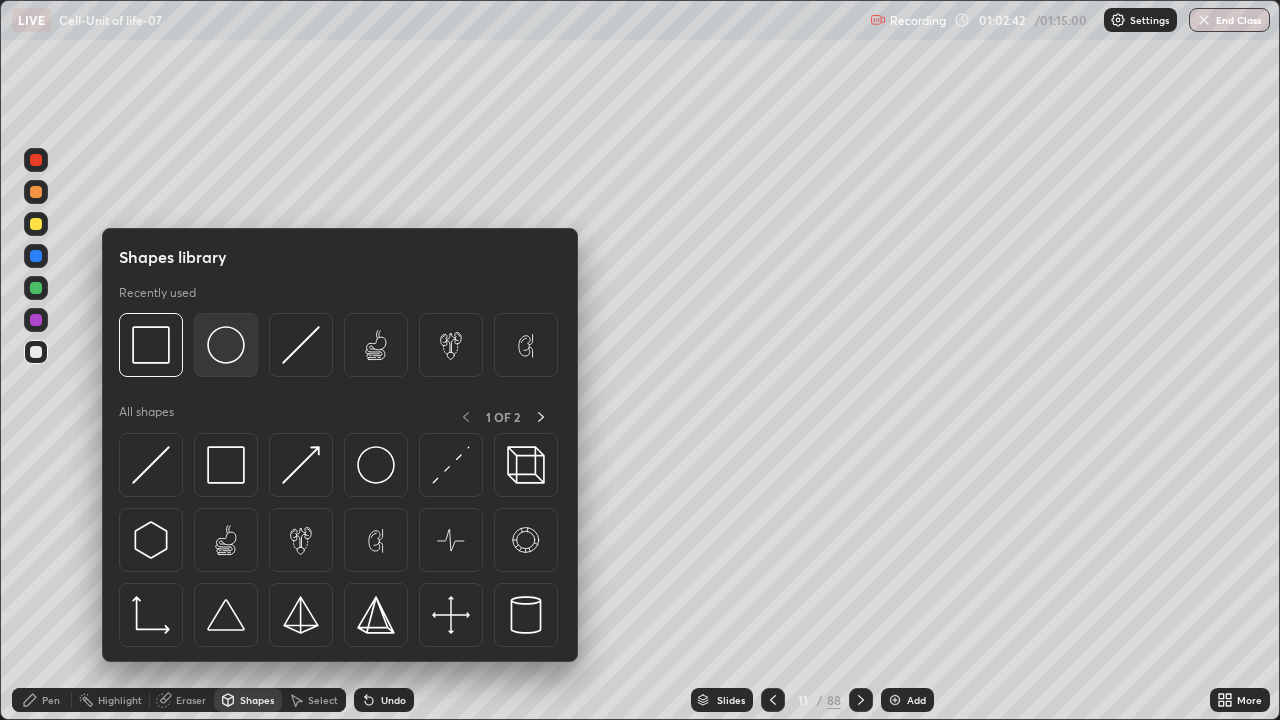 click at bounding box center [226, 345] 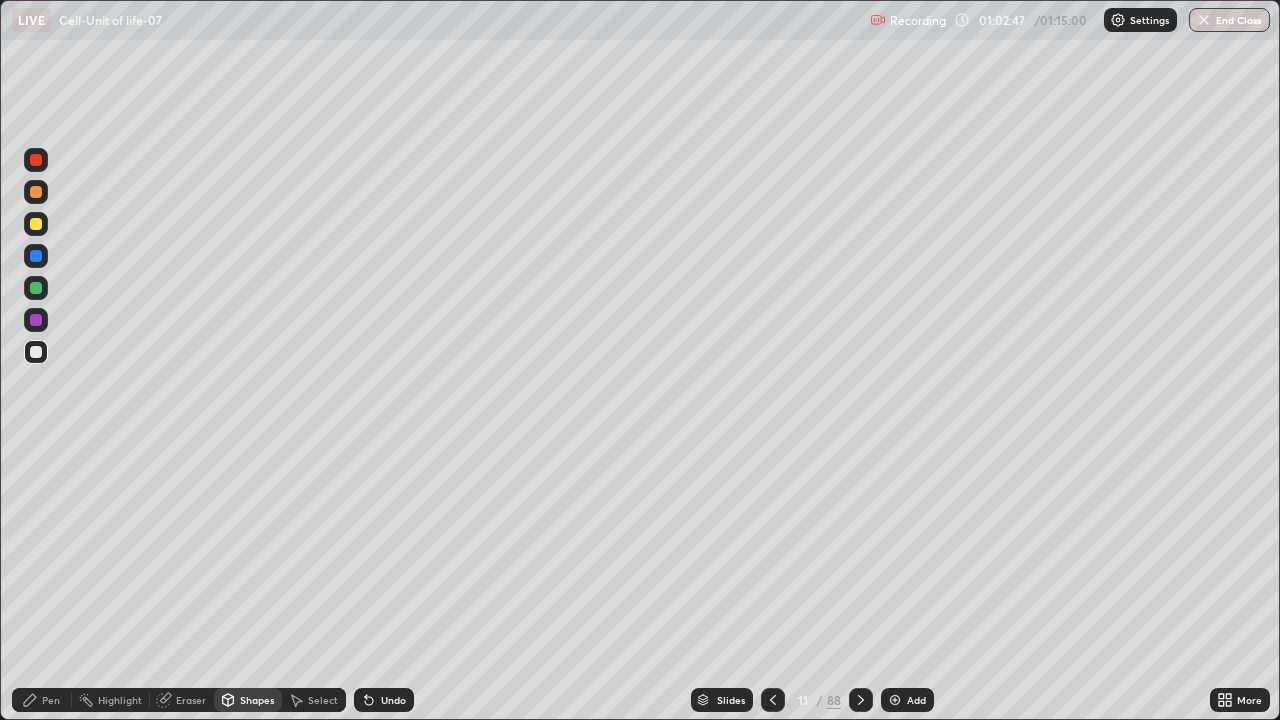 click on "Undo" at bounding box center (393, 700) 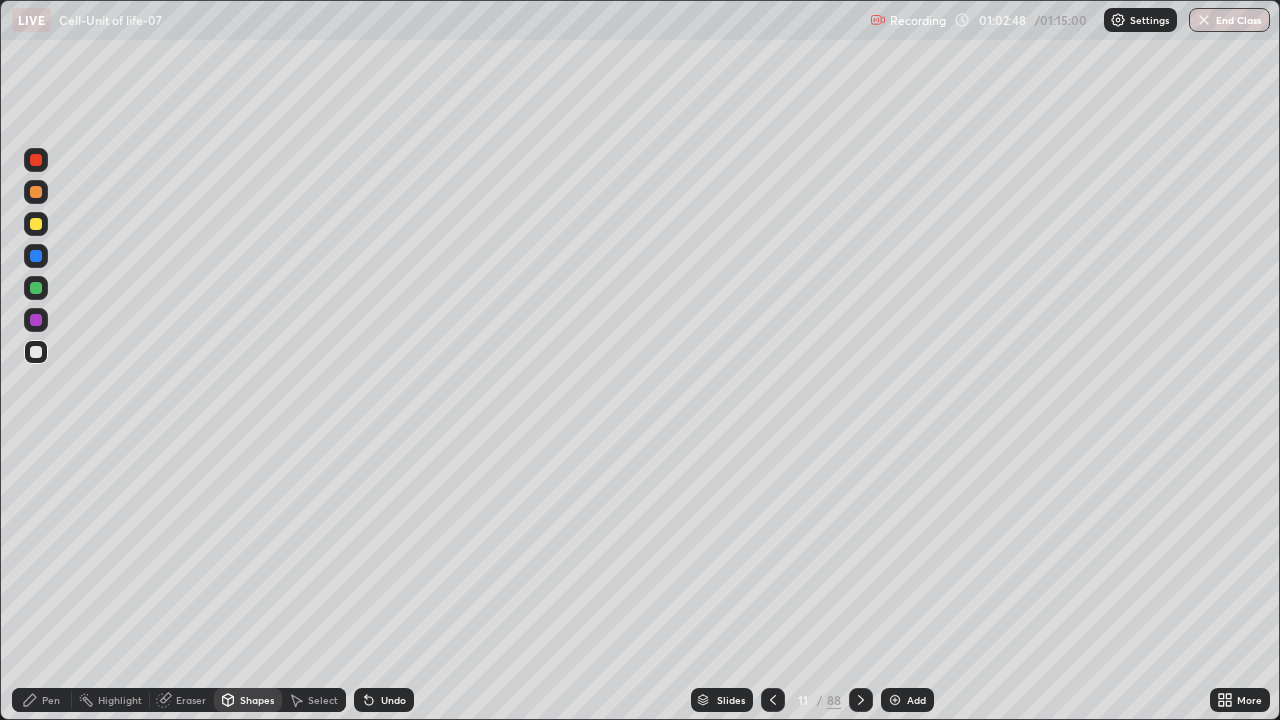 click at bounding box center [36, 352] 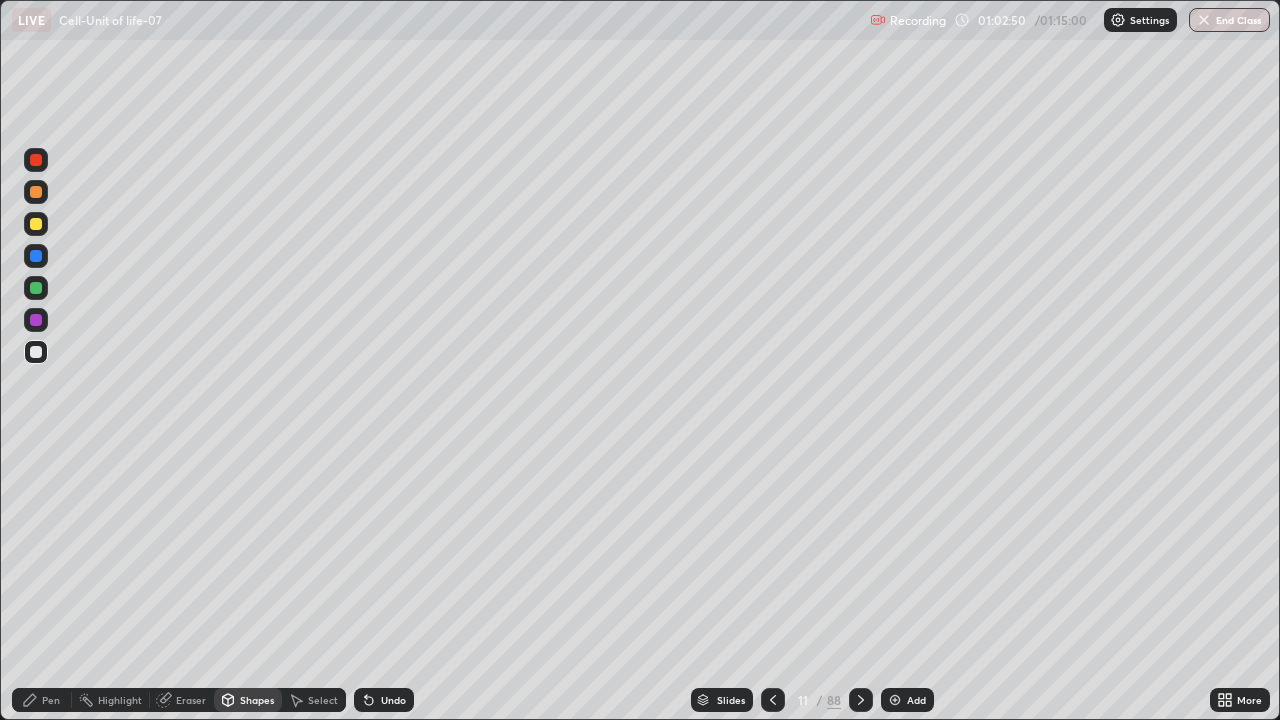 click on "Undo" at bounding box center [384, 700] 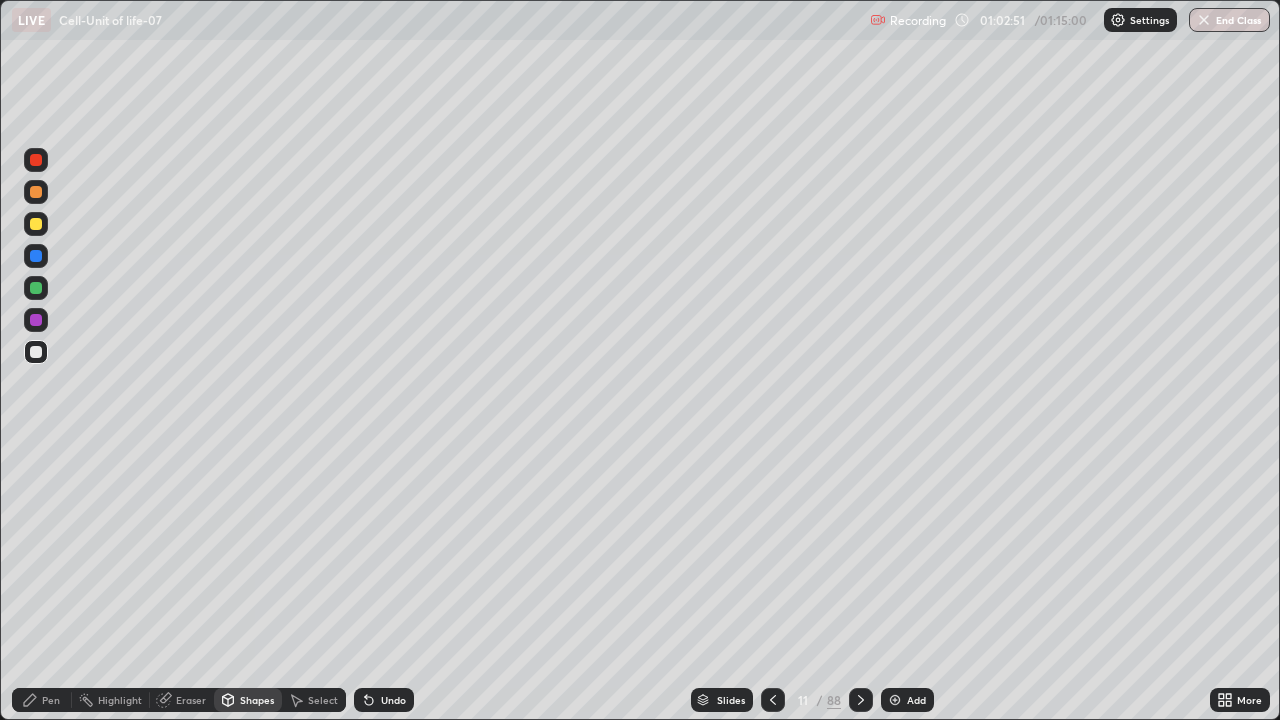 click on "Pen" at bounding box center [51, 700] 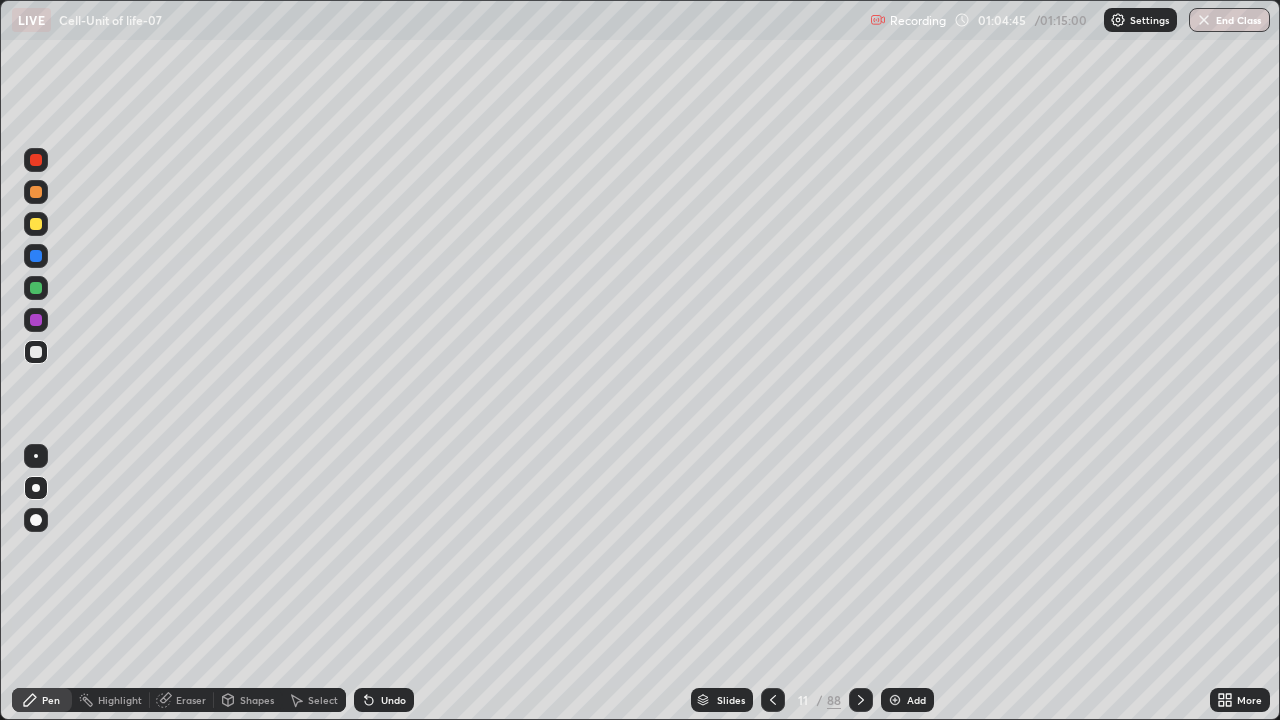 click on "Undo" at bounding box center [393, 700] 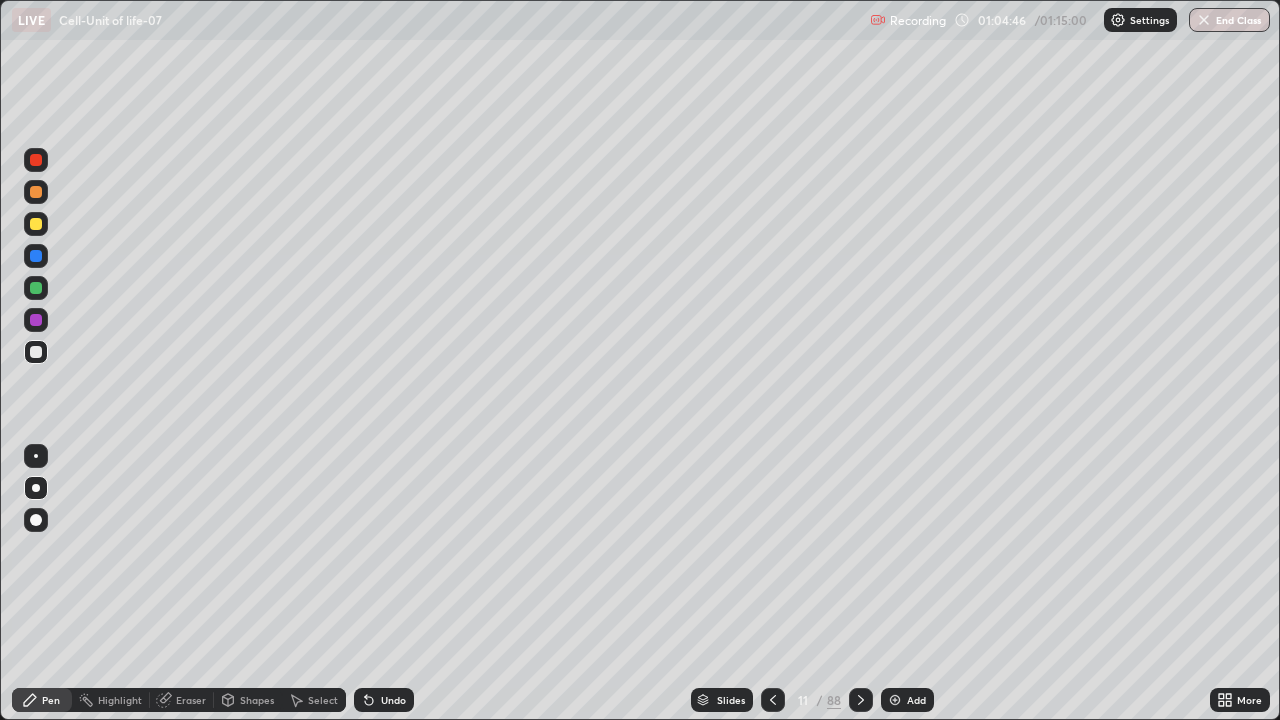 click on "Undo" at bounding box center (384, 700) 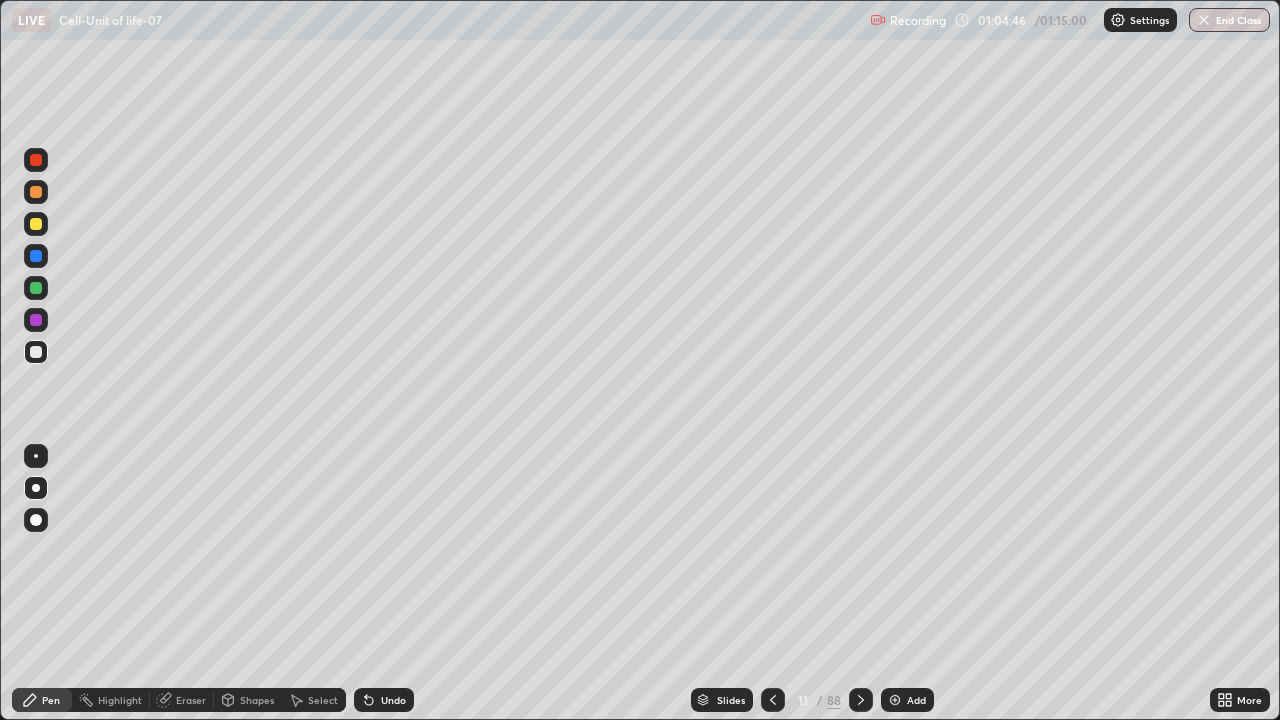 click on "Undo" at bounding box center [380, 700] 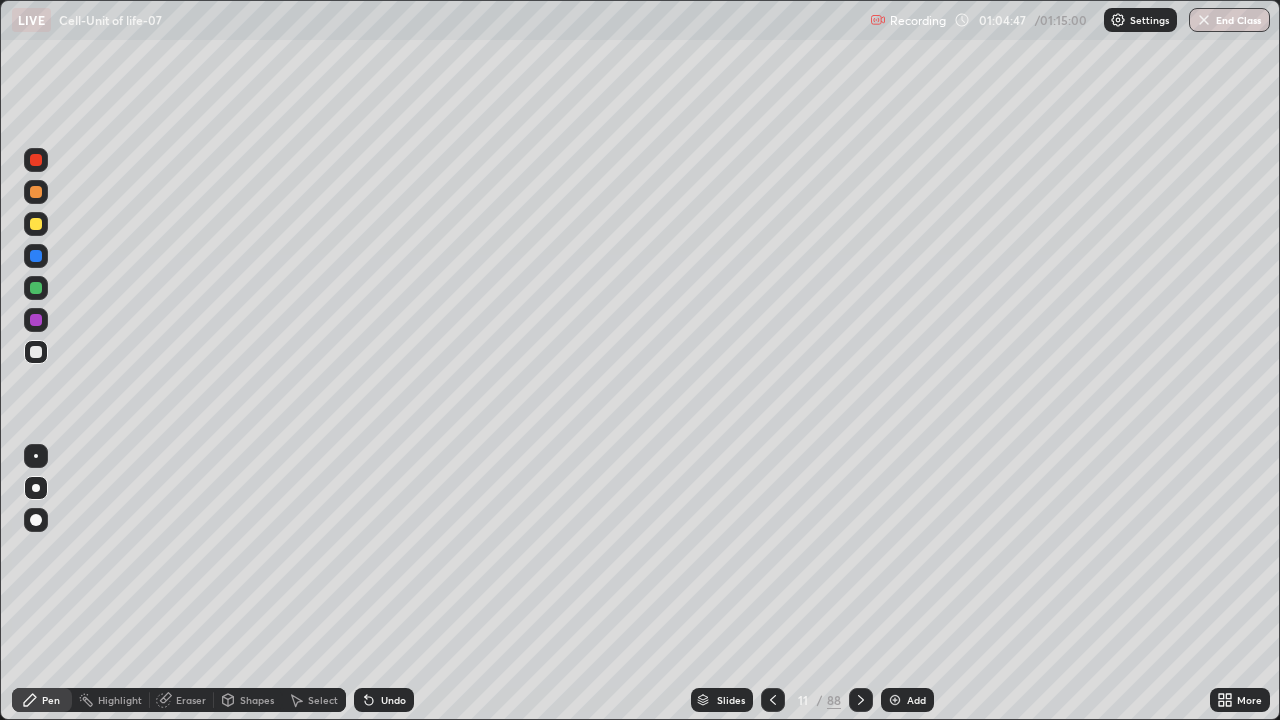 click on "Undo" at bounding box center (384, 700) 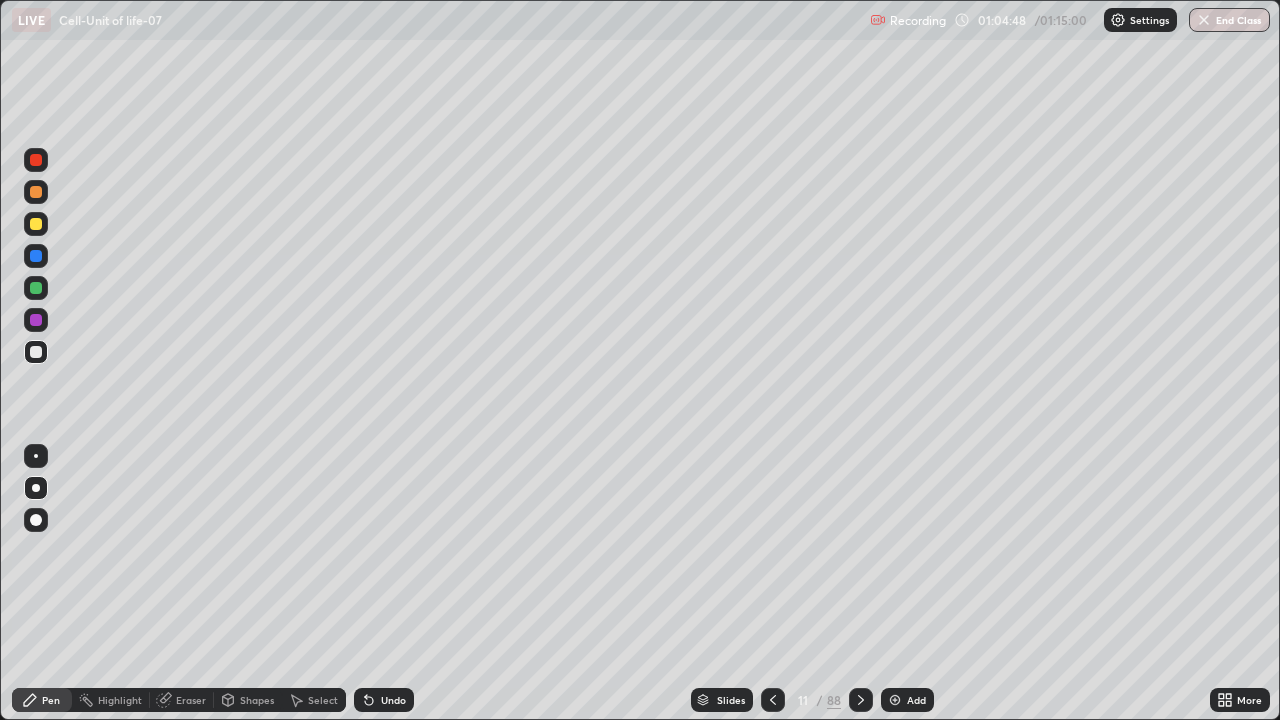 click on "Eraser" at bounding box center (191, 700) 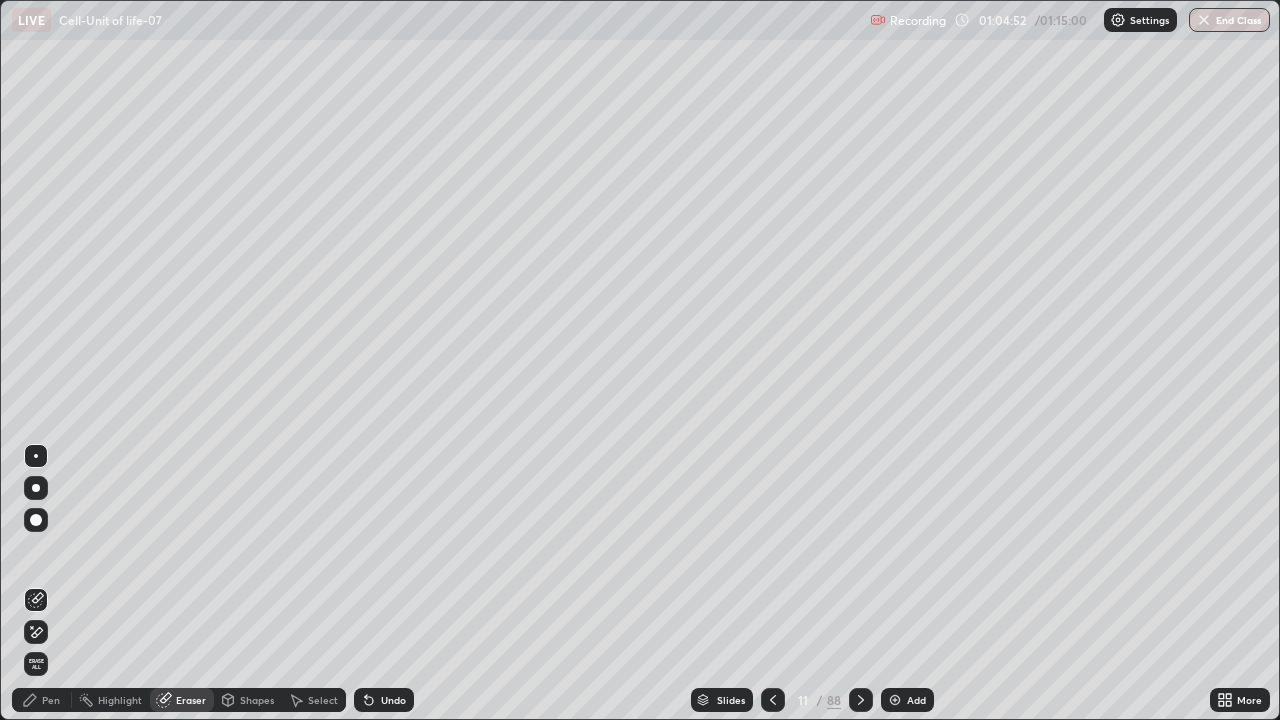 click on "Pen" at bounding box center (51, 700) 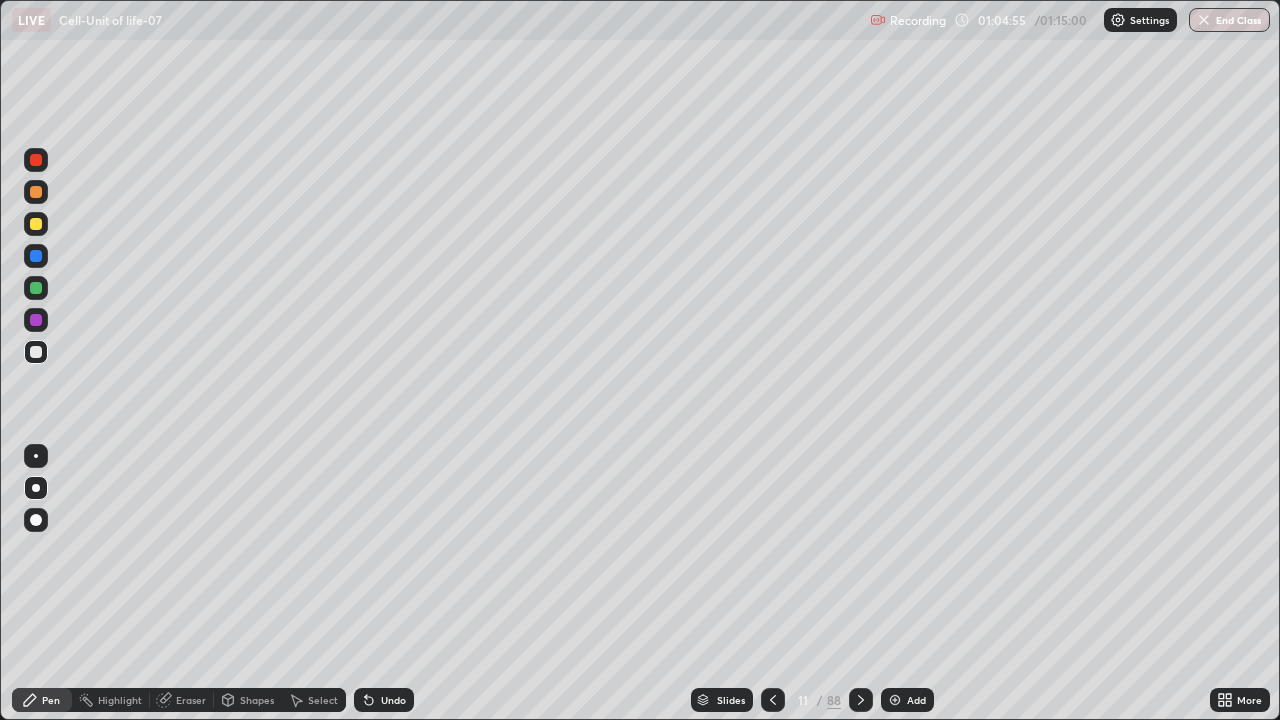 click on "Undo" at bounding box center (393, 700) 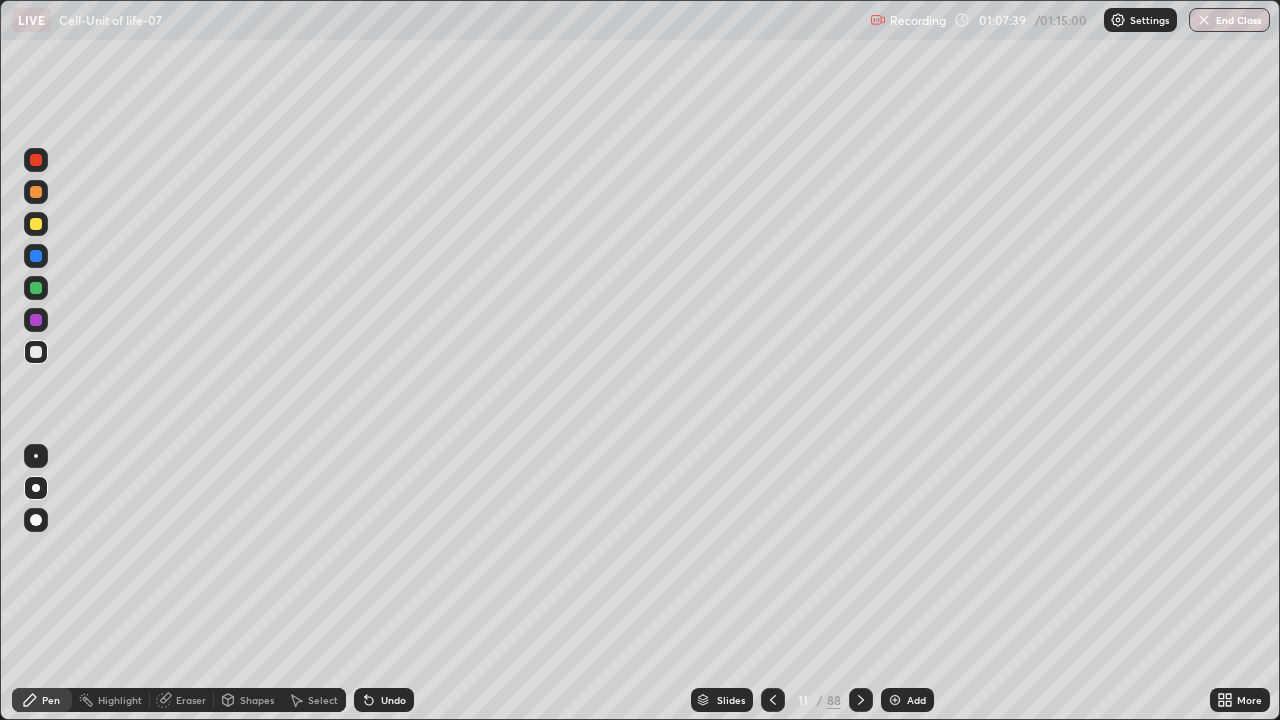 click on "Add" at bounding box center [907, 700] 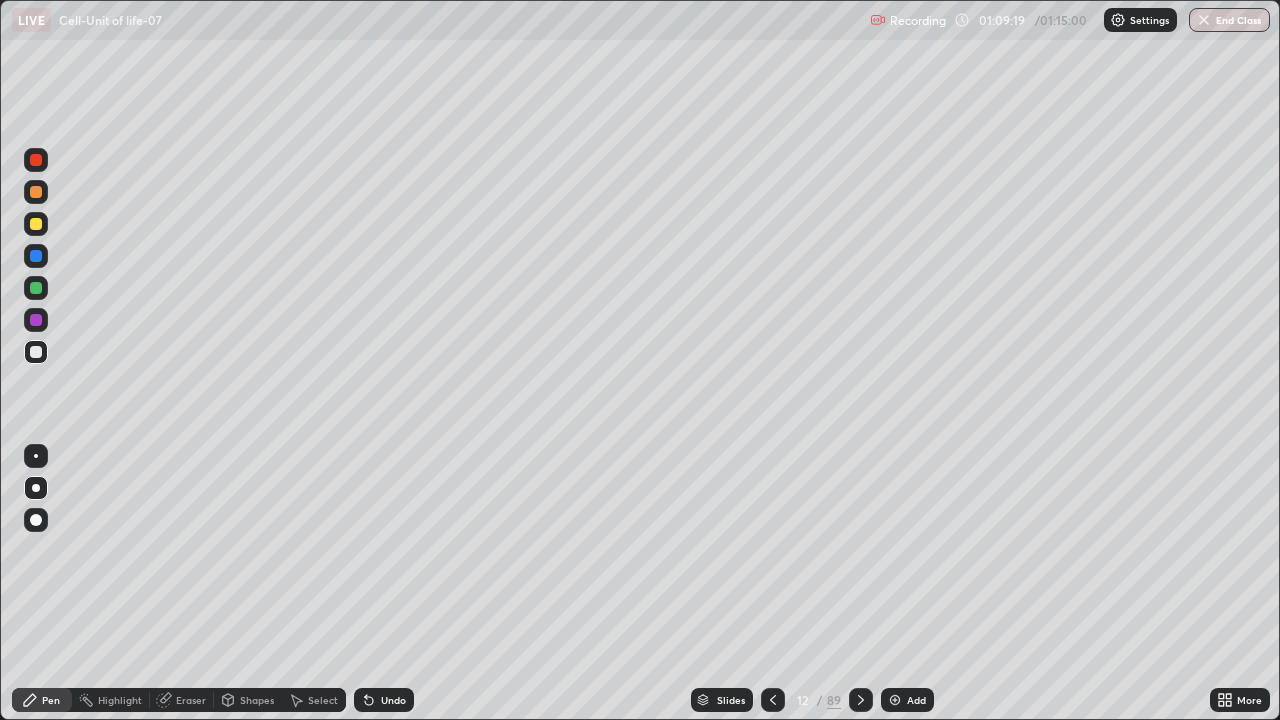 click at bounding box center [36, 288] 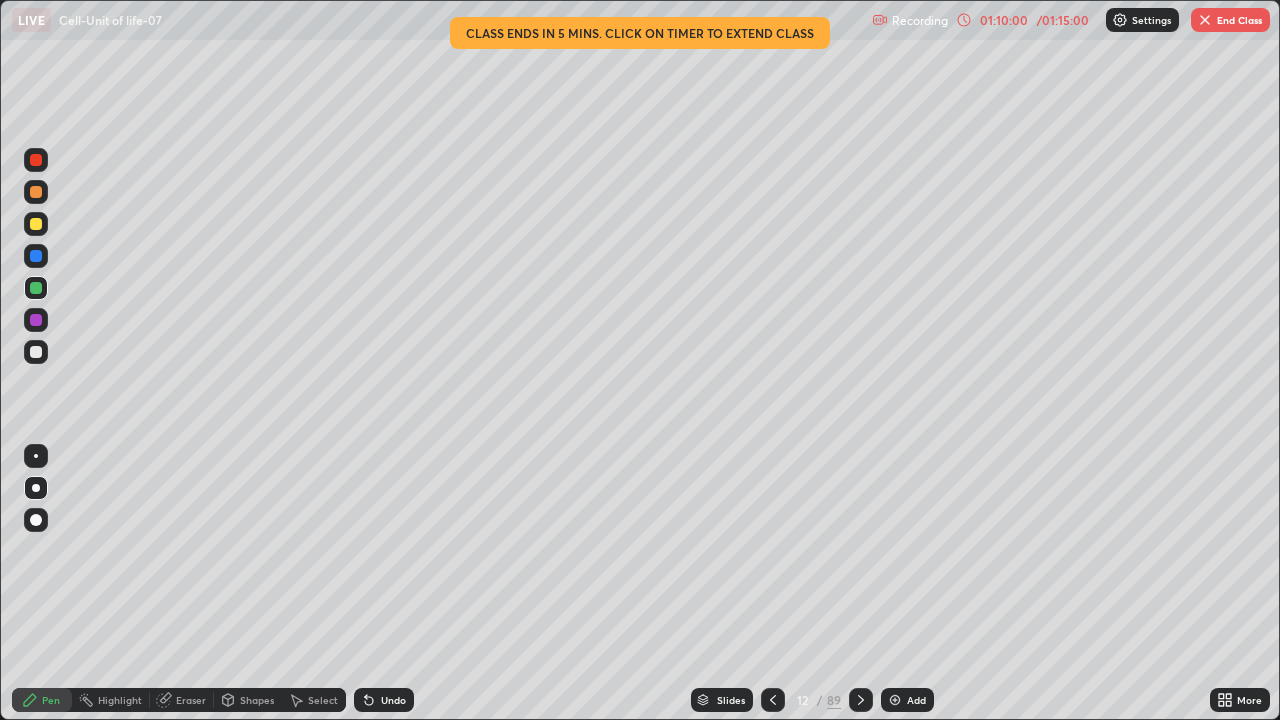 click at bounding box center (36, 352) 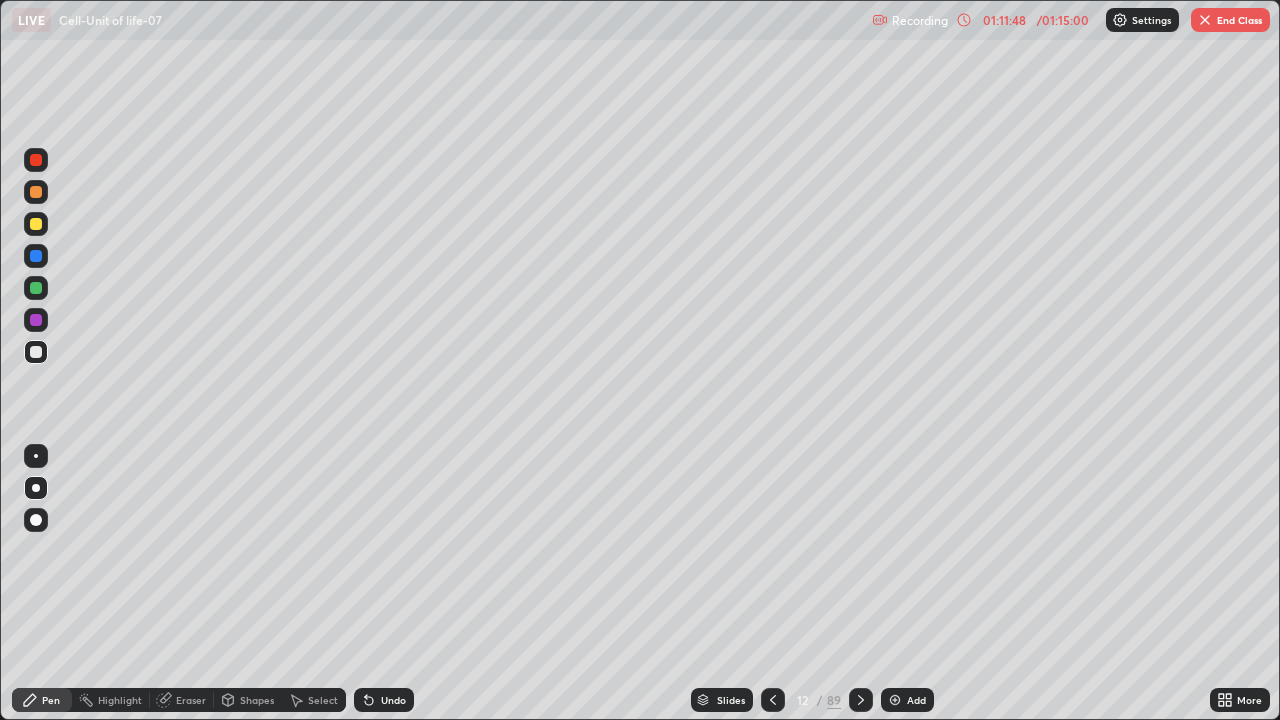 click at bounding box center [36, 288] 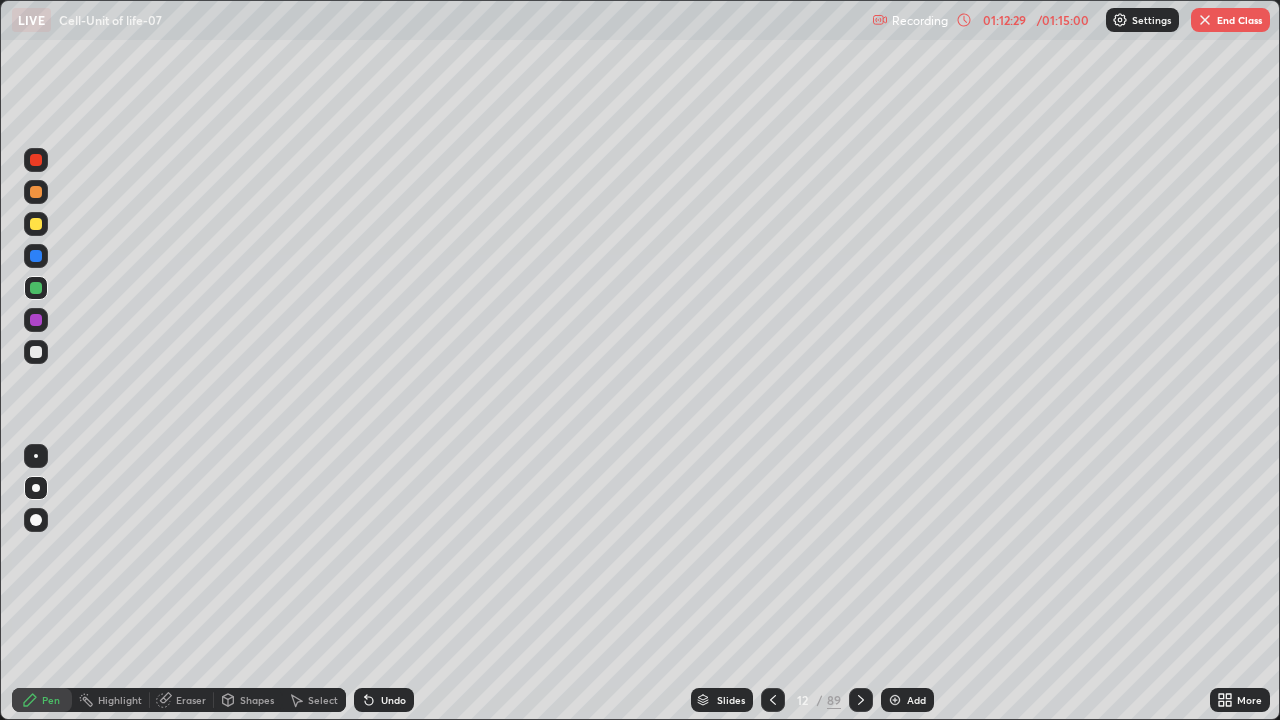 click at bounding box center (36, 352) 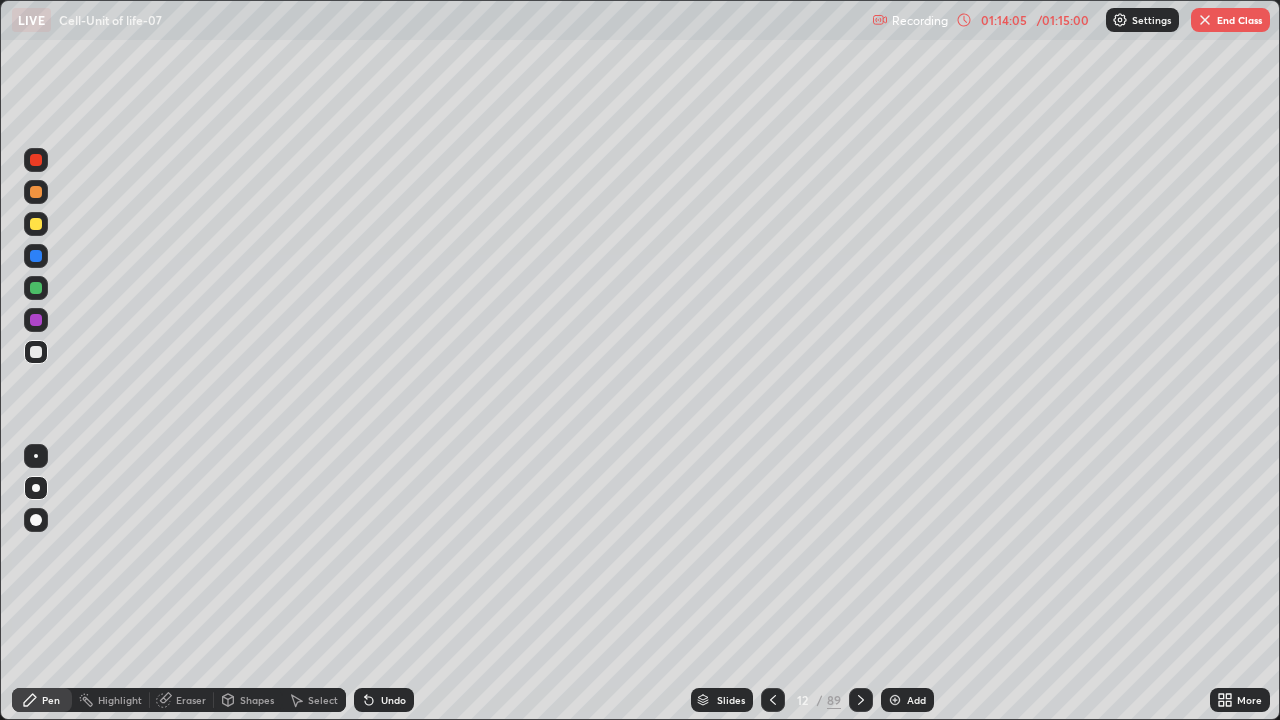 click on "Slides 12 / 89 Add" at bounding box center (812, 700) 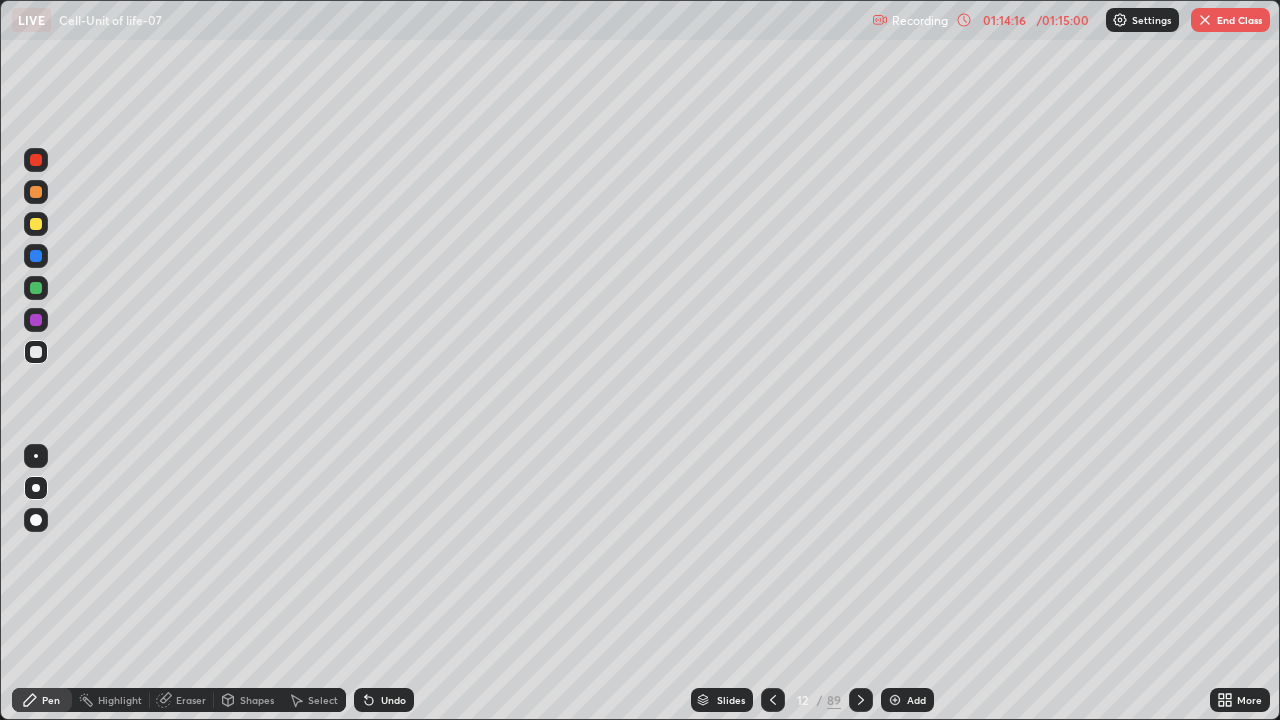 click on "End Class" at bounding box center (1230, 20) 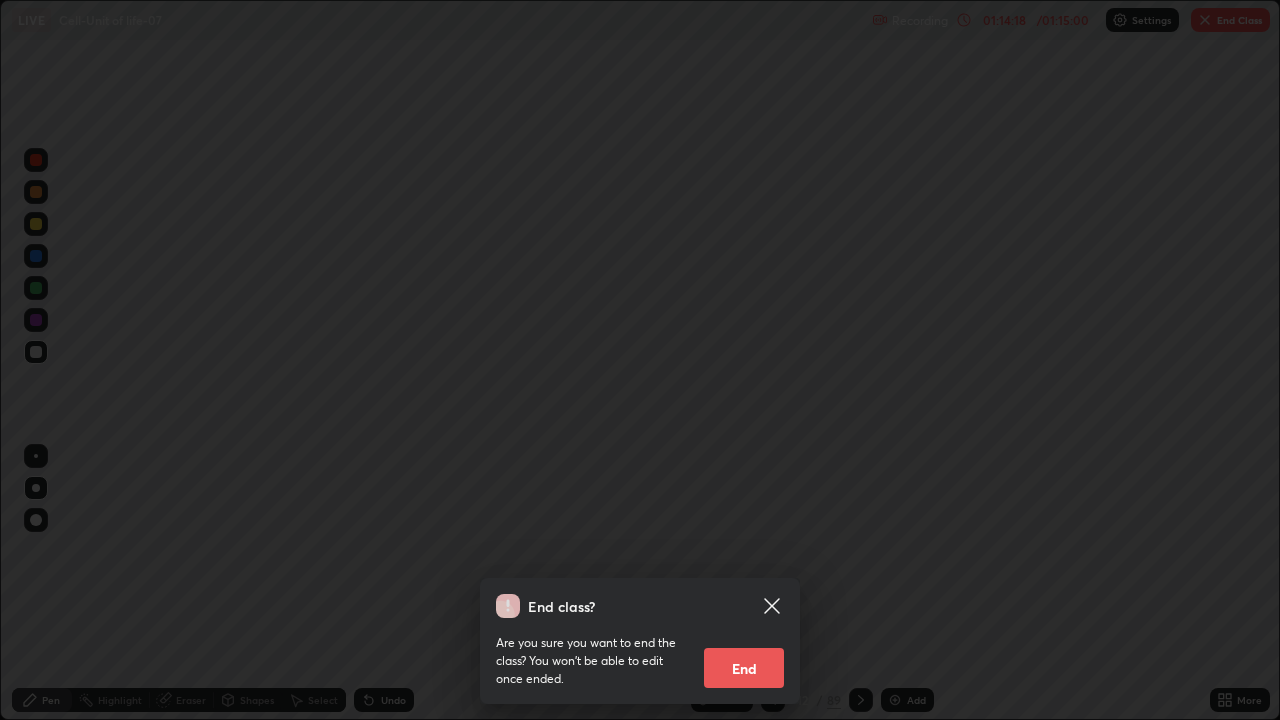 click on "End" at bounding box center [744, 668] 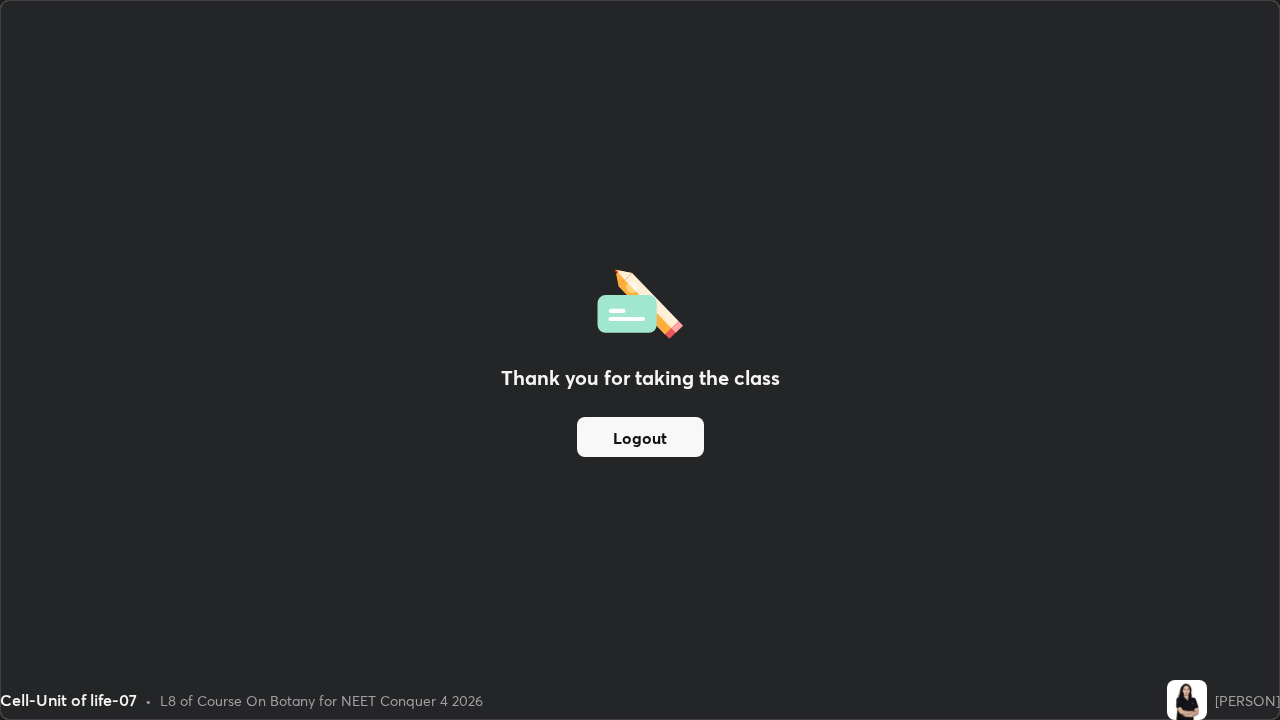 click on "Logout" at bounding box center [640, 437] 